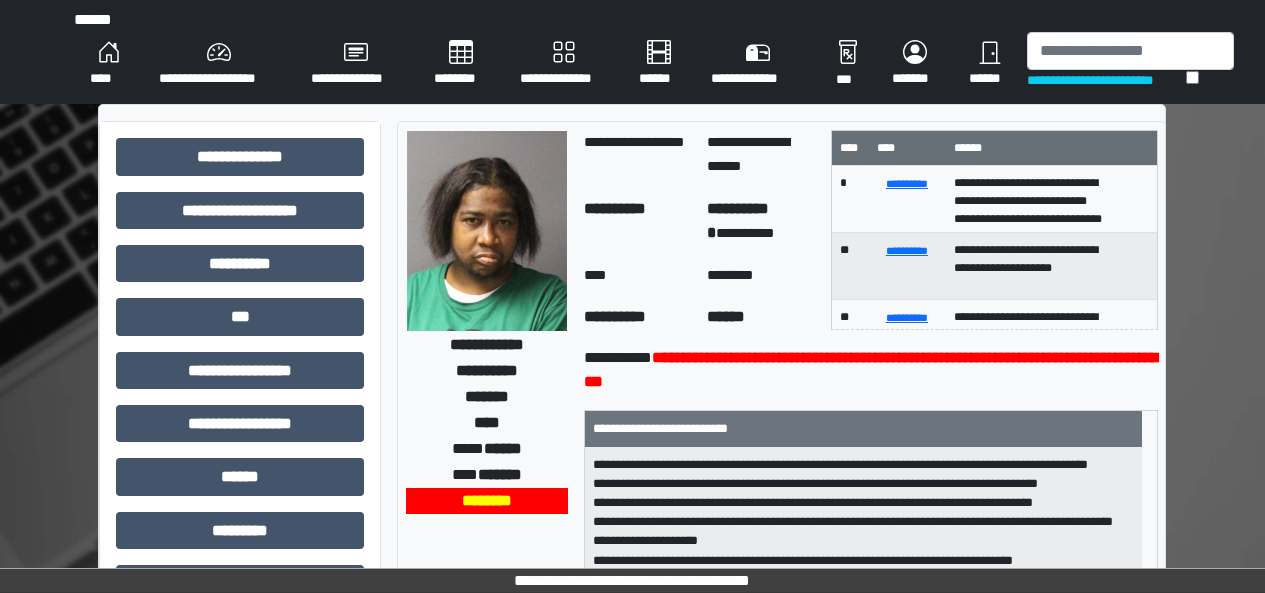scroll, scrollTop: 462, scrollLeft: 0, axis: vertical 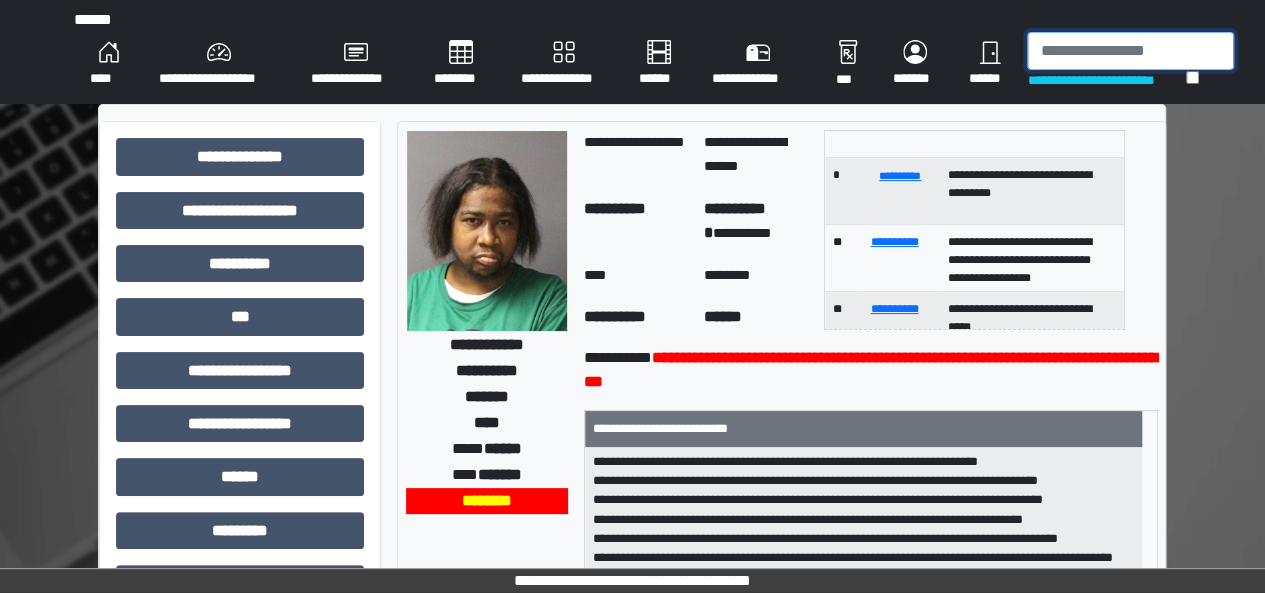 click at bounding box center [1130, 51] 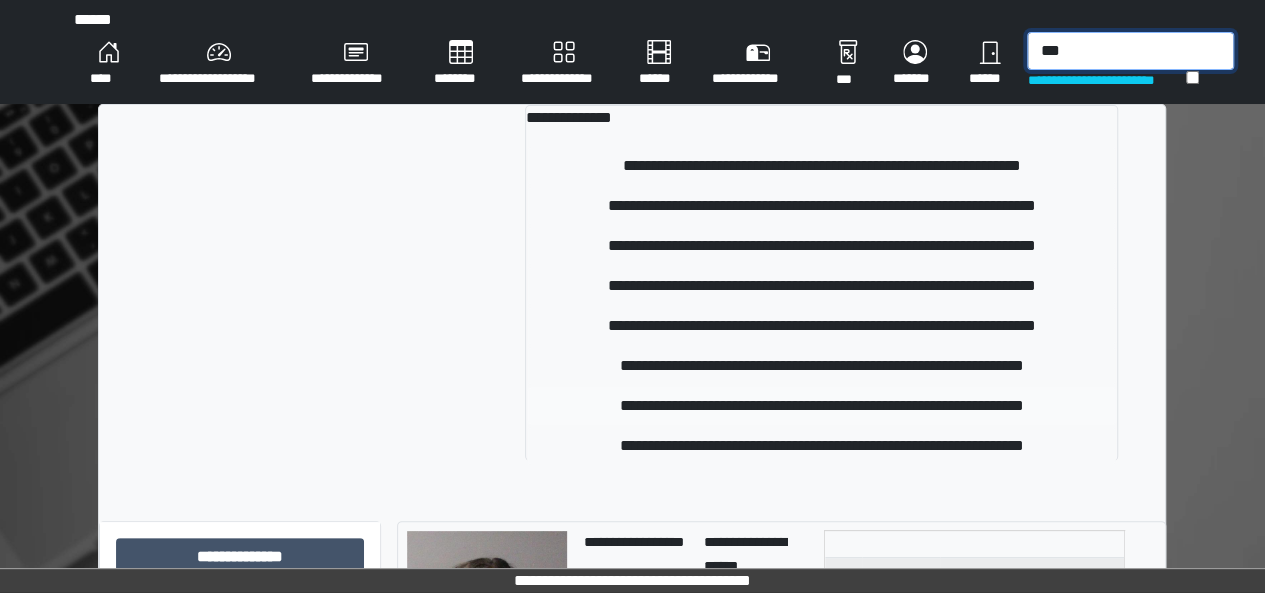 type on "***" 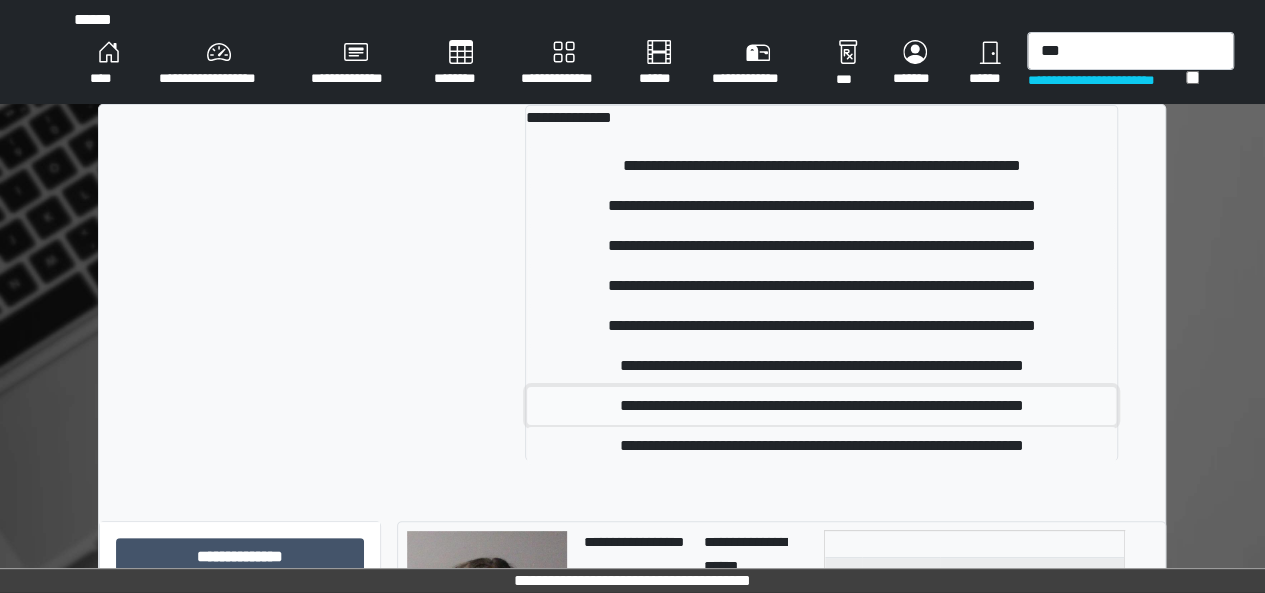 click on "**********" at bounding box center (821, 406) 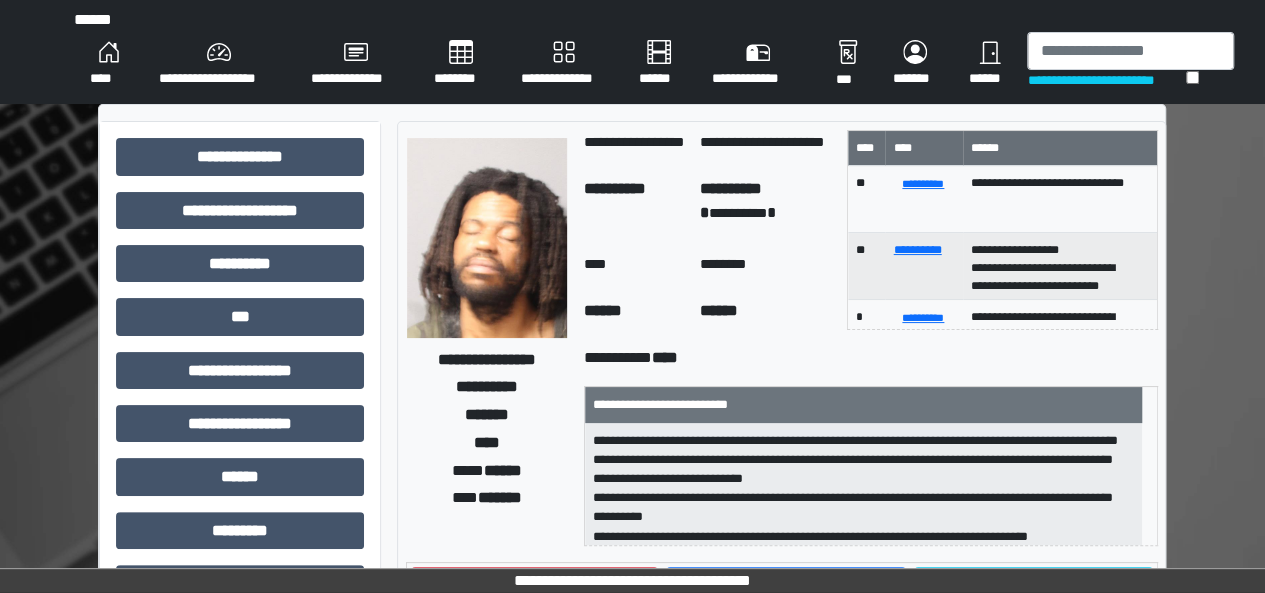 scroll, scrollTop: 1, scrollLeft: 0, axis: vertical 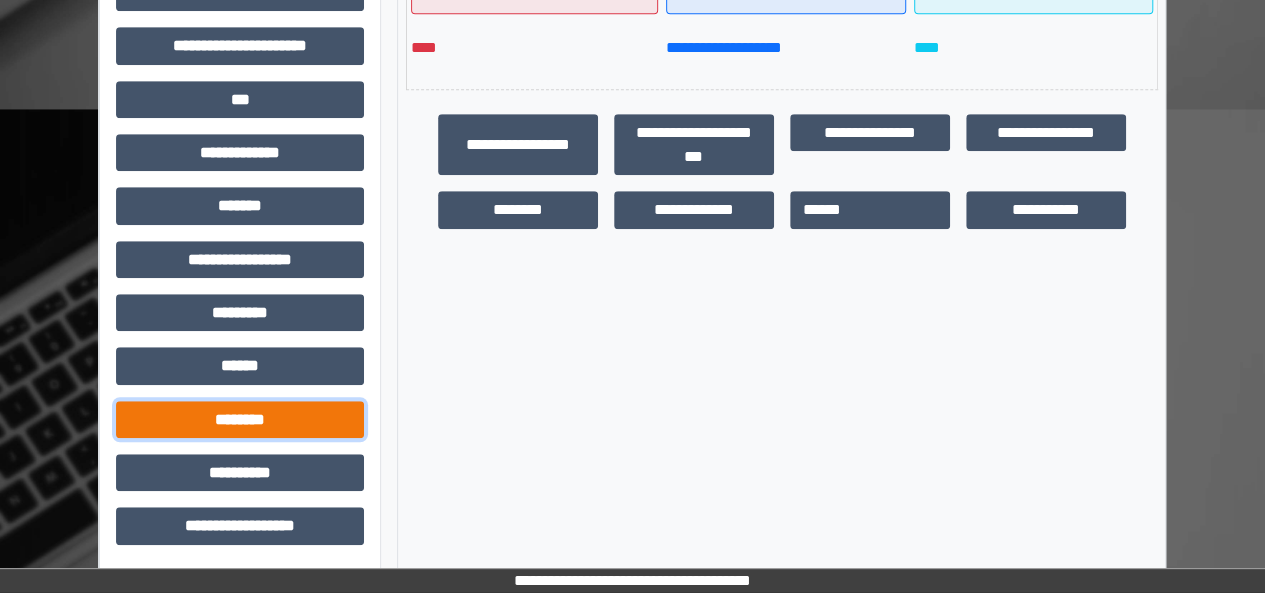 click on "********" at bounding box center [240, 419] 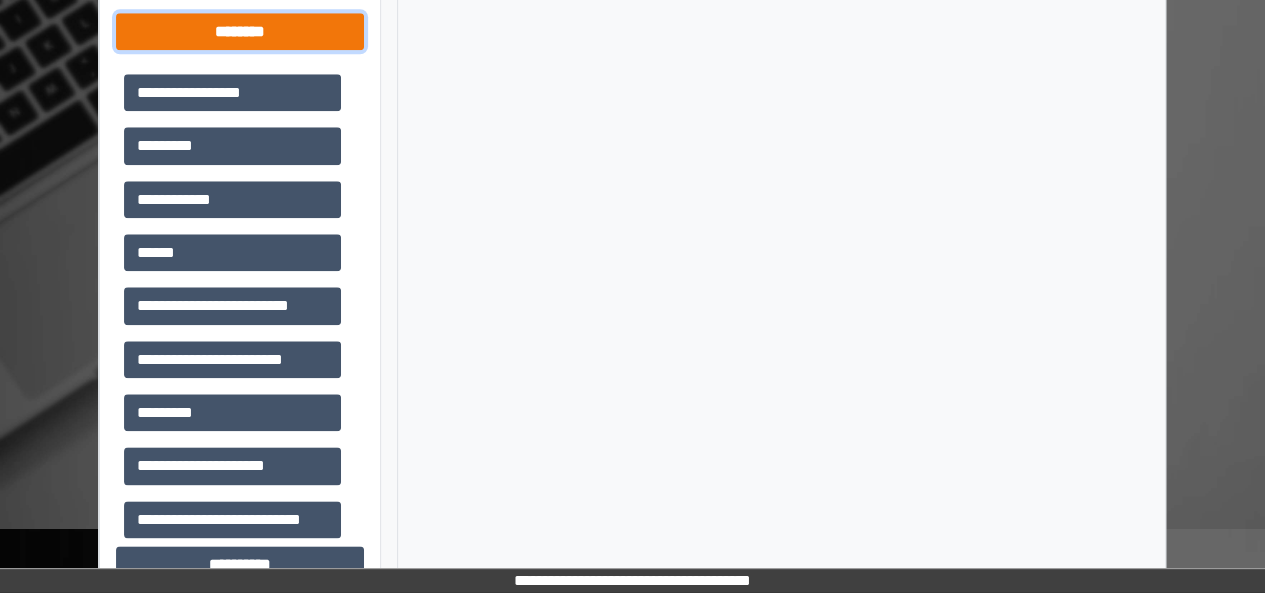 scroll, scrollTop: 1057, scrollLeft: 0, axis: vertical 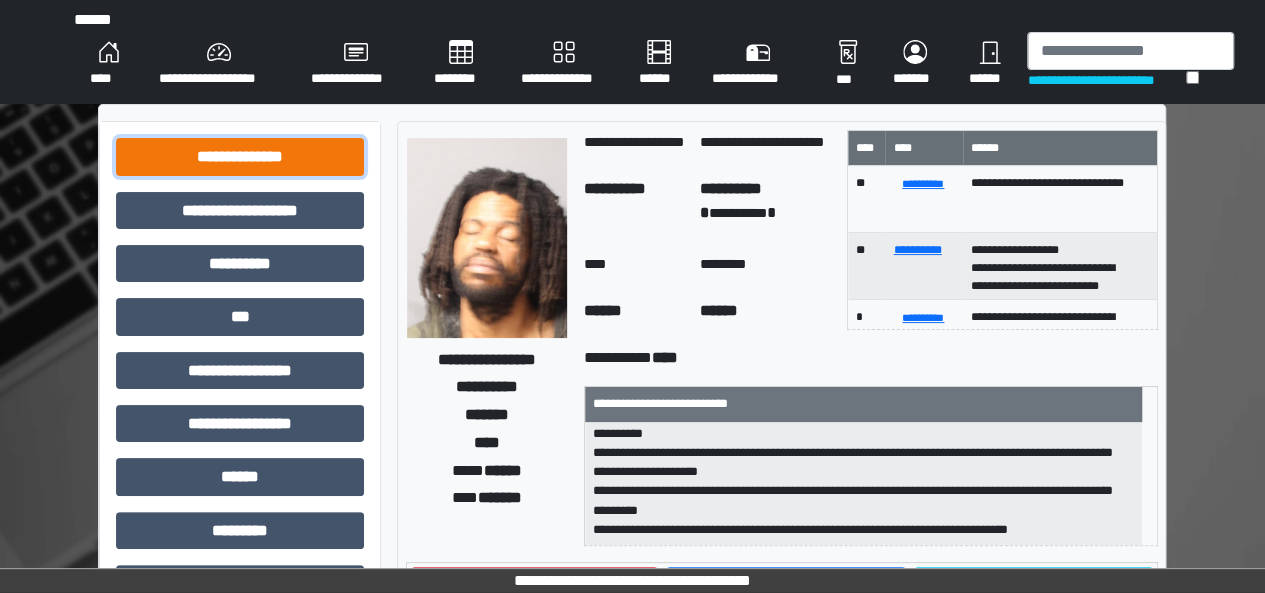 click on "**********" at bounding box center [240, 156] 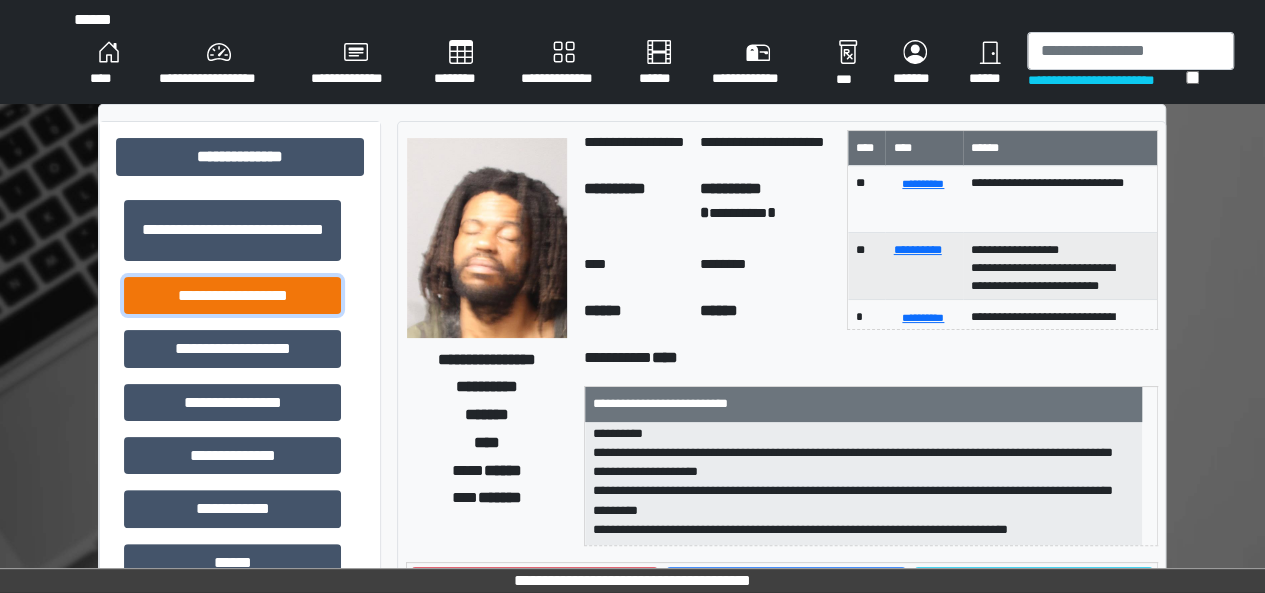 click on "**********" at bounding box center (232, 295) 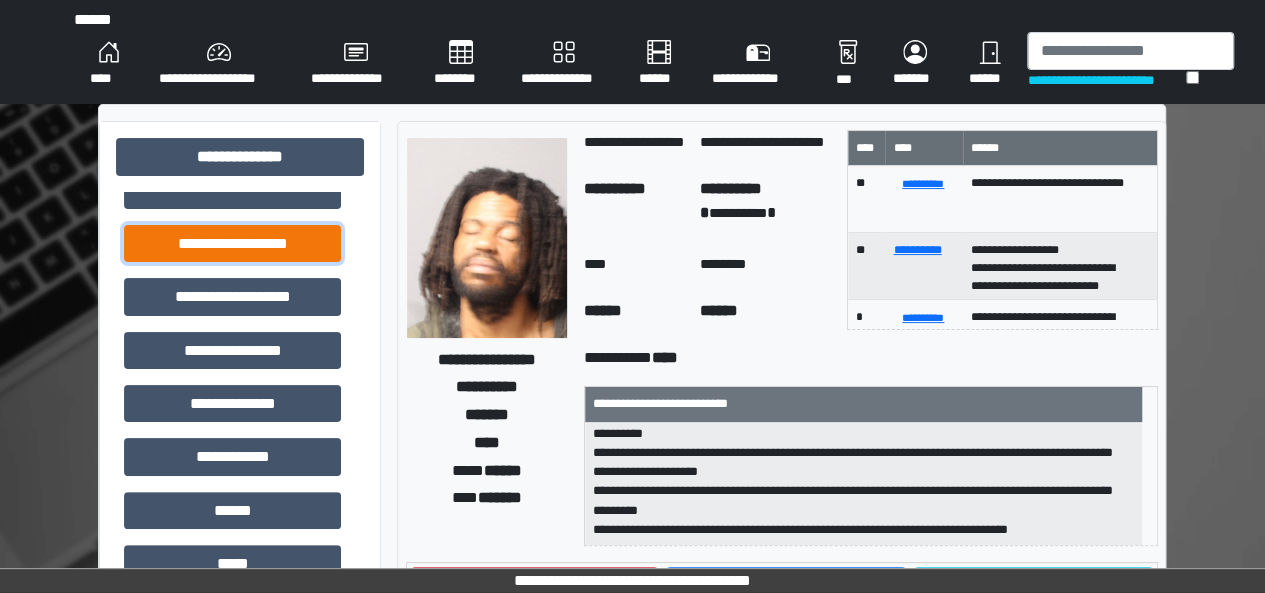 scroll, scrollTop: 49, scrollLeft: 0, axis: vertical 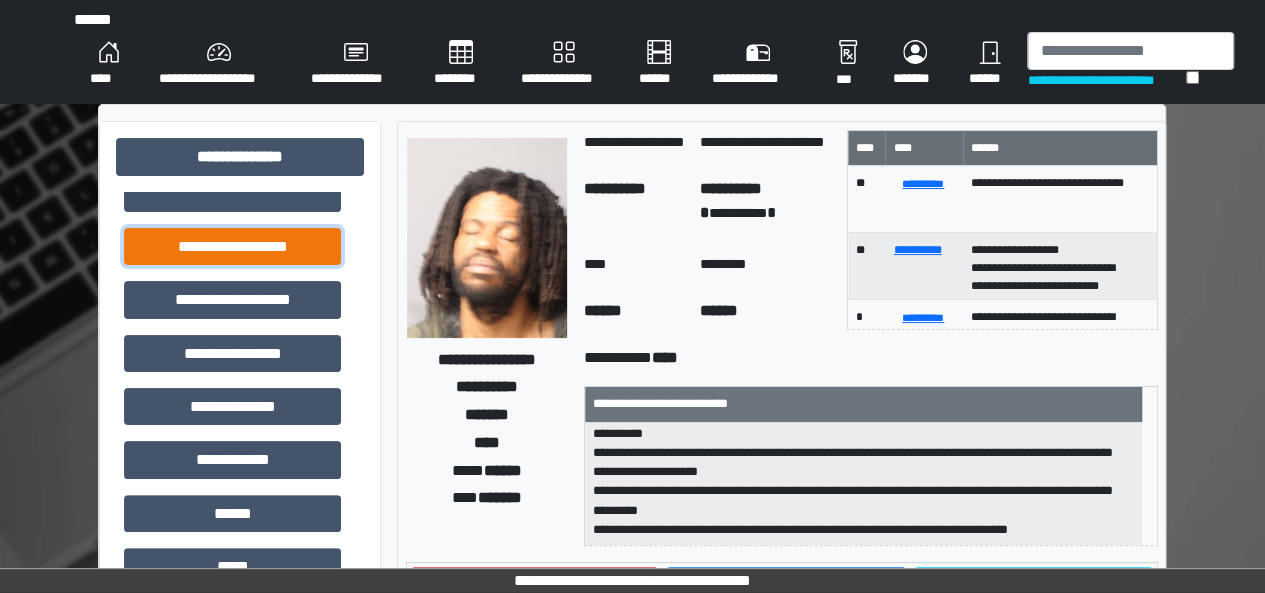 click on "**********" at bounding box center [232, 246] 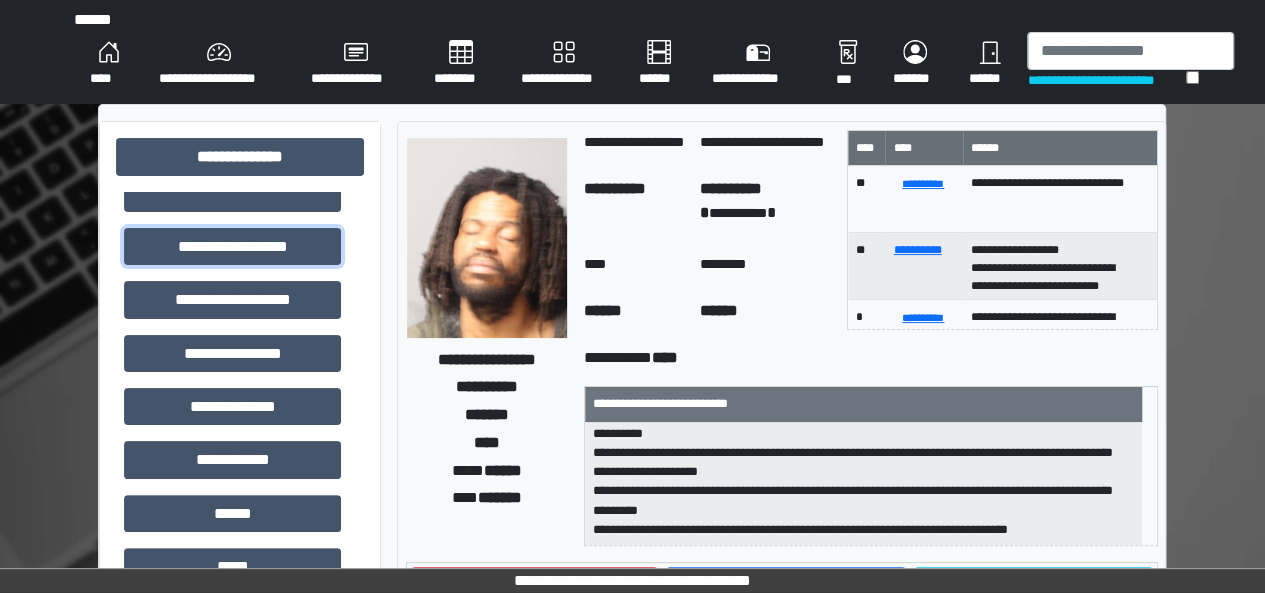 scroll, scrollTop: 118, scrollLeft: 0, axis: vertical 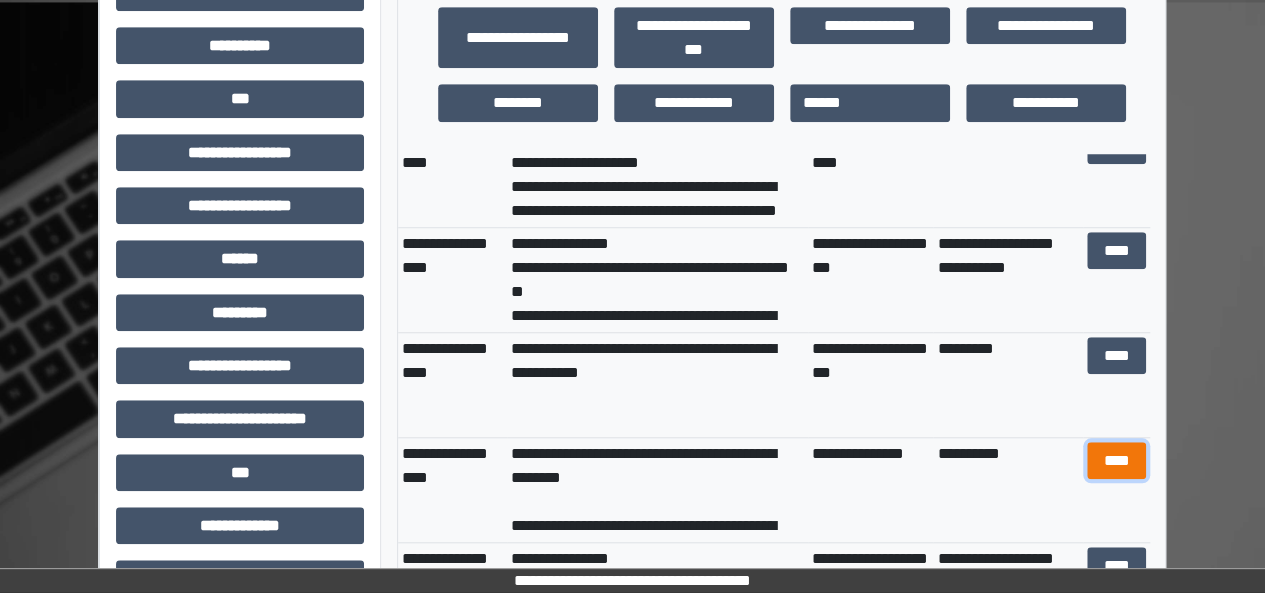 click on "****" at bounding box center (1116, 460) 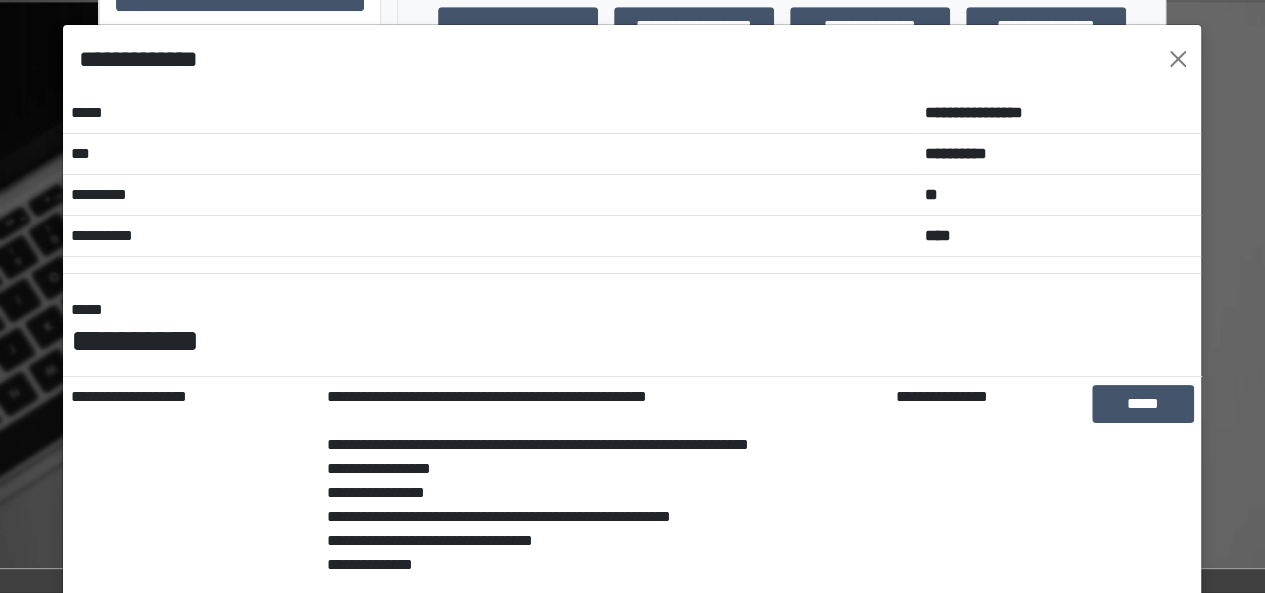 scroll, scrollTop: 0, scrollLeft: 0, axis: both 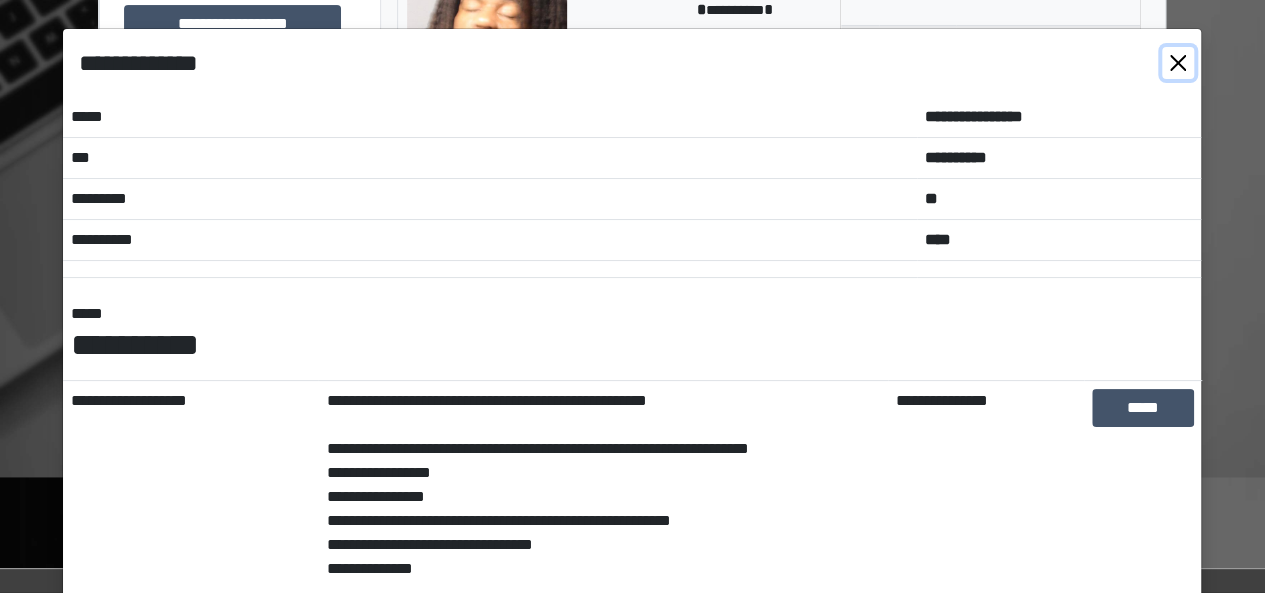 click at bounding box center [1178, 63] 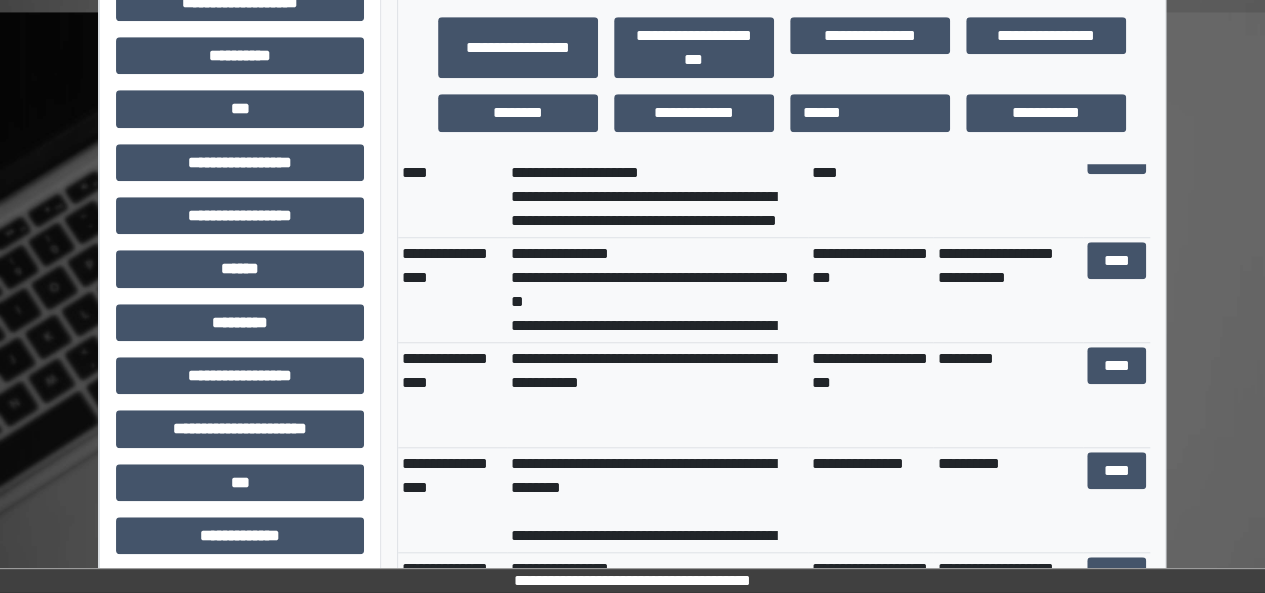 scroll, scrollTop: 689, scrollLeft: 0, axis: vertical 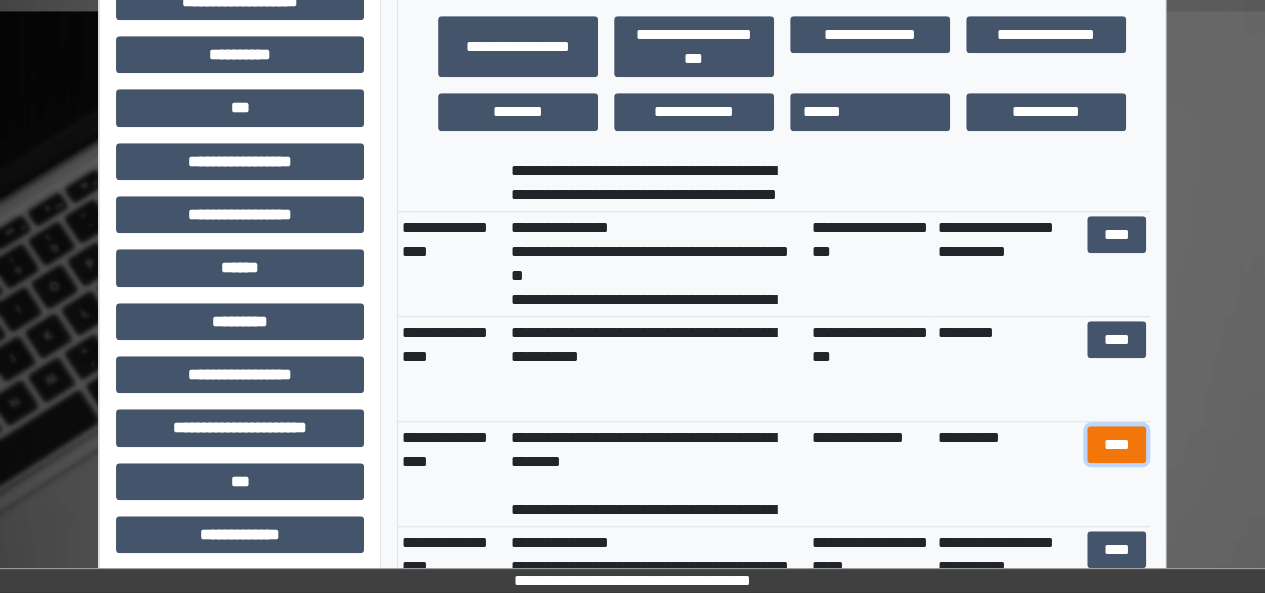 click on "****" at bounding box center (1116, 444) 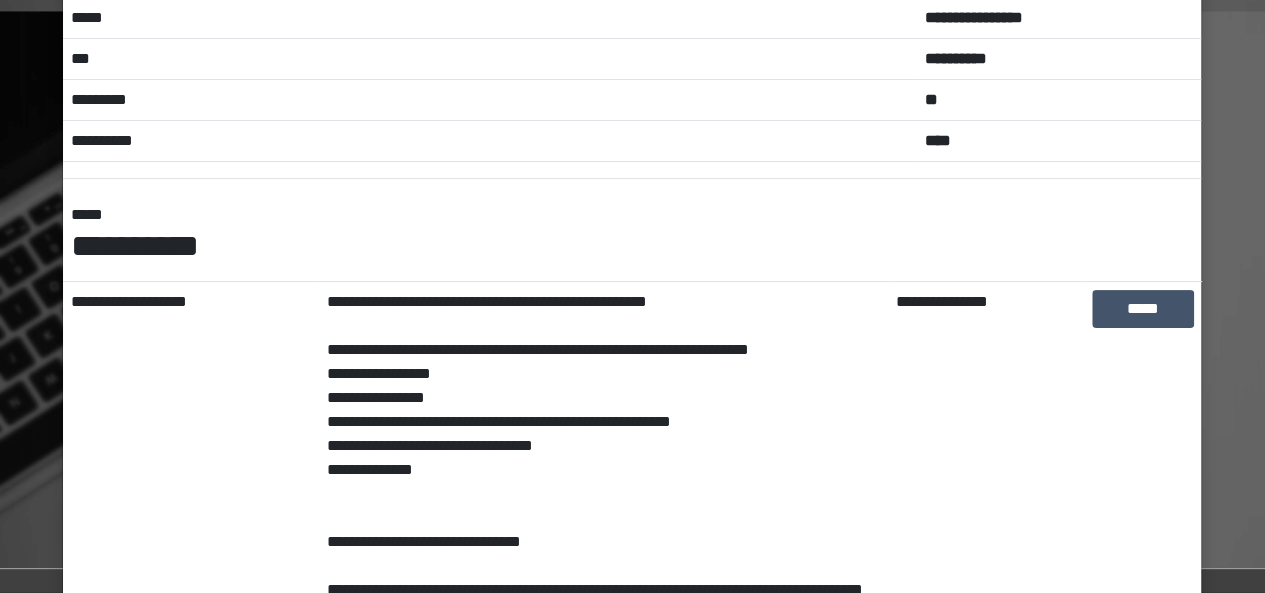 scroll, scrollTop: 0, scrollLeft: 0, axis: both 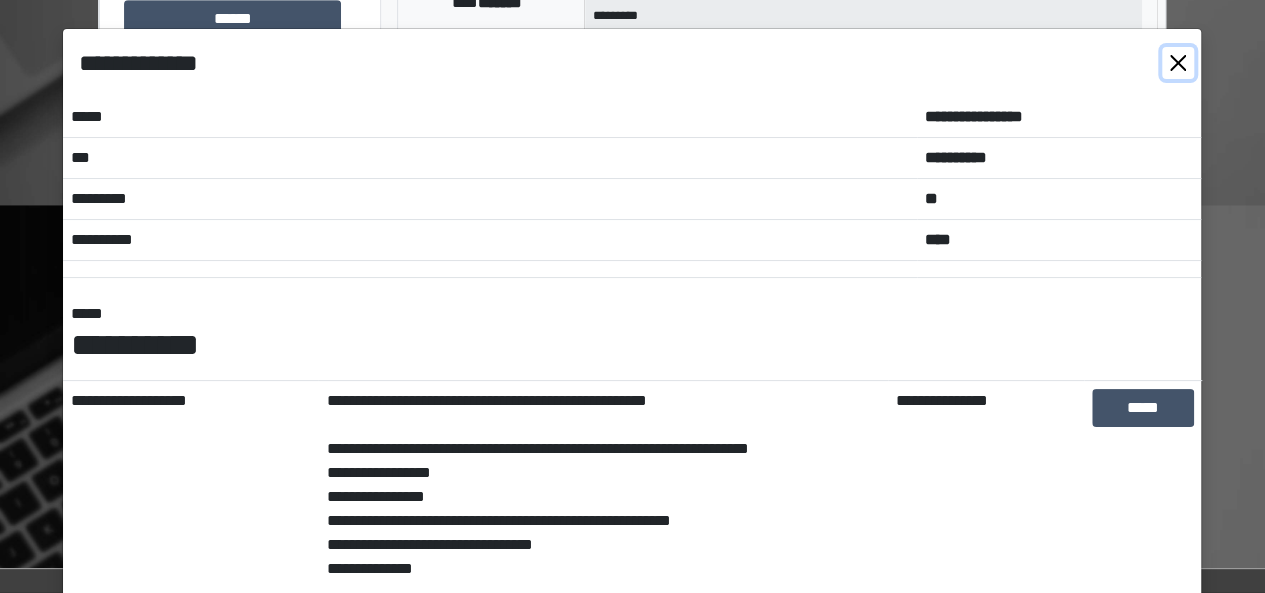 click at bounding box center (1178, 63) 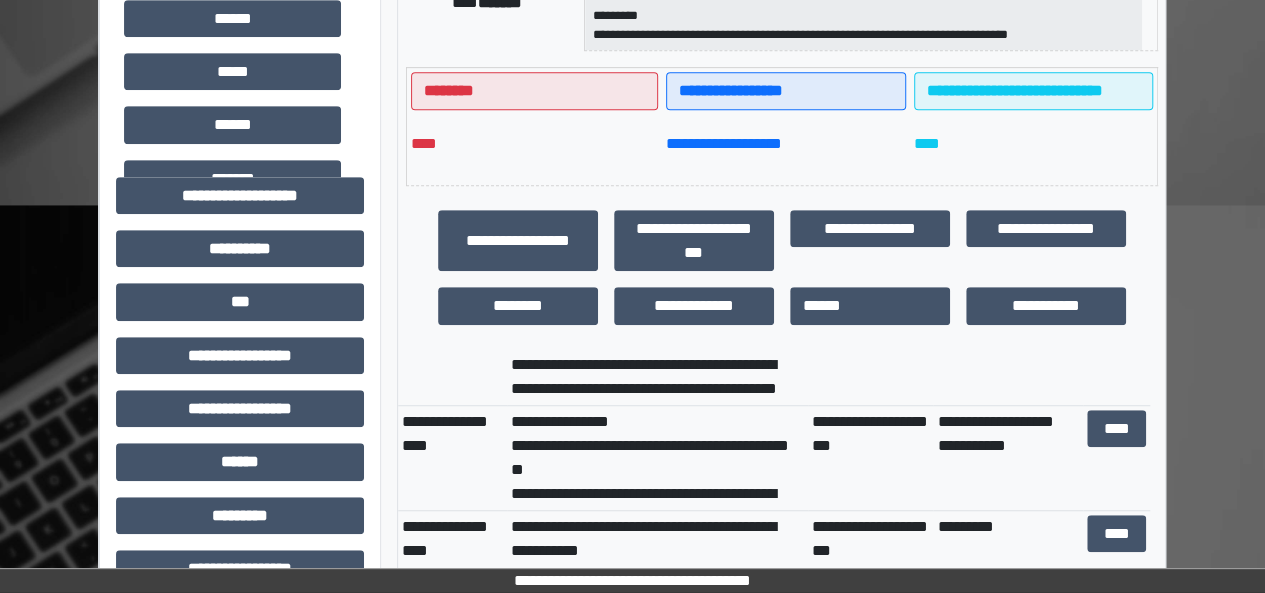 scroll, scrollTop: 234, scrollLeft: 0, axis: vertical 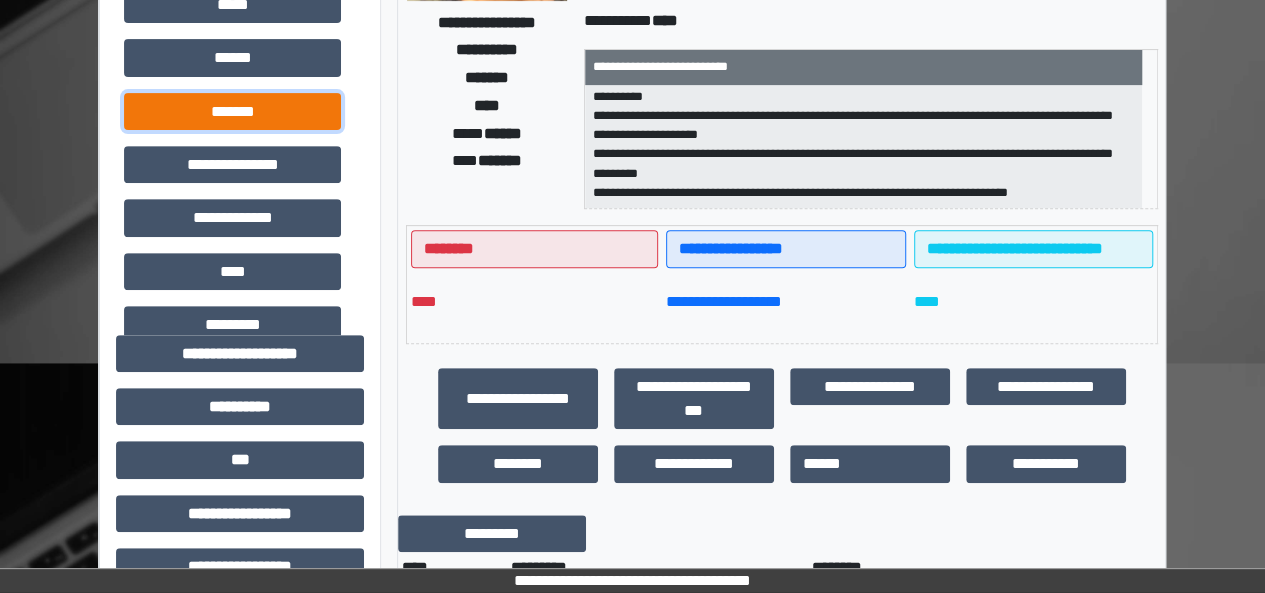 click on "*******" at bounding box center (232, 111) 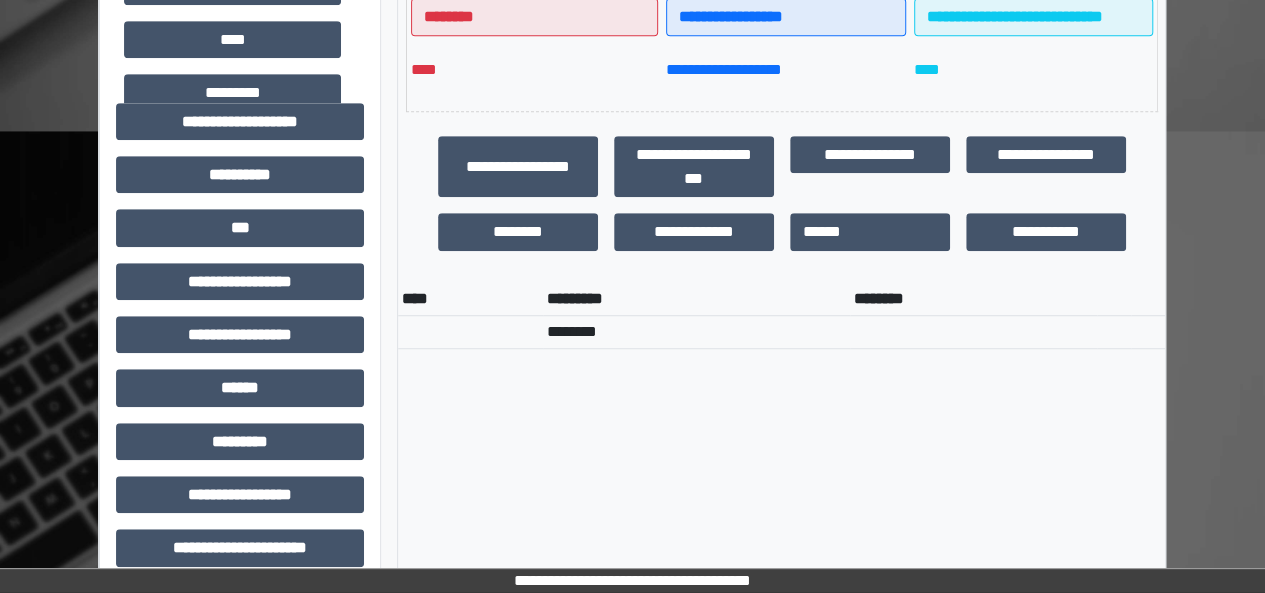 scroll, scrollTop: 232, scrollLeft: 0, axis: vertical 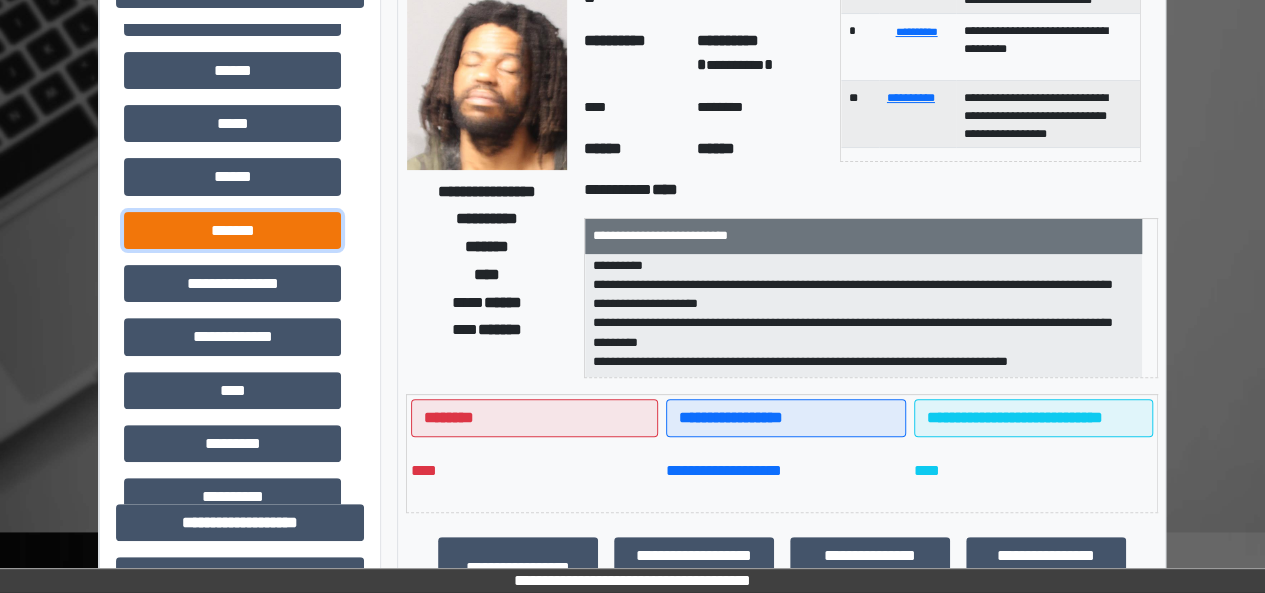 click on "*******" at bounding box center (232, 230) 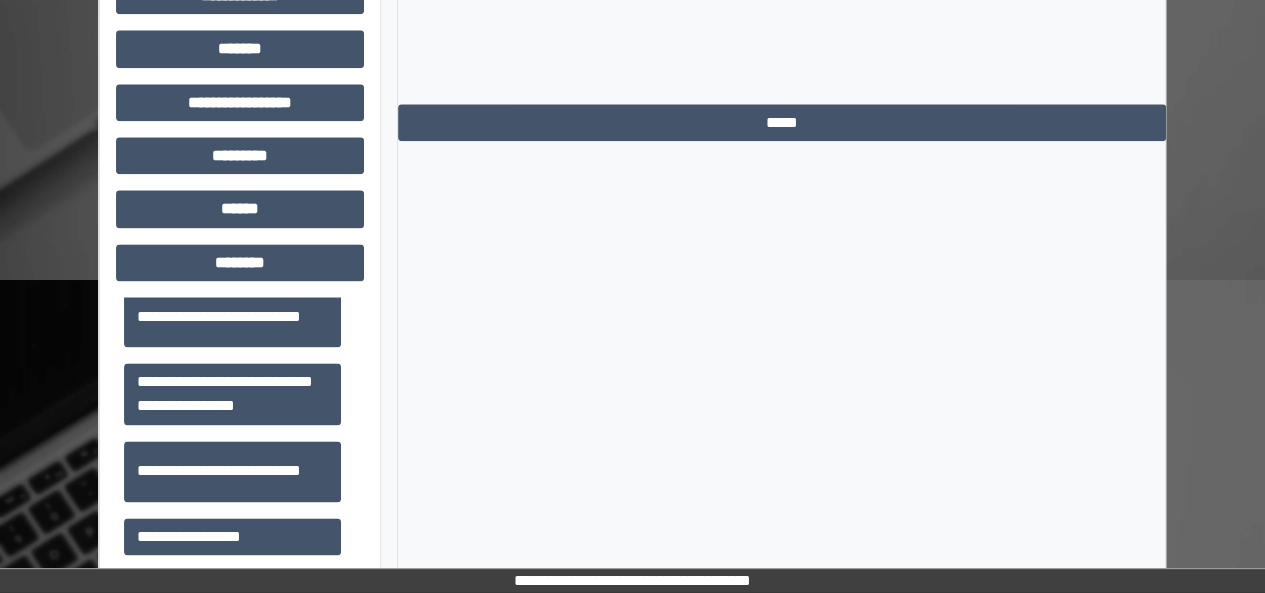 scroll, scrollTop: 1232, scrollLeft: 0, axis: vertical 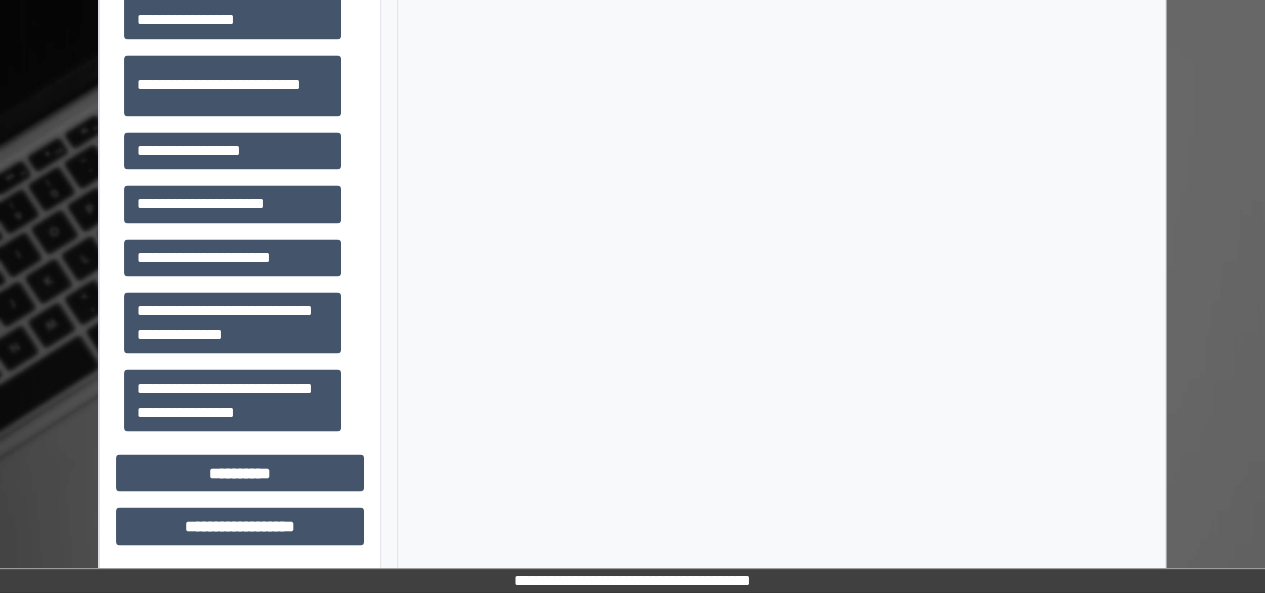 drag, startPoint x: 229, startPoint y: 471, endPoint x: 754, endPoint y: 186, distance: 597.36926 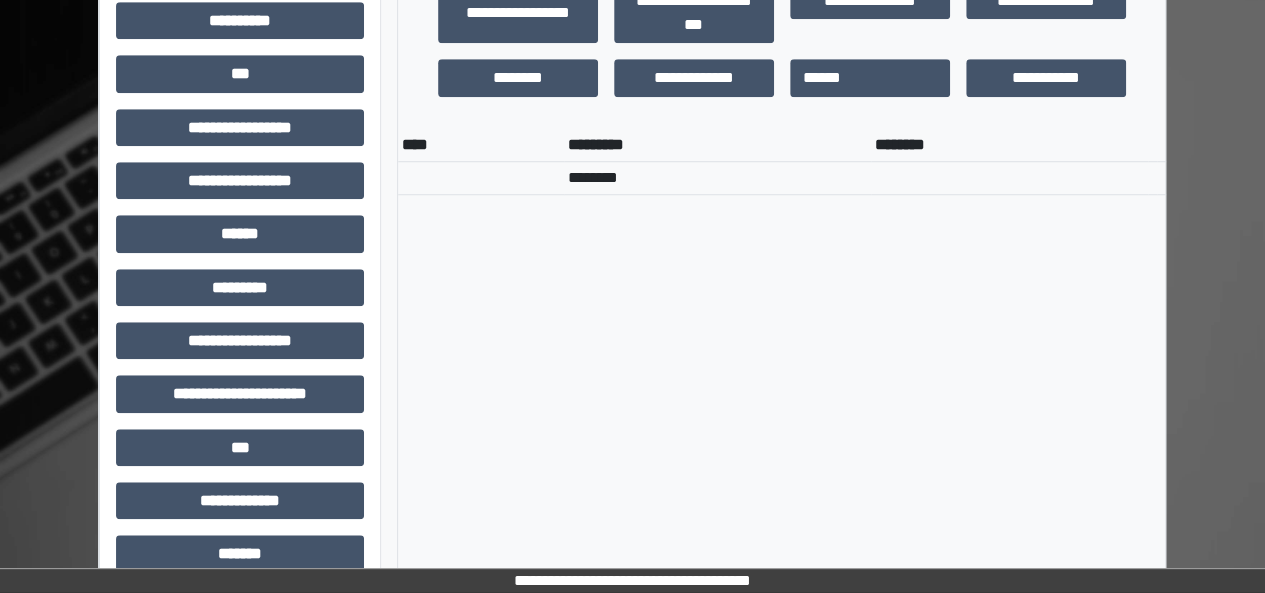scroll, scrollTop: 719, scrollLeft: 0, axis: vertical 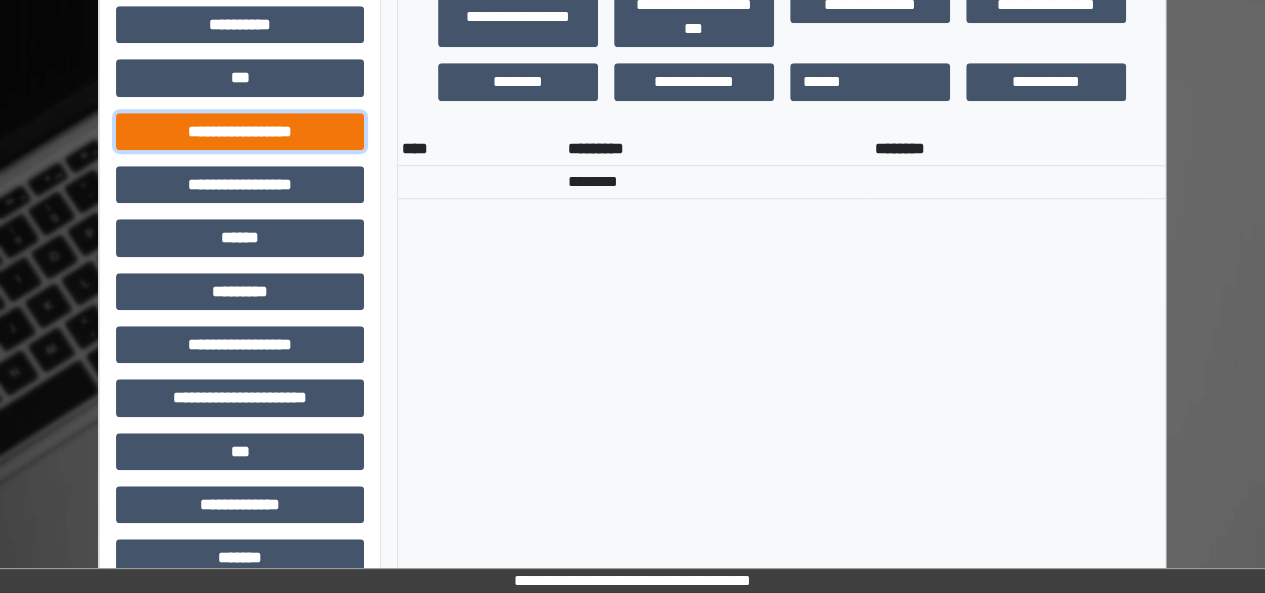 click on "**********" at bounding box center [240, 131] 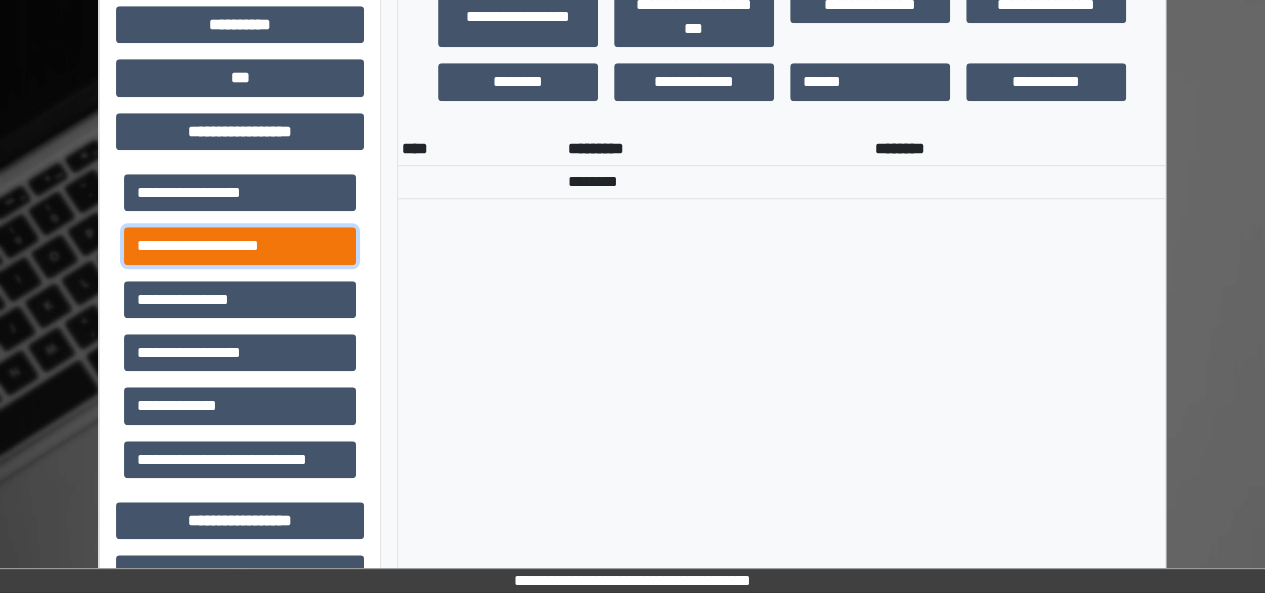 click on "**********" at bounding box center [240, 245] 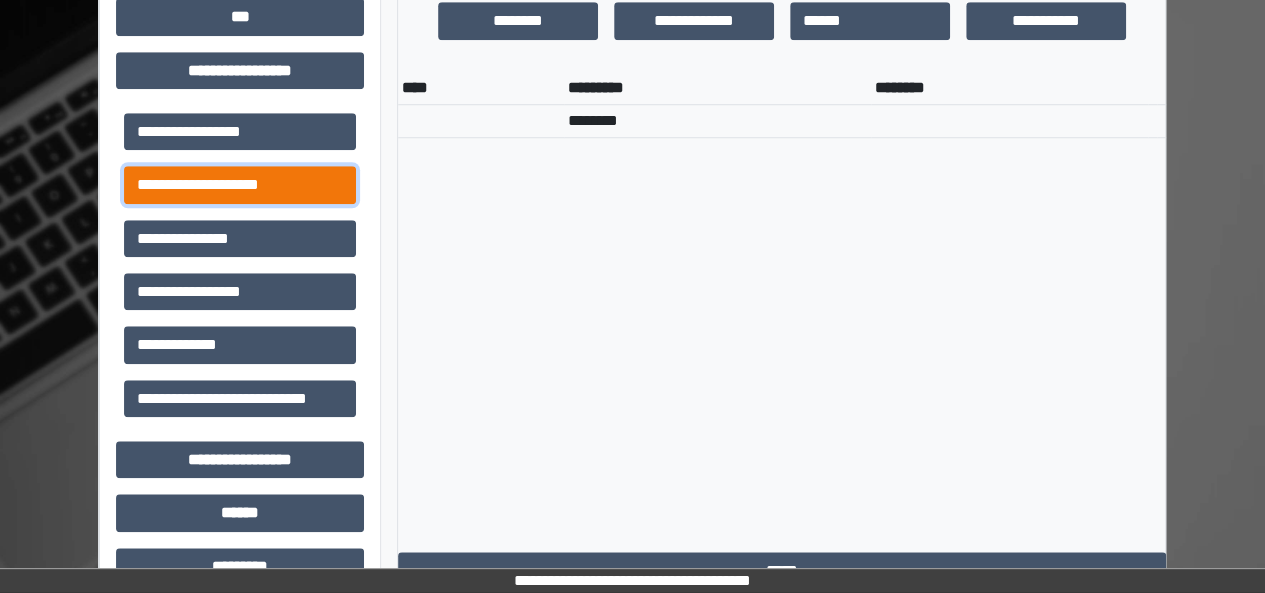 scroll, scrollTop: 777, scrollLeft: 0, axis: vertical 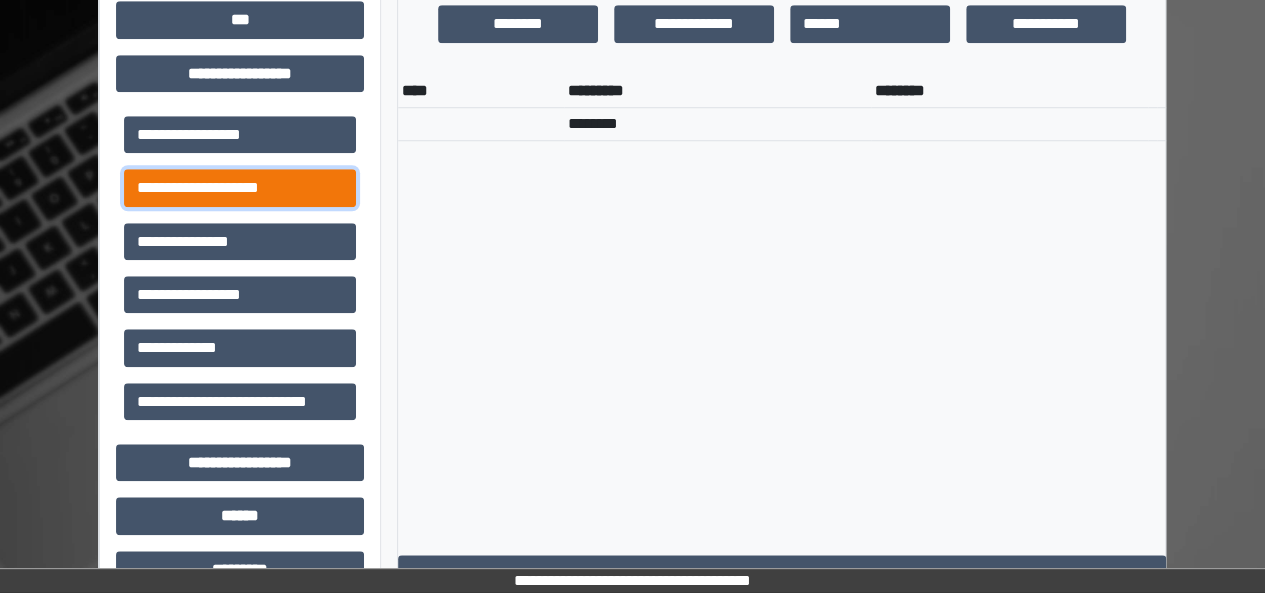 click on "**********" at bounding box center (240, 187) 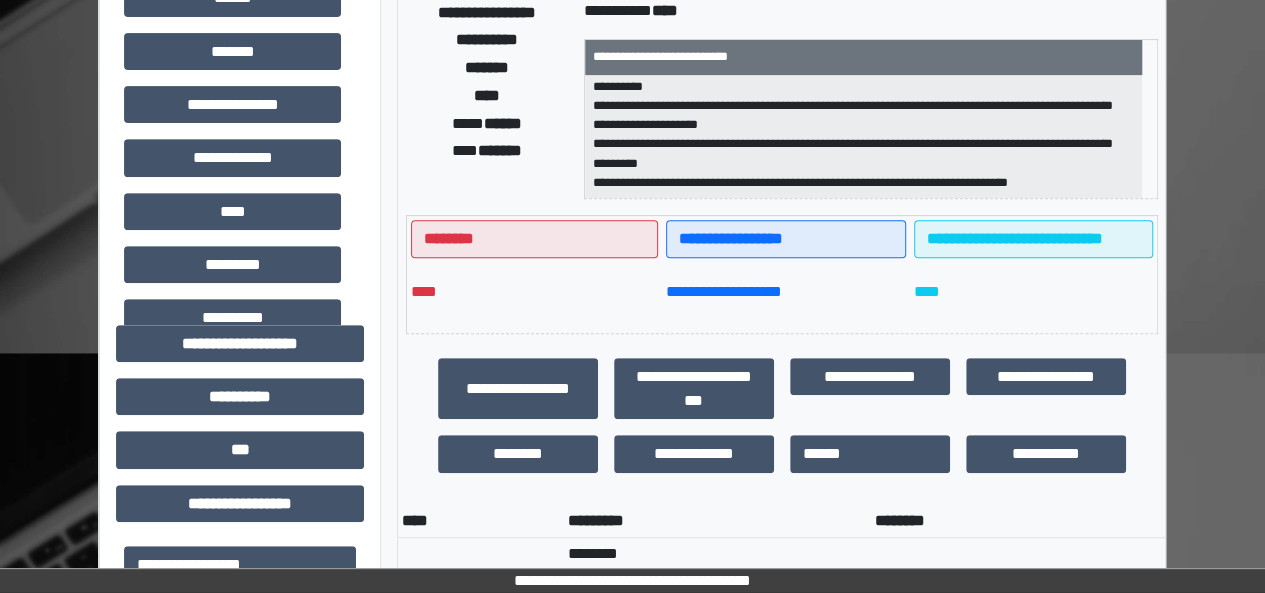 scroll, scrollTop: 293, scrollLeft: 0, axis: vertical 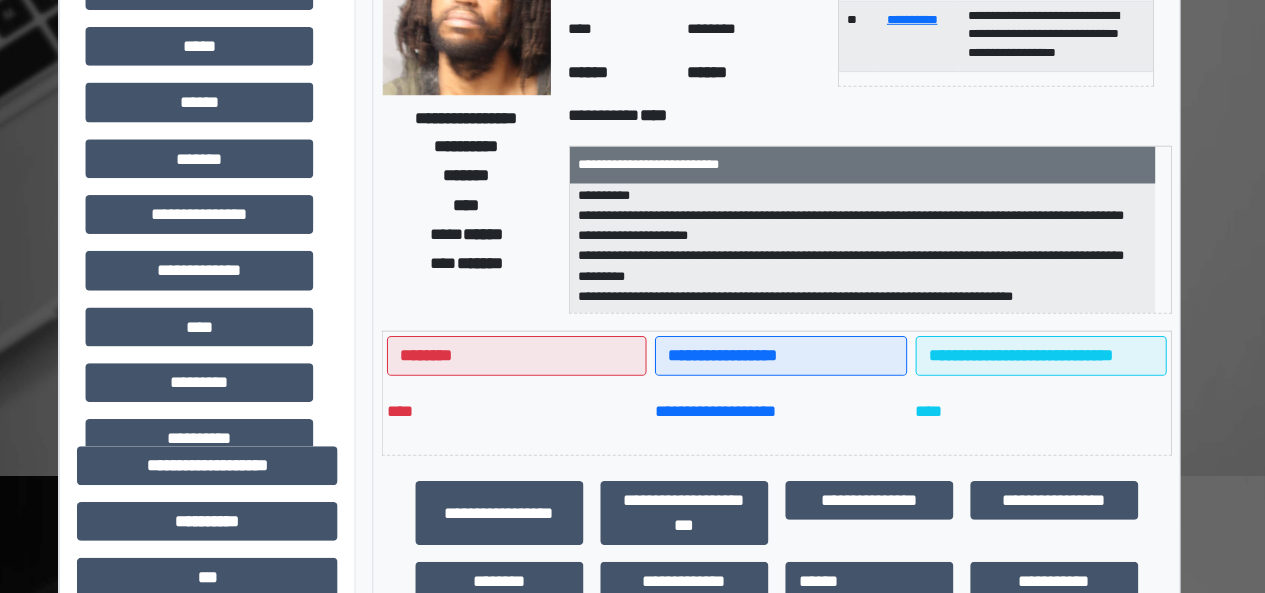 click on "**********" at bounding box center [1015, 338] 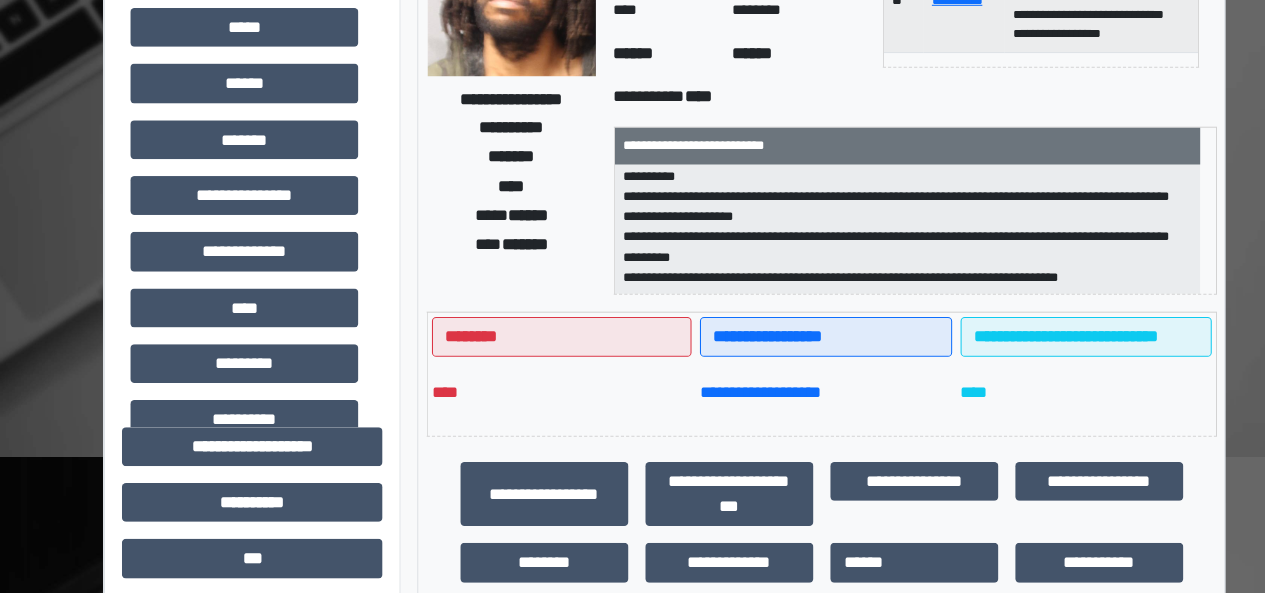 scroll, scrollTop: 0, scrollLeft: 0, axis: both 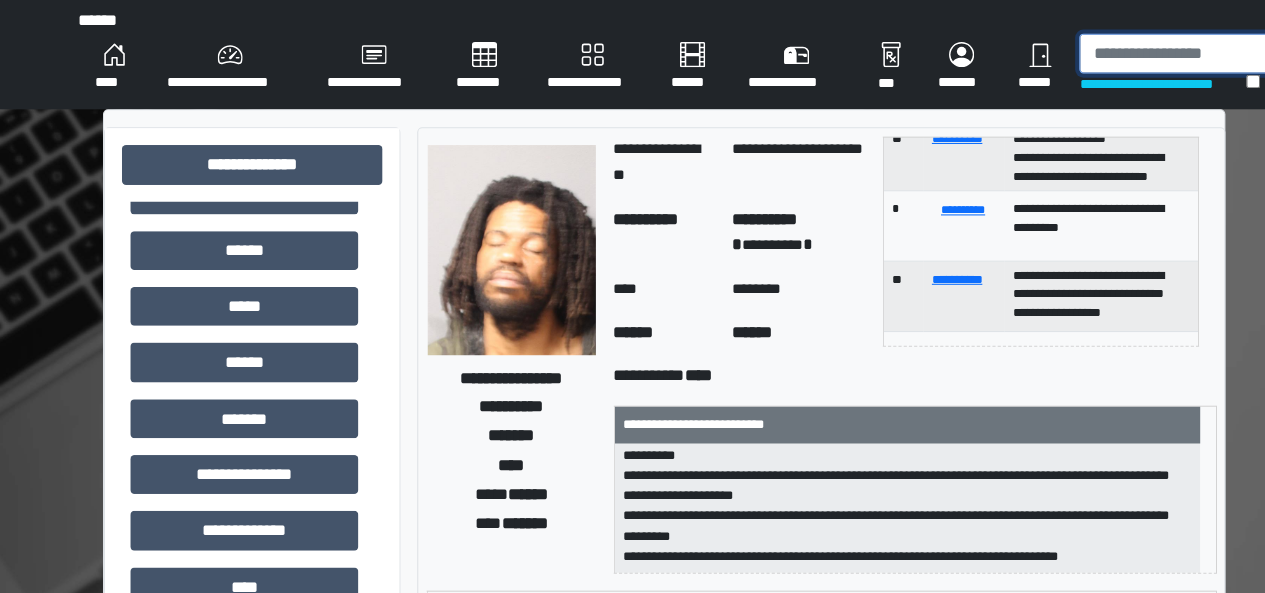 click at bounding box center (1130, 51) 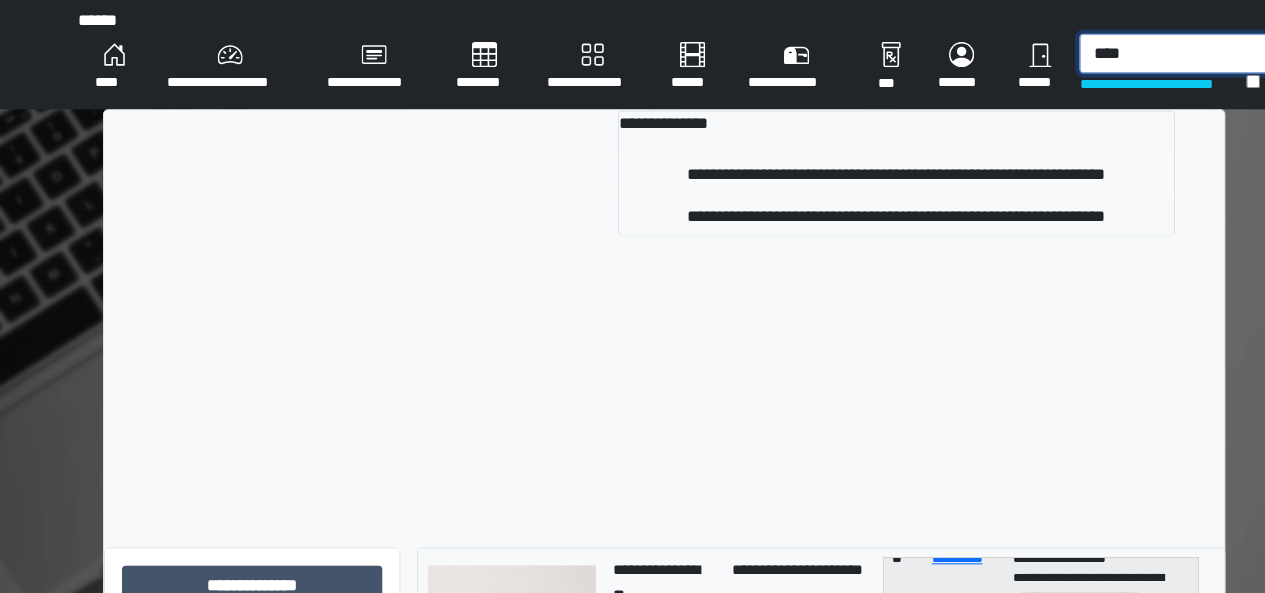 type on "****" 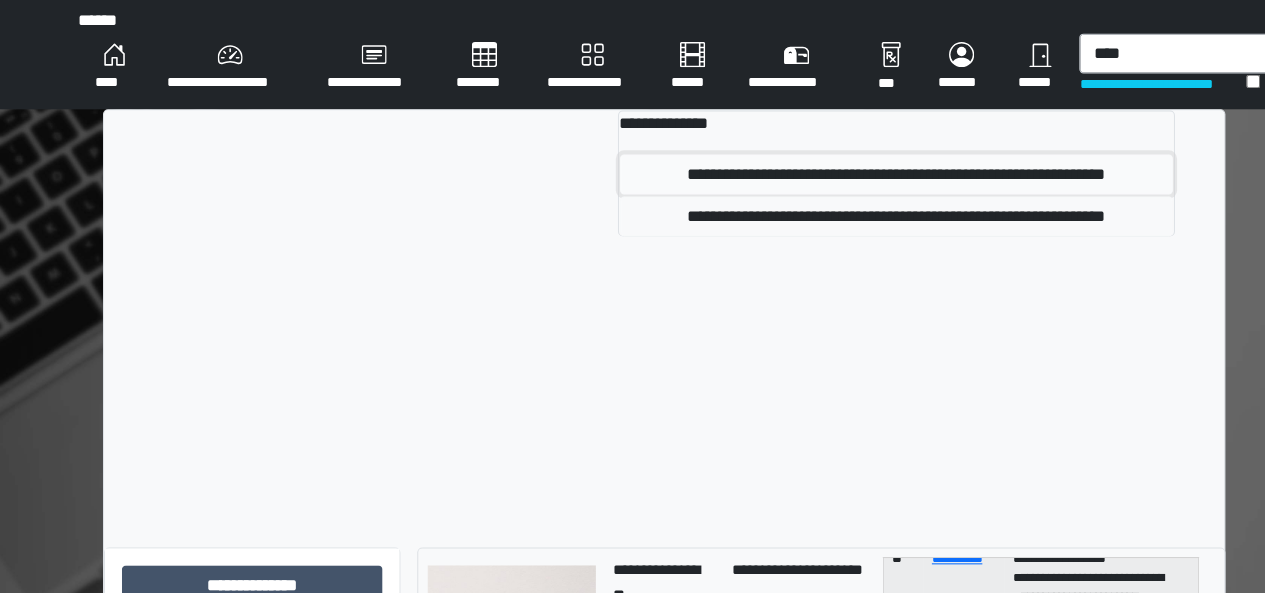 click on "**********" at bounding box center (853, 166) 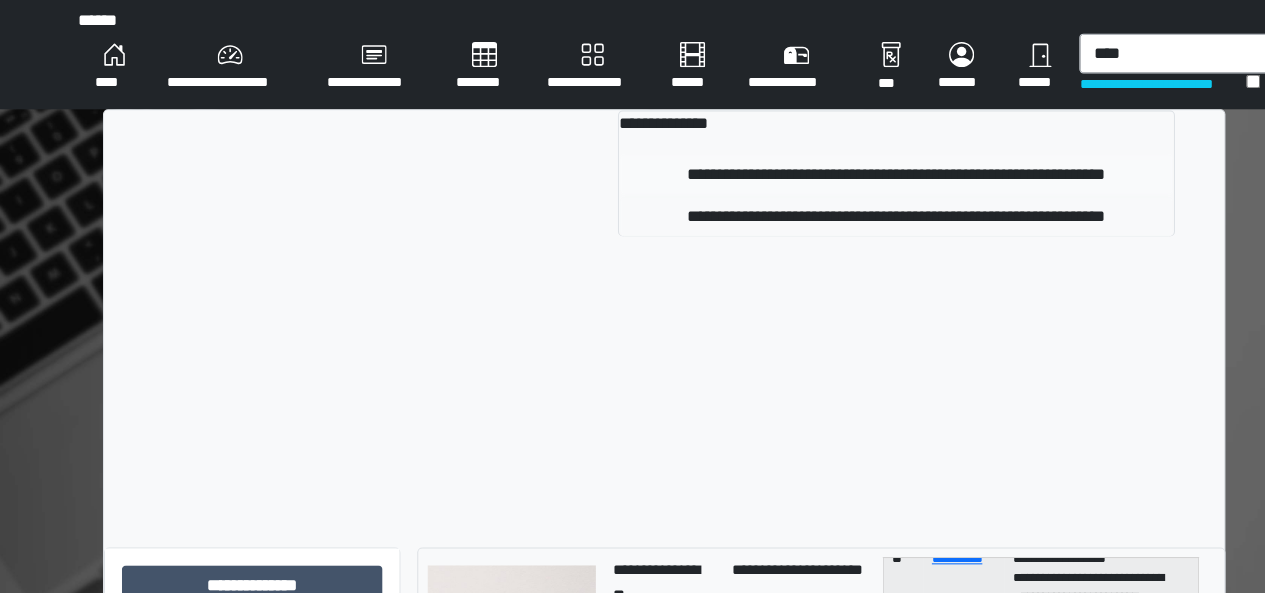 type 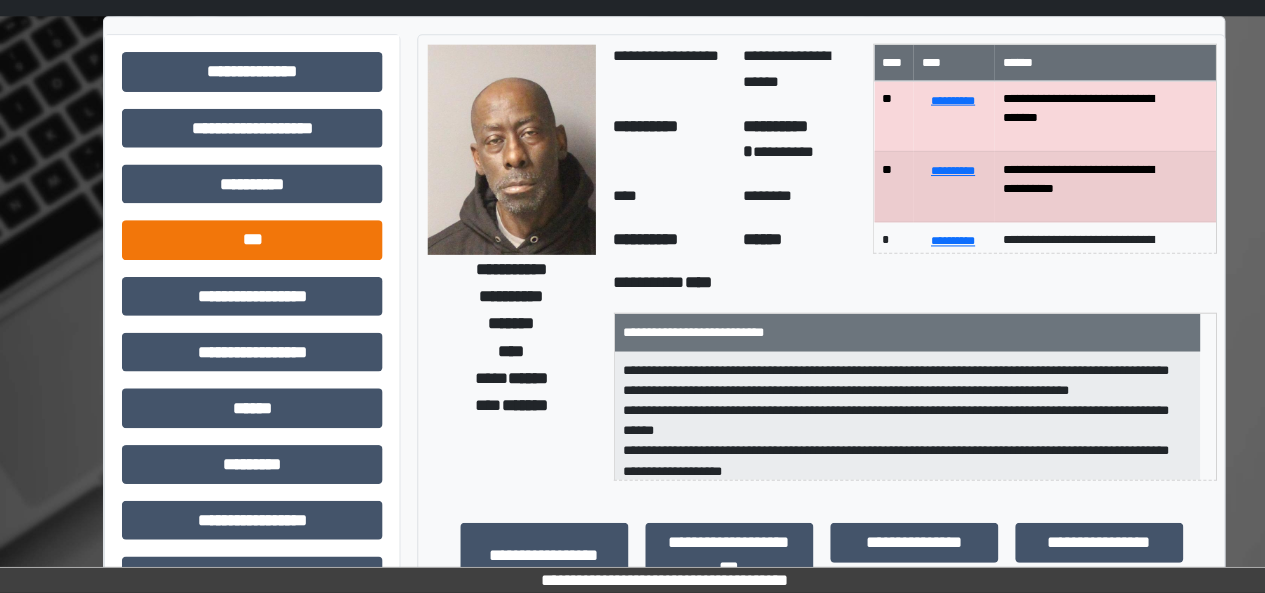 scroll, scrollTop: 60, scrollLeft: 0, axis: vertical 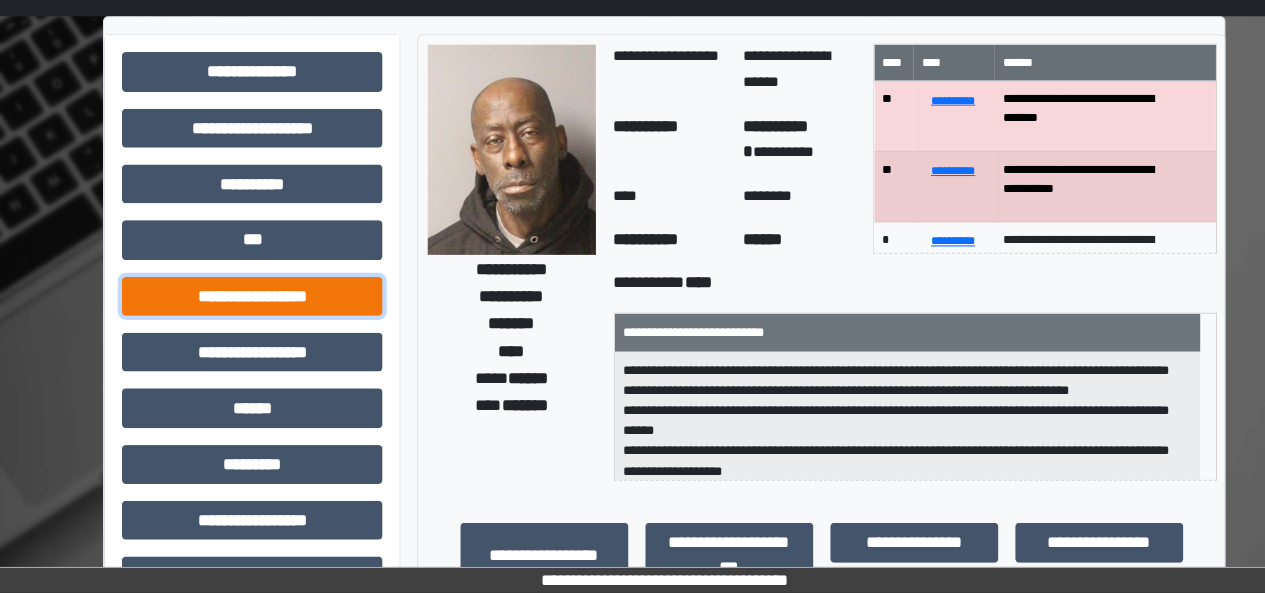 click on "**********" at bounding box center (240, 310) 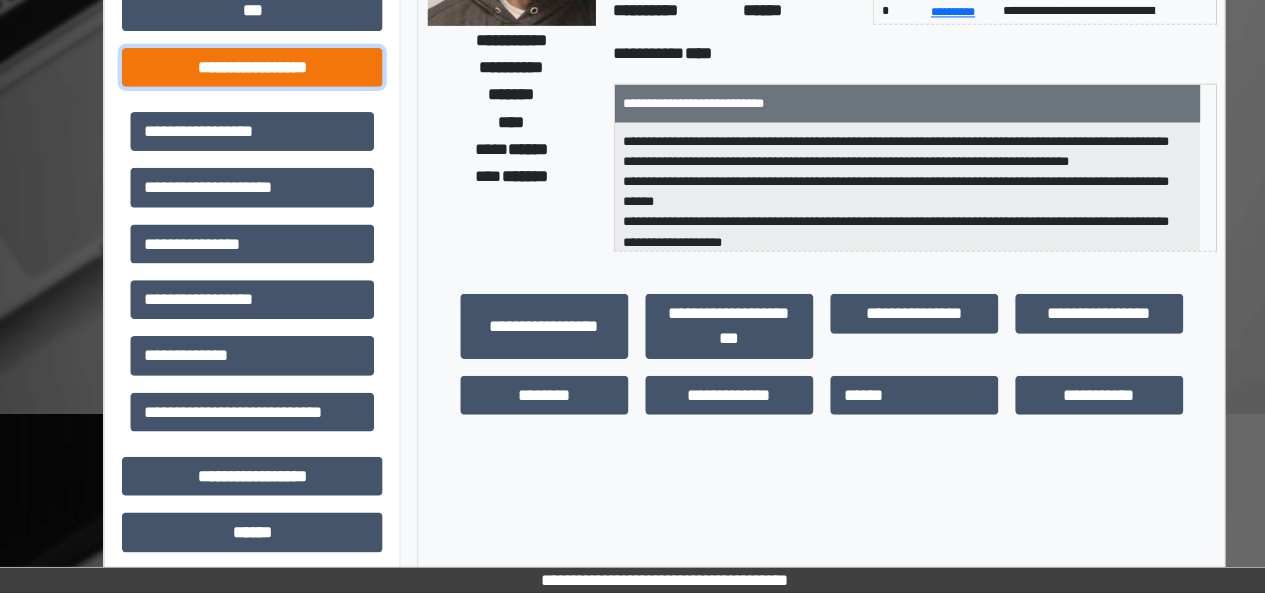 scroll, scrollTop: 318, scrollLeft: 0, axis: vertical 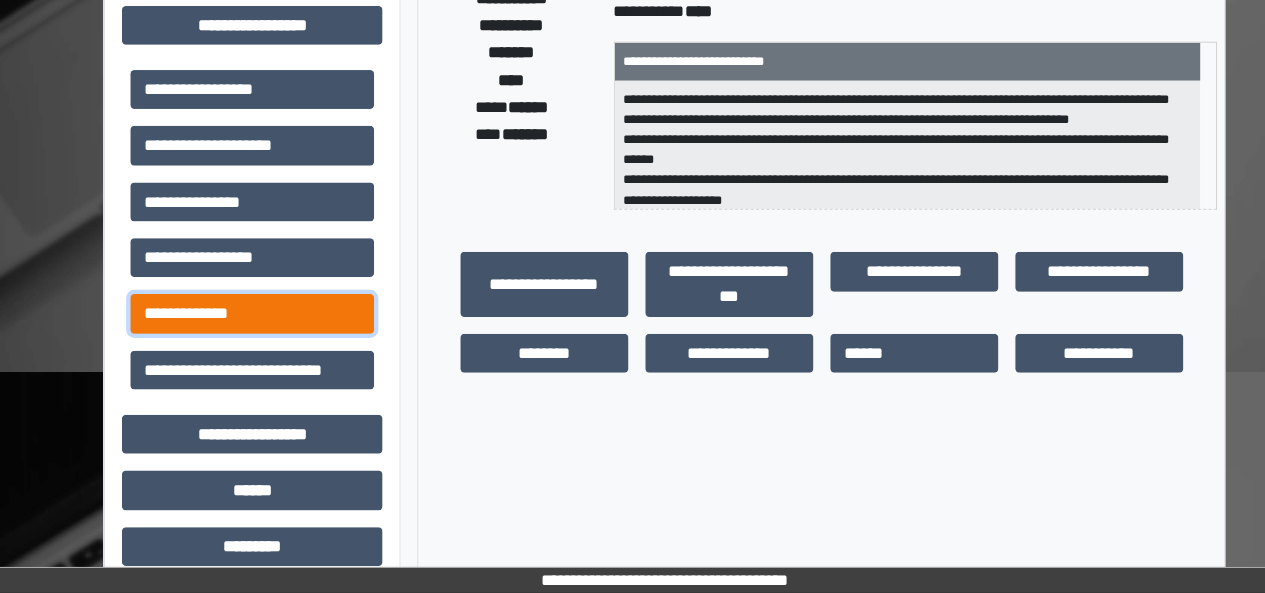 click on "**********" at bounding box center (240, 326) 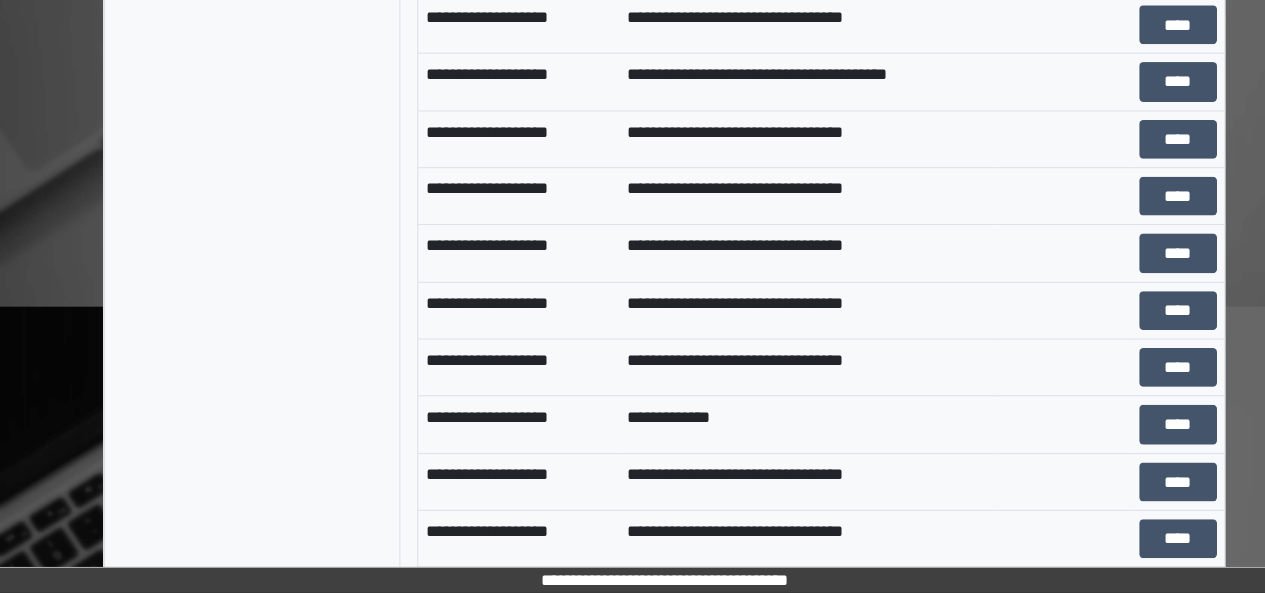 scroll, scrollTop: 2046, scrollLeft: 0, axis: vertical 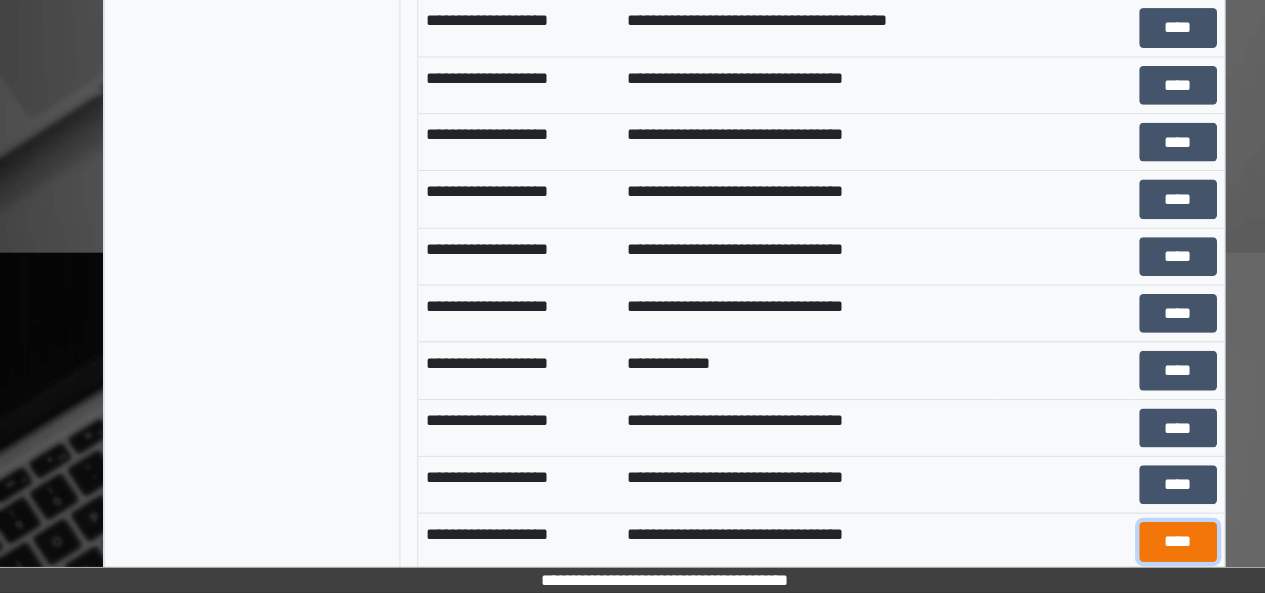 click on "****" at bounding box center [1120, 543] 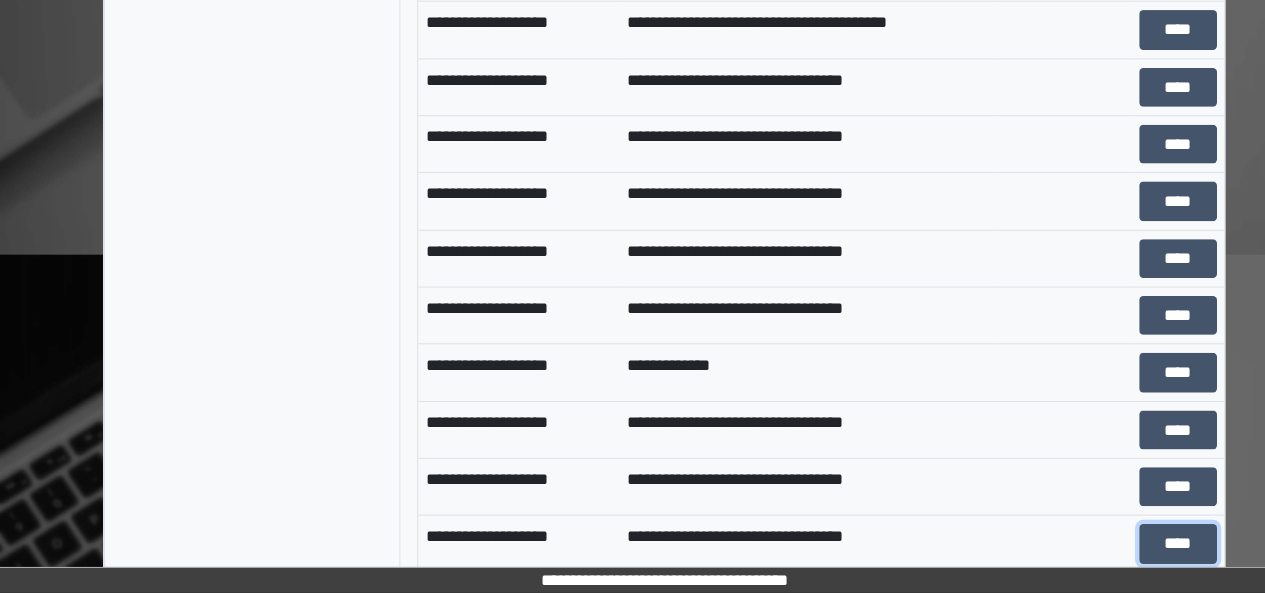 scroll, scrollTop: 2046, scrollLeft: 0, axis: vertical 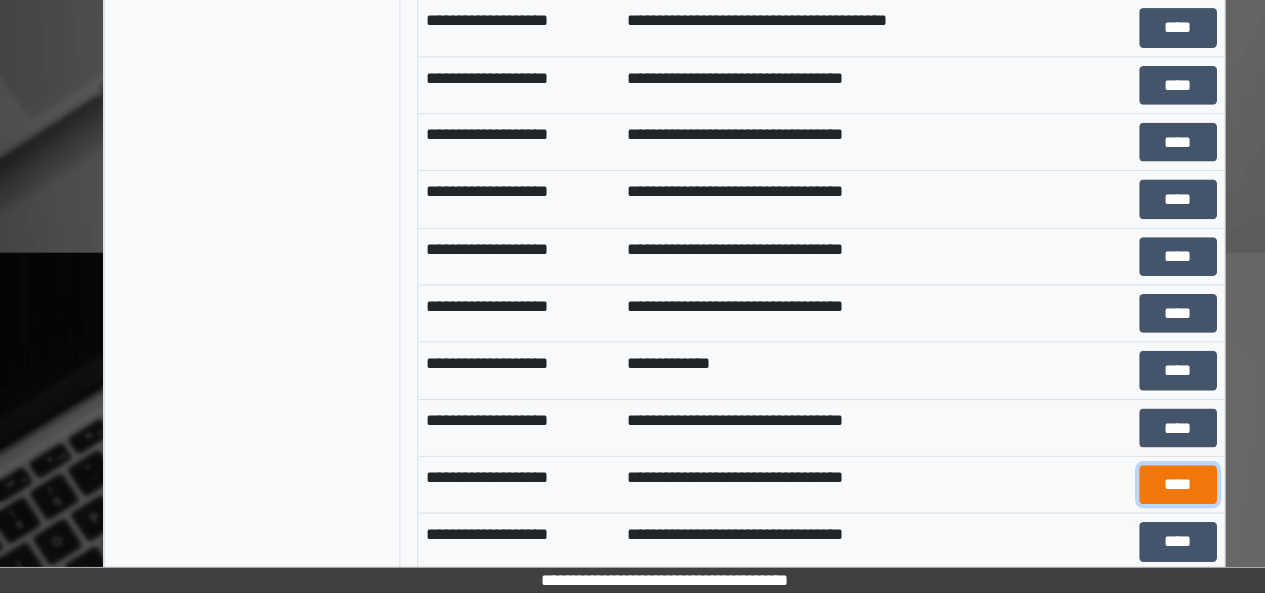 click on "****" at bounding box center [1120, 489] 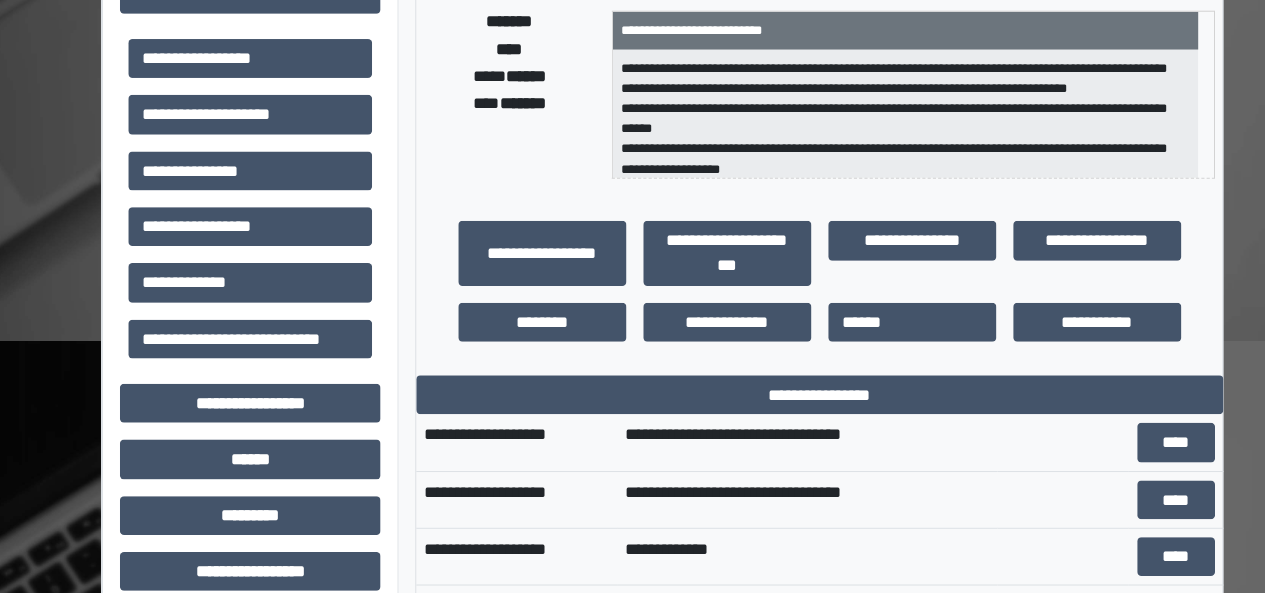 scroll, scrollTop: 0, scrollLeft: 0, axis: both 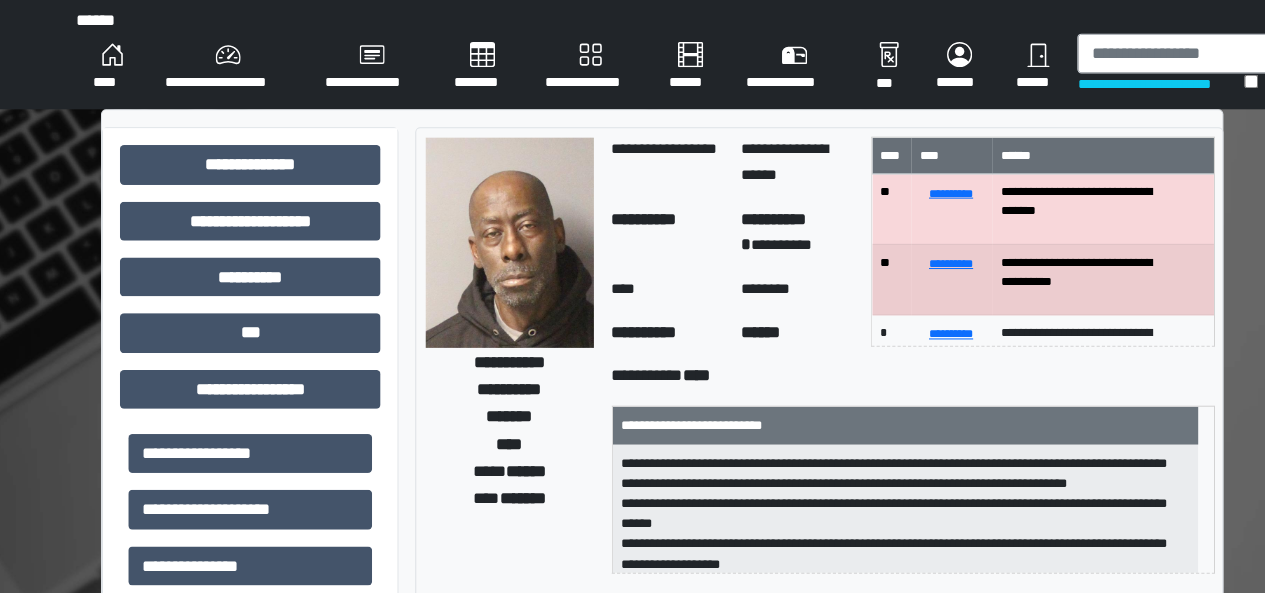 click on "**********" at bounding box center [219, 64] 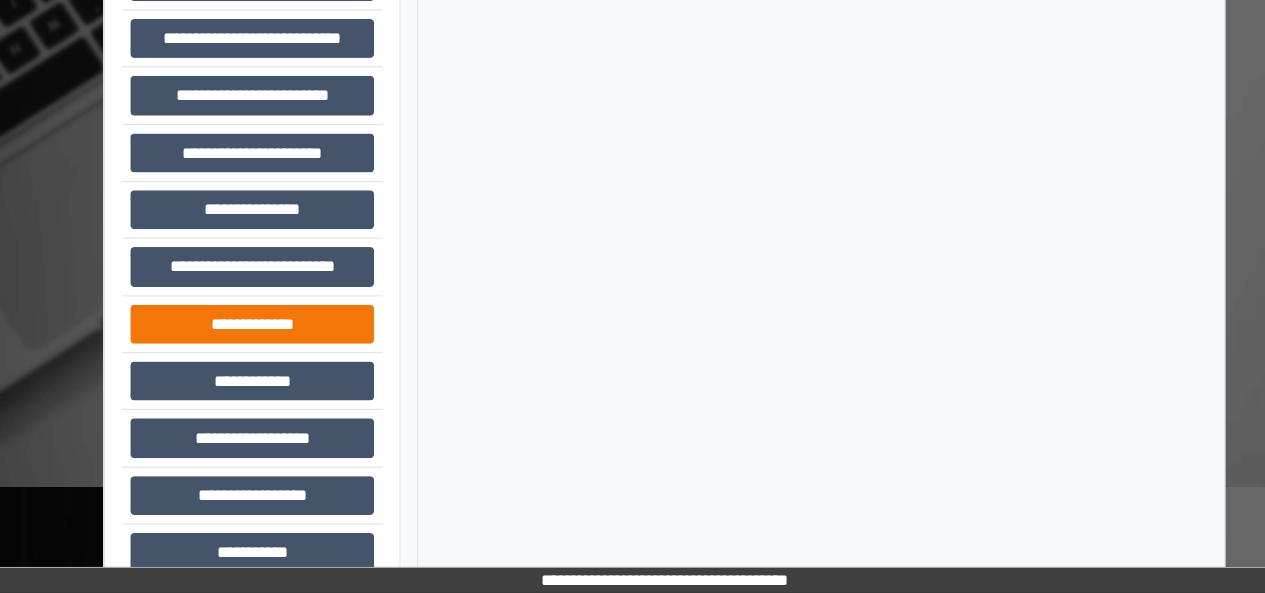 scroll, scrollTop: 242, scrollLeft: 0, axis: vertical 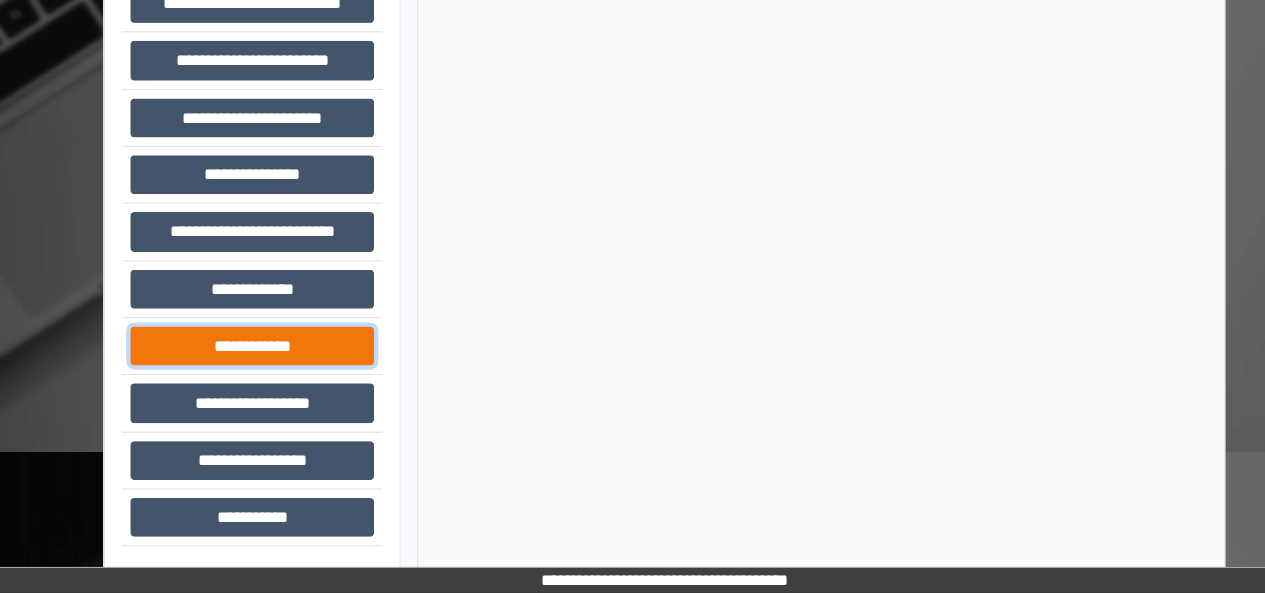 click on "**********" at bounding box center (240, 357) 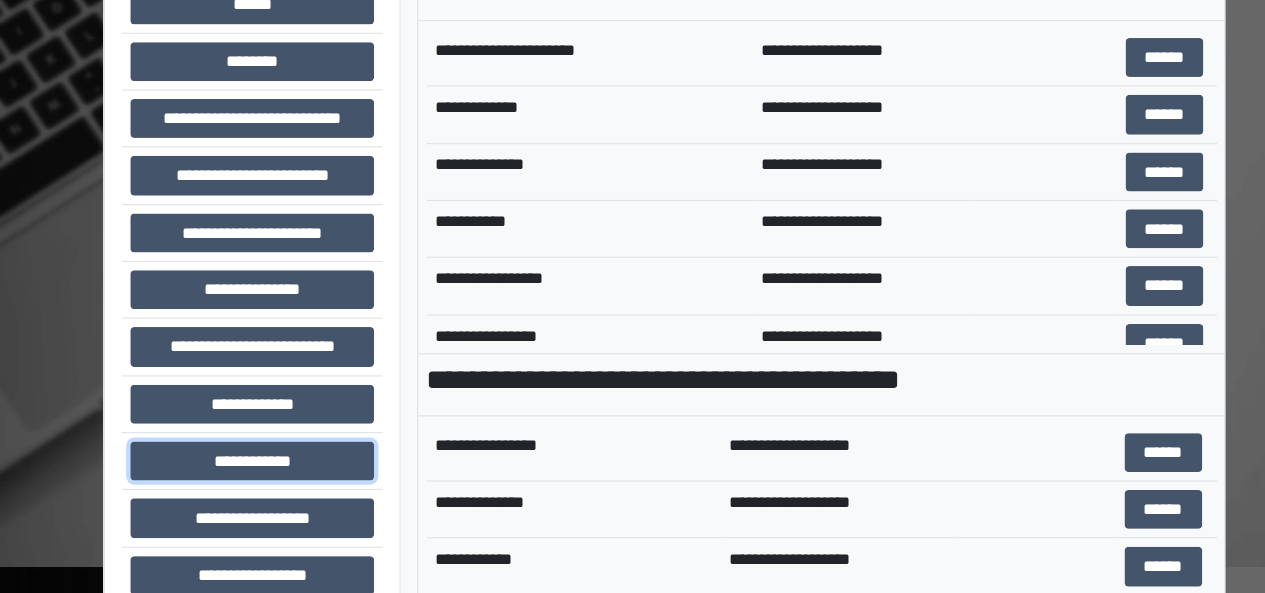 scroll, scrollTop: 0, scrollLeft: 0, axis: both 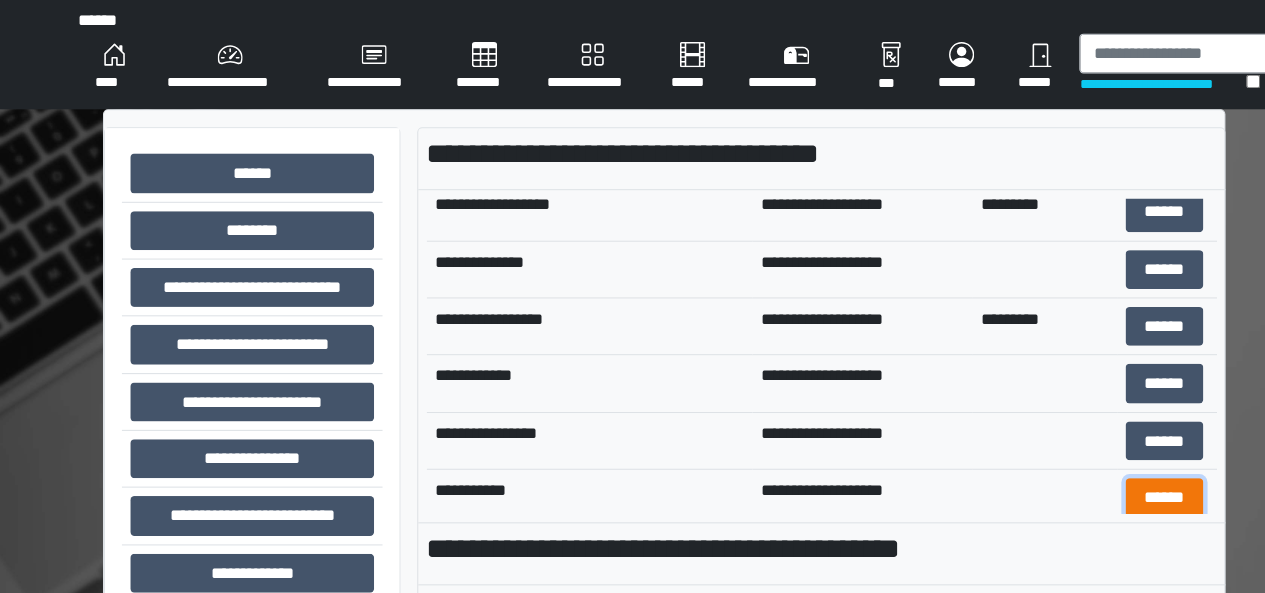 click on "******" at bounding box center [1108, 473] 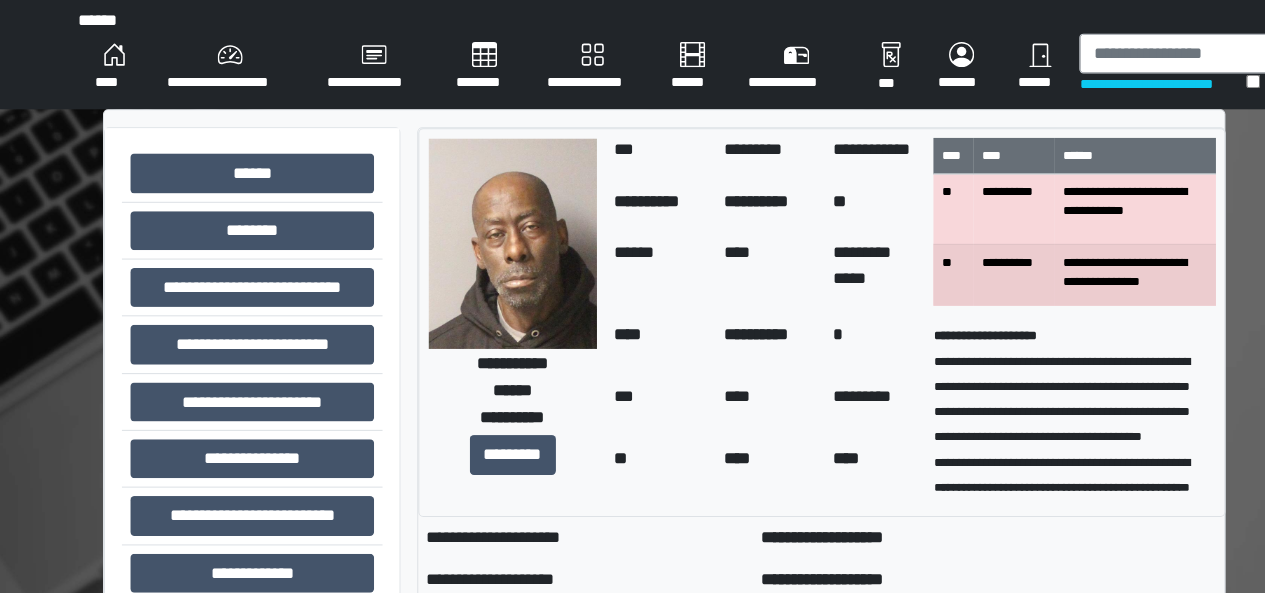 click on "**********" at bounding box center [1022, 387] 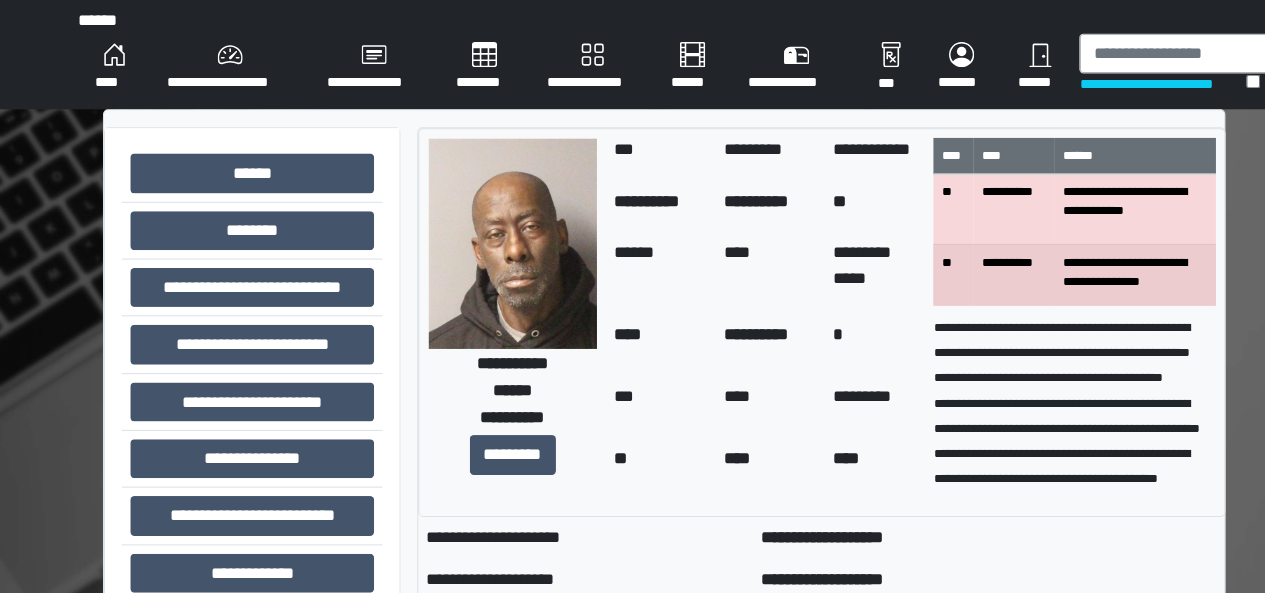 scroll, scrollTop: 611, scrollLeft: 0, axis: vertical 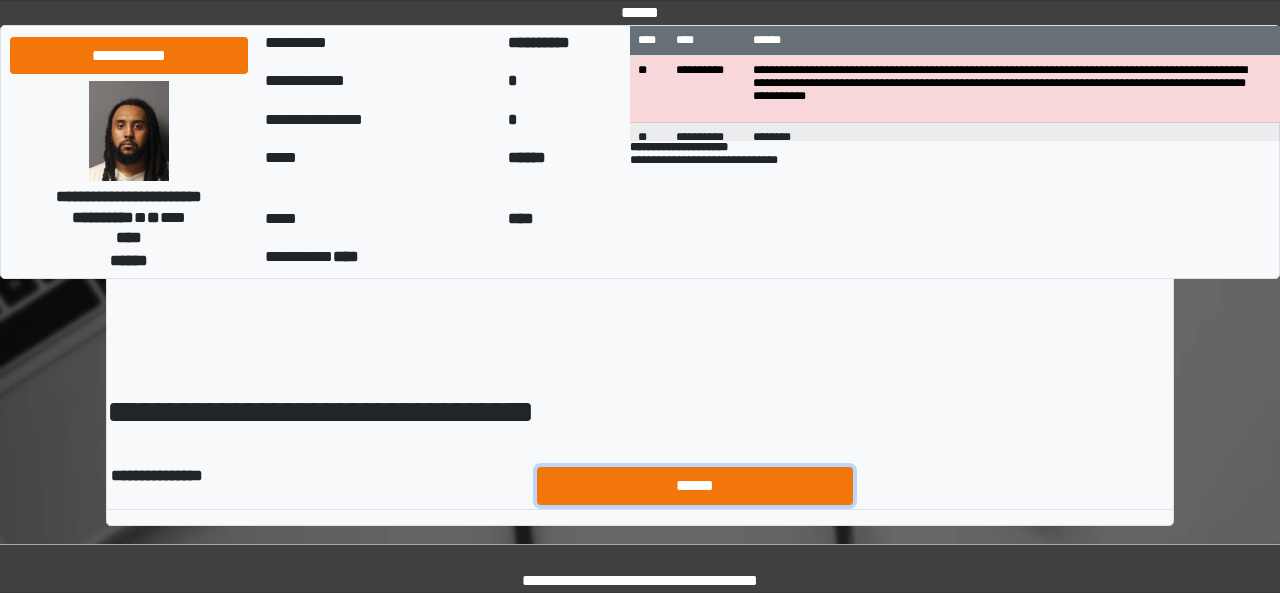 click on "******" at bounding box center [695, 485] 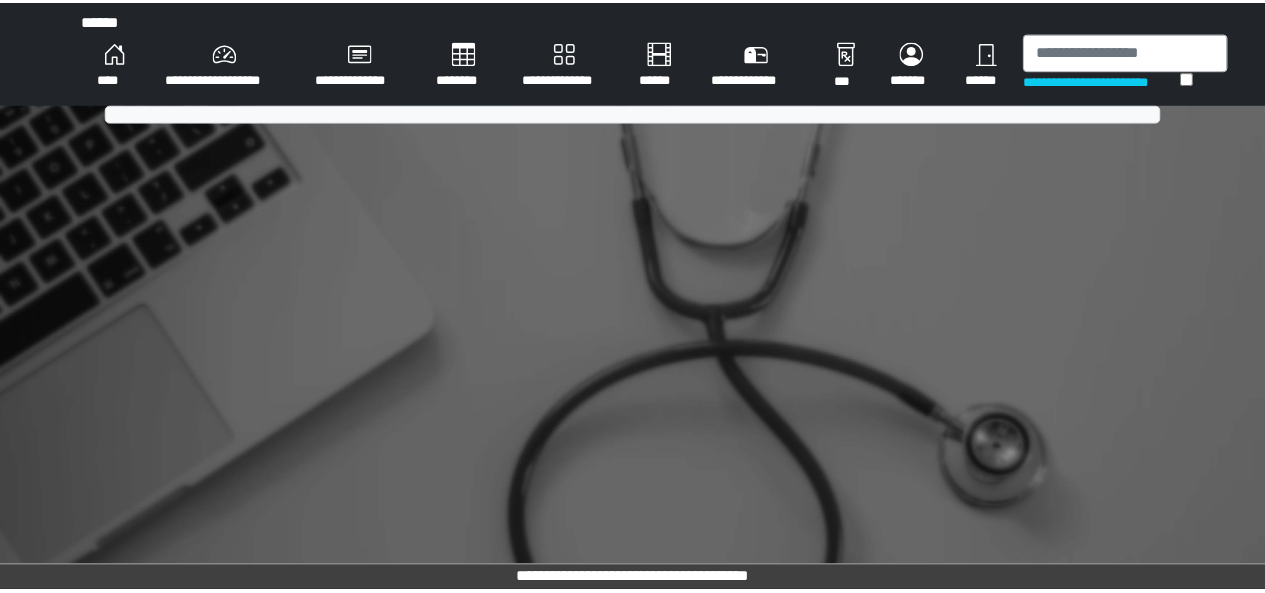 scroll, scrollTop: 0, scrollLeft: 0, axis: both 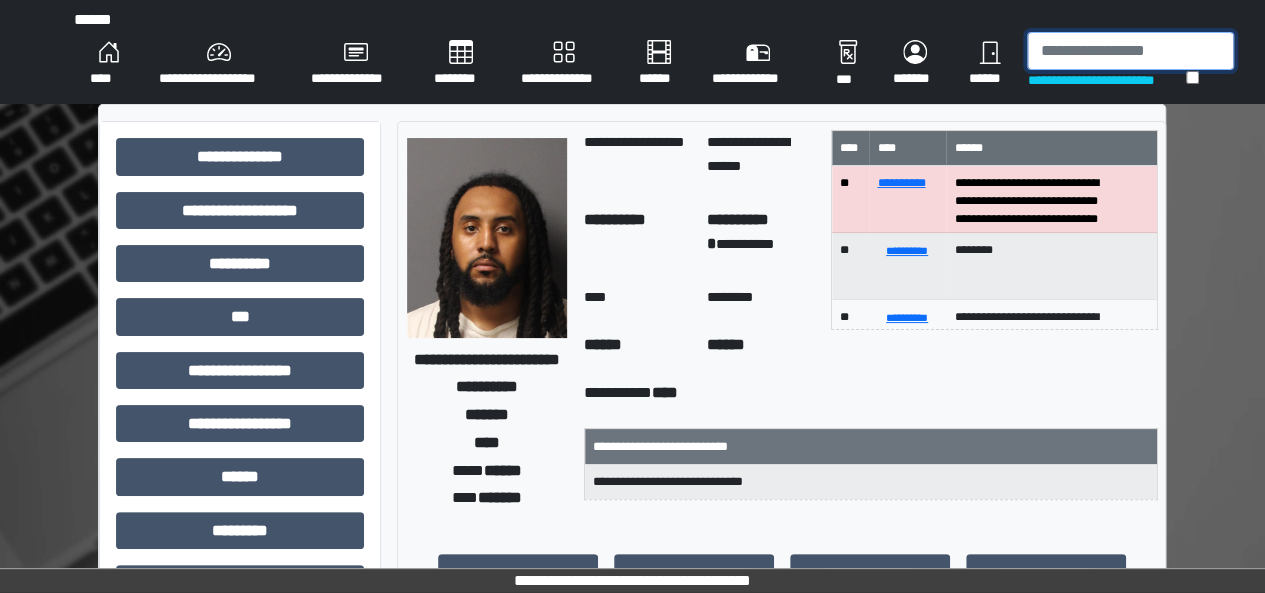 click at bounding box center [1130, 51] 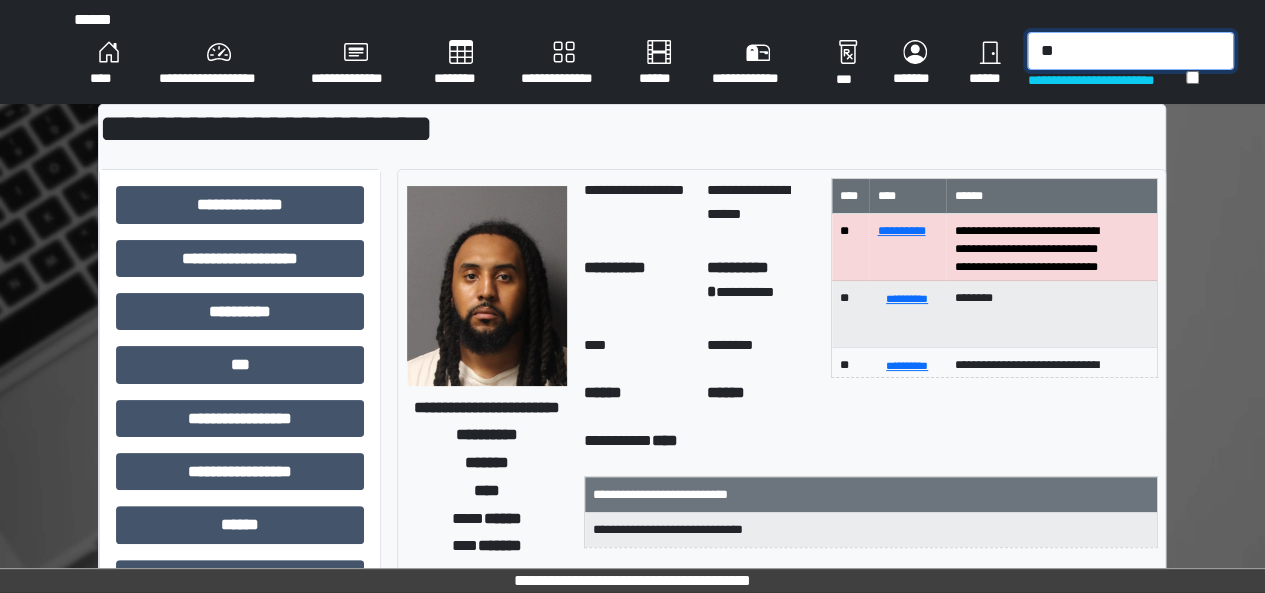 type on "*" 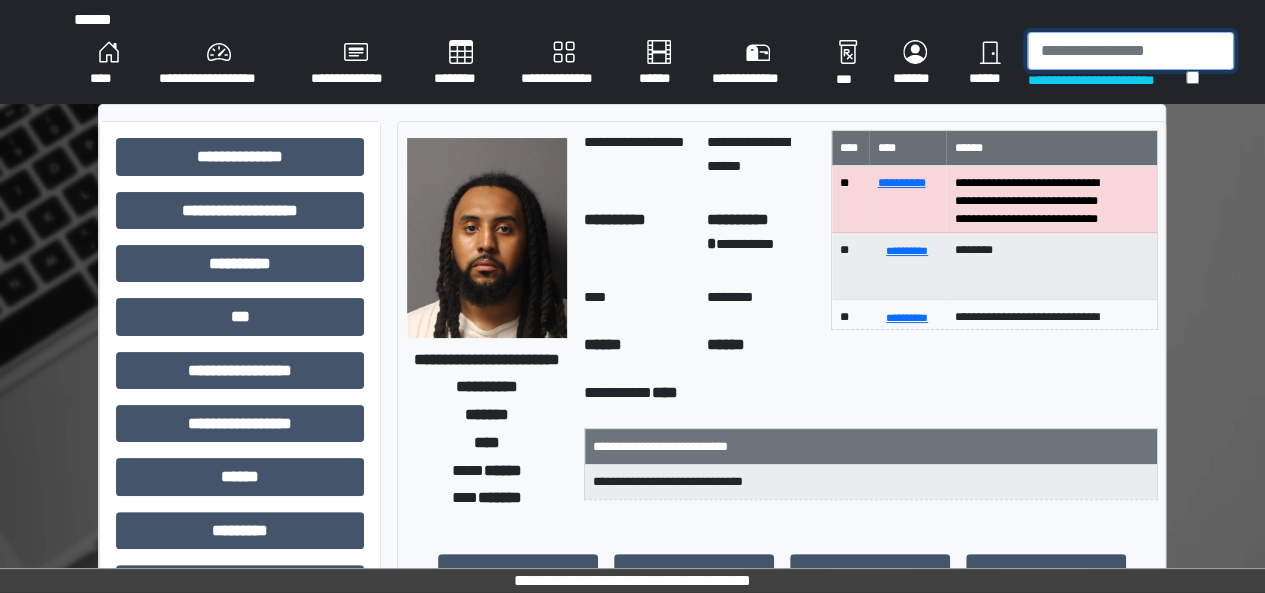 type on "*" 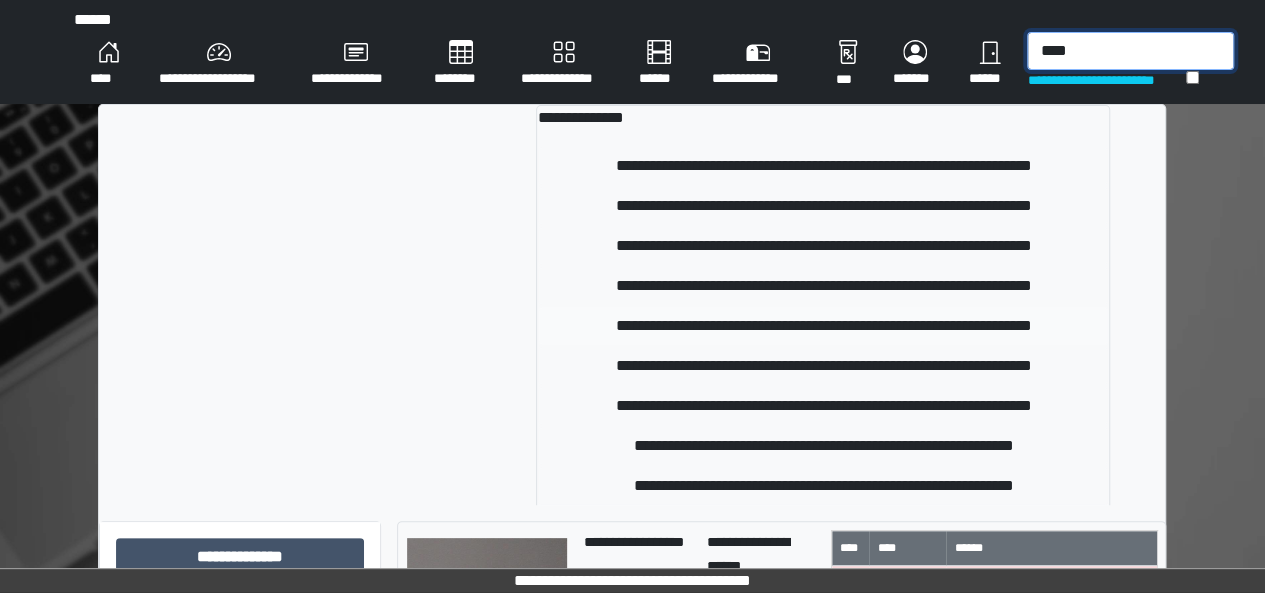 scroll, scrollTop: 90, scrollLeft: 0, axis: vertical 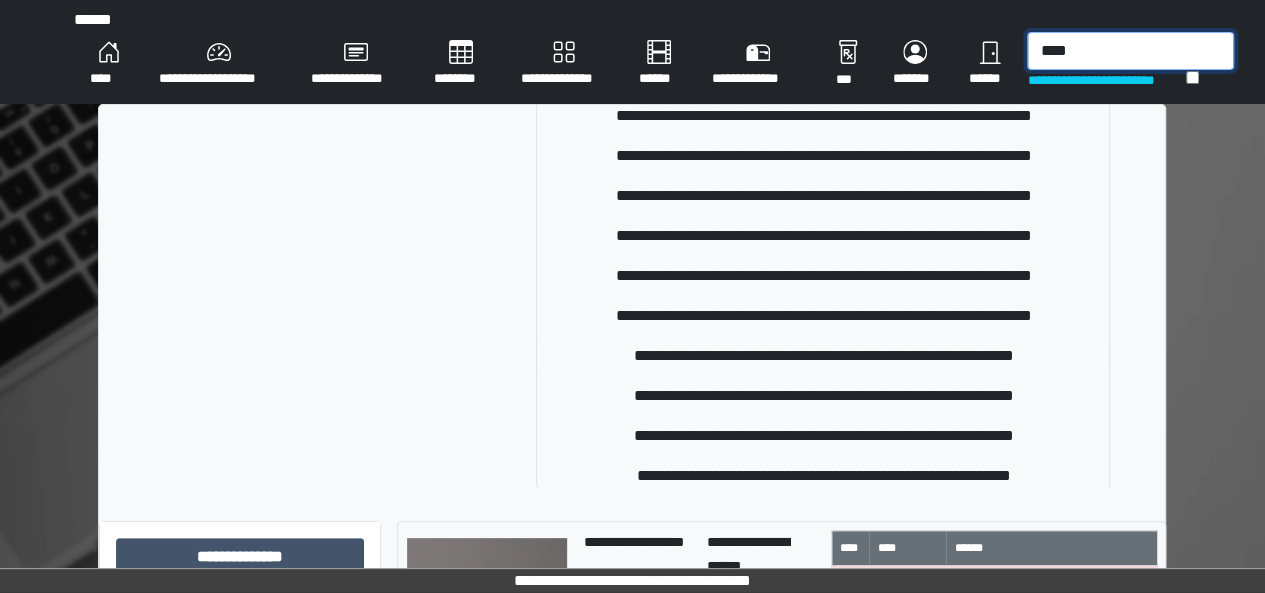 type on "****" 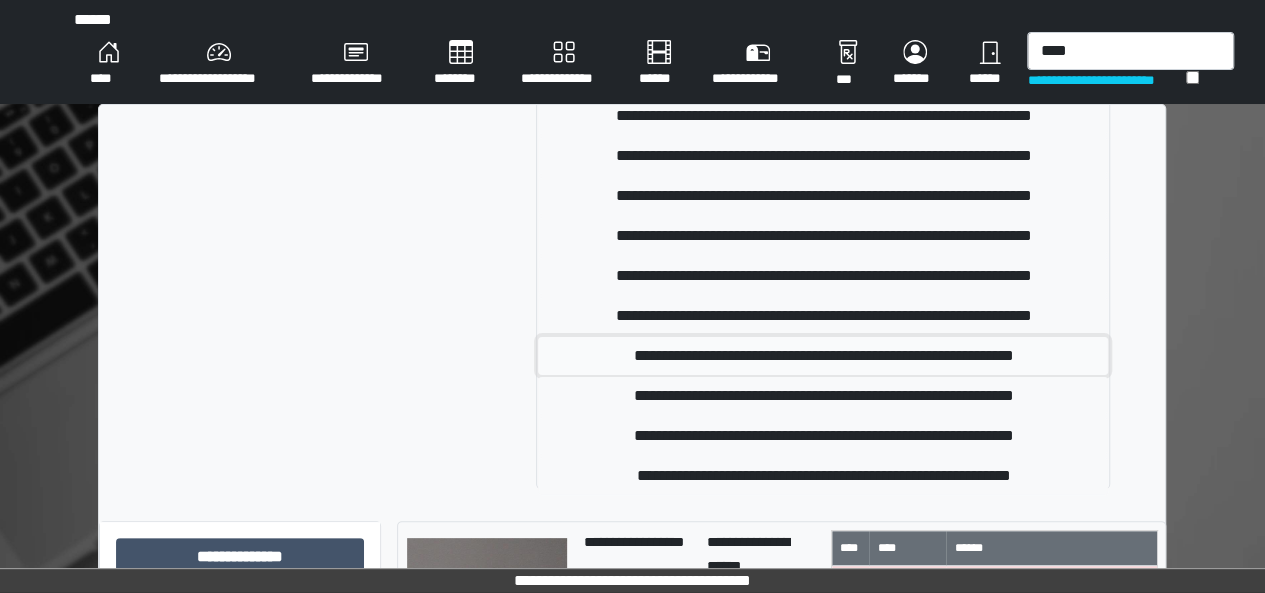 click on "**********" at bounding box center (823, 356) 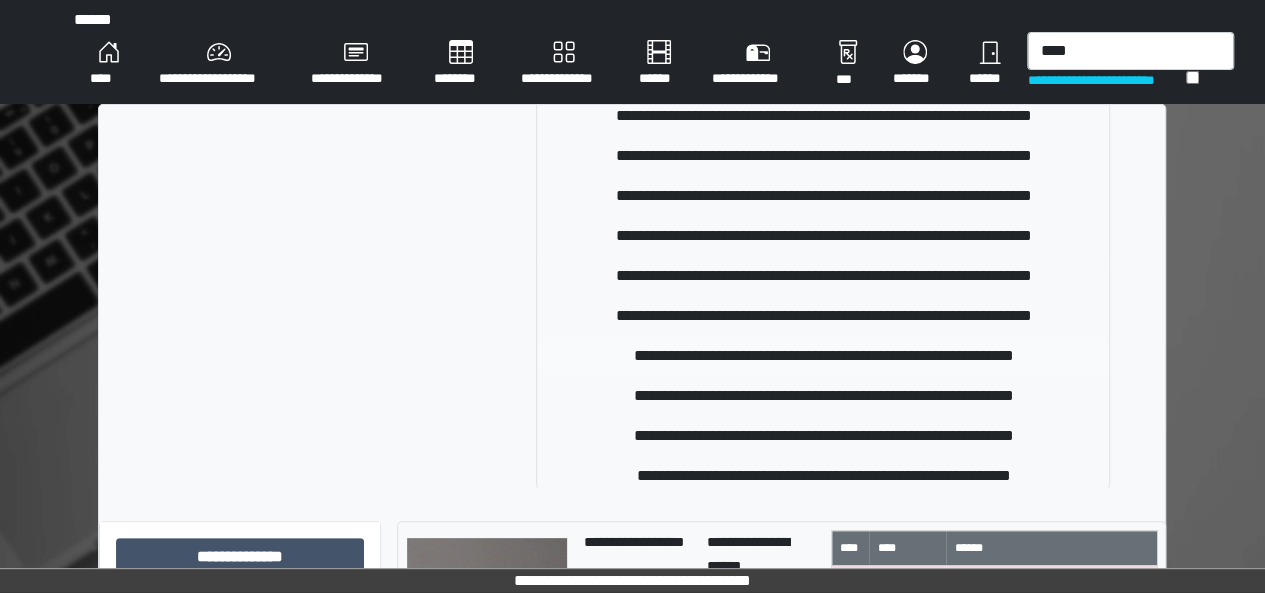 type 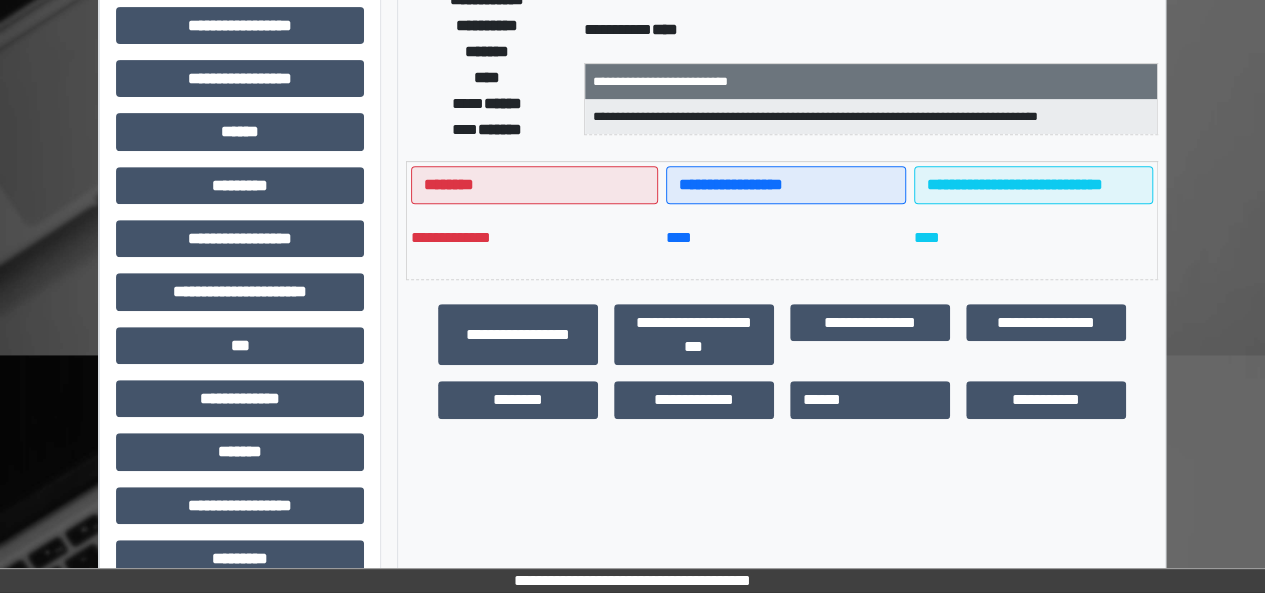 scroll, scrollTop: 347, scrollLeft: 0, axis: vertical 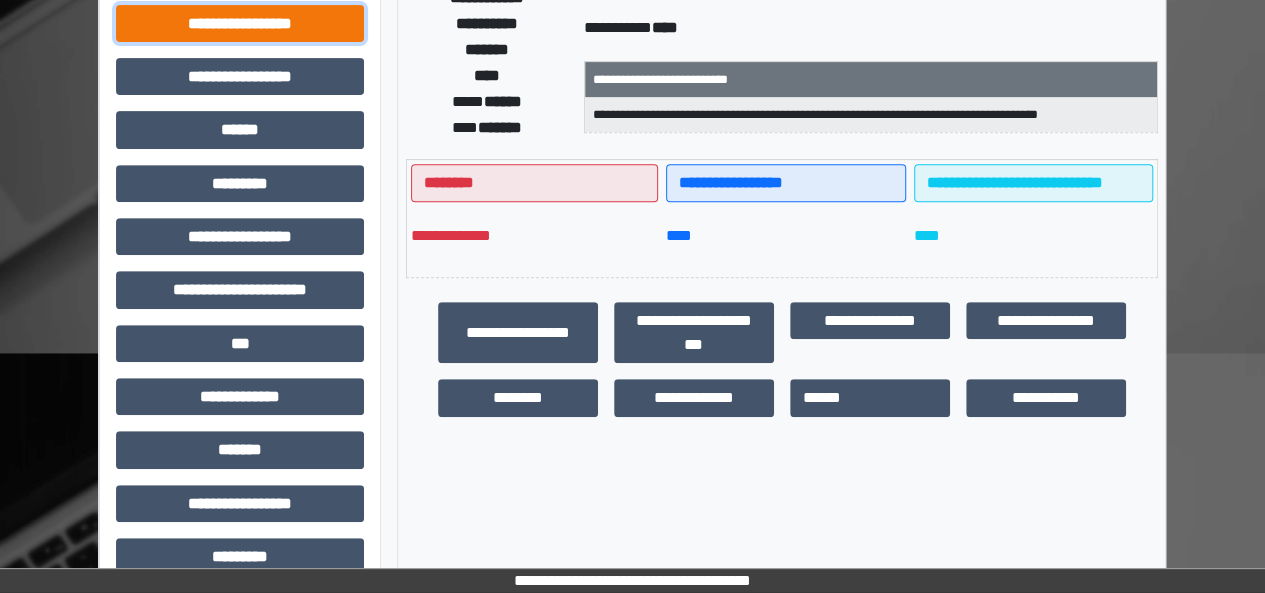 click on "**********" at bounding box center [240, 23] 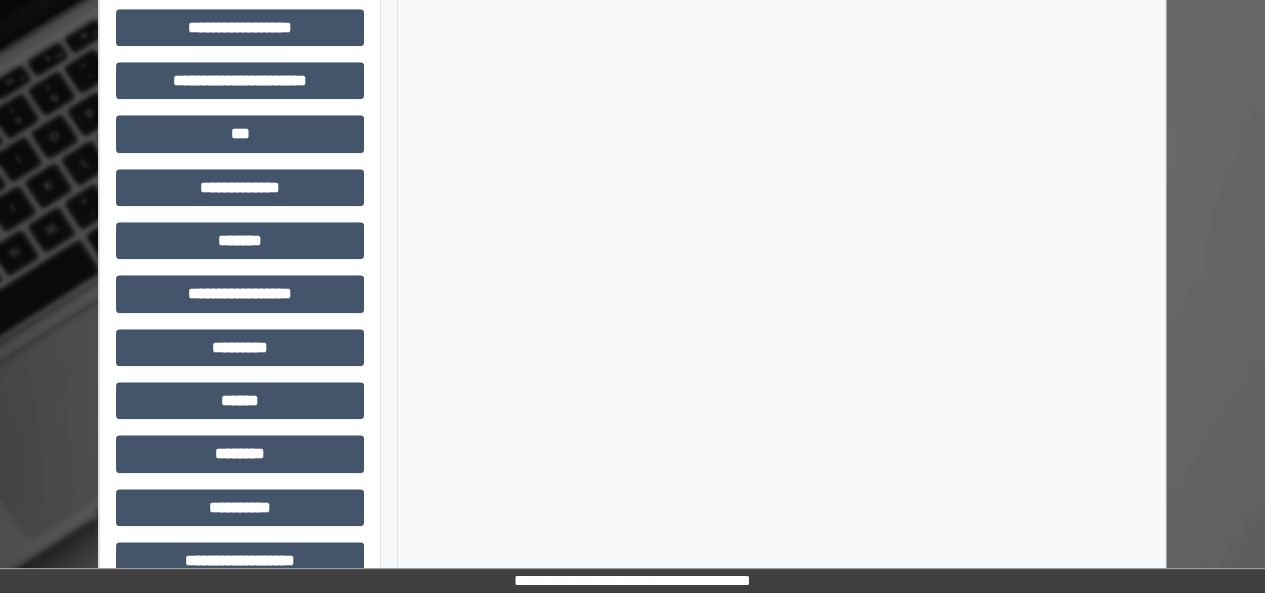 scroll, scrollTop: 874, scrollLeft: 0, axis: vertical 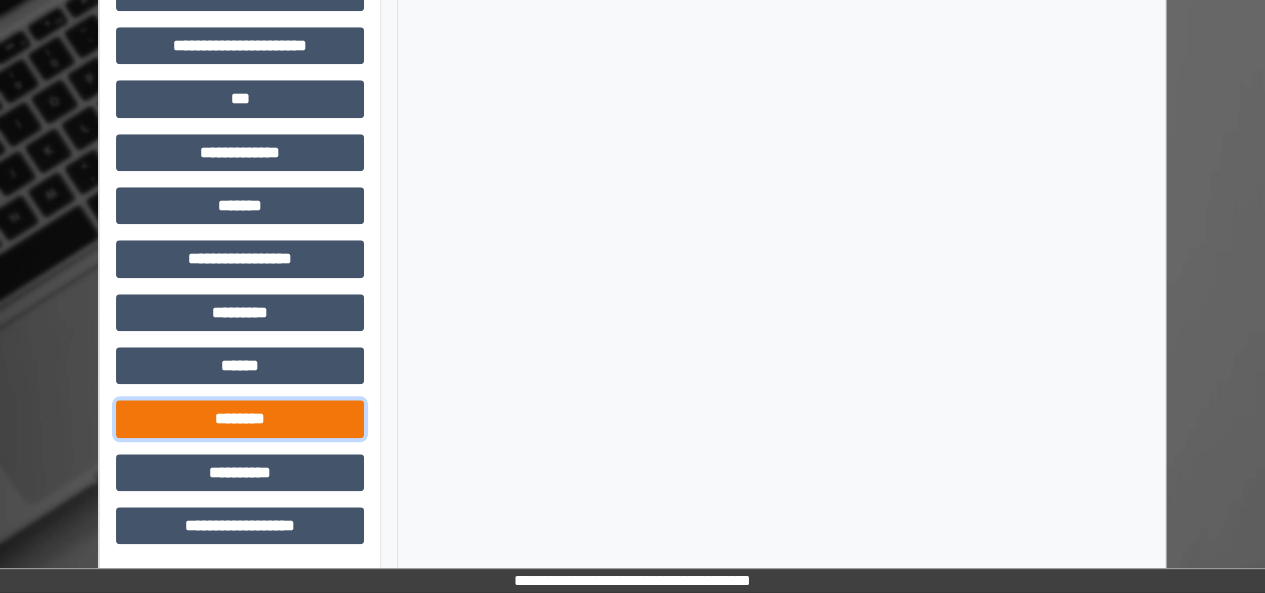 click on "********" at bounding box center (240, 418) 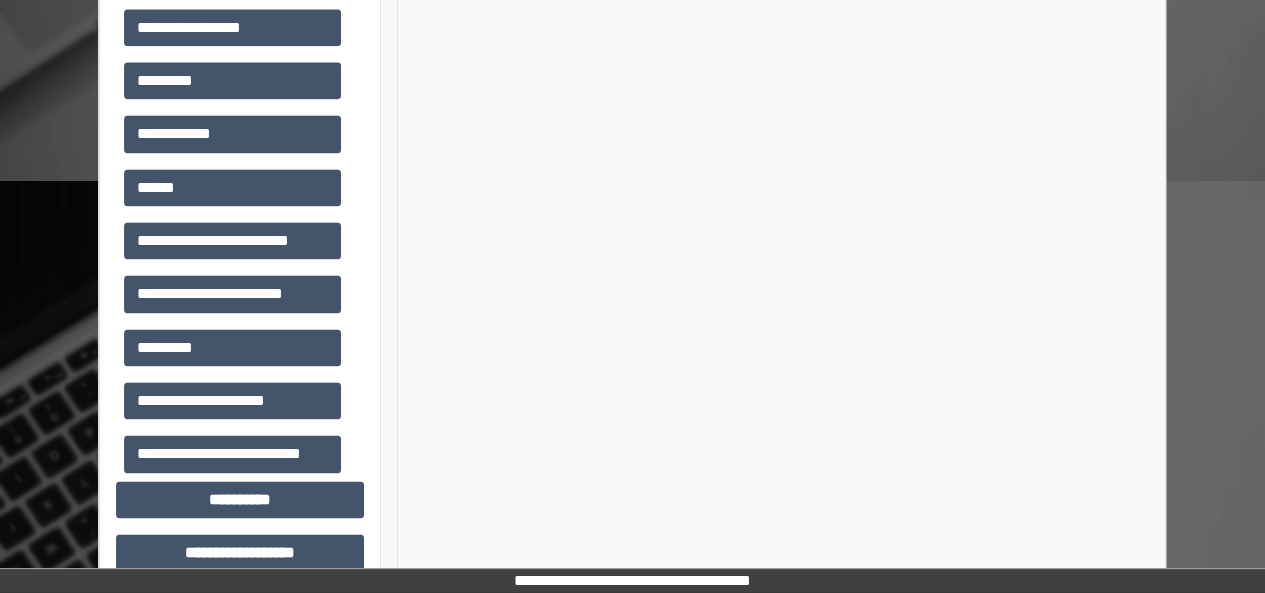 scroll, scrollTop: 1341, scrollLeft: 0, axis: vertical 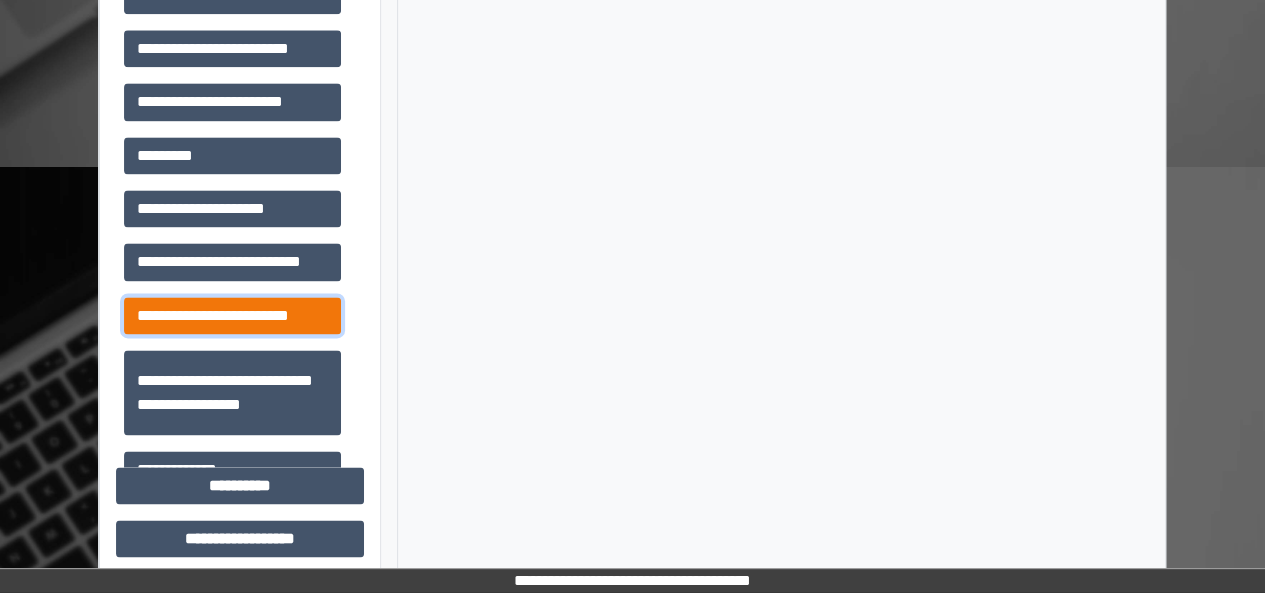 click on "**********" at bounding box center (232, 315) 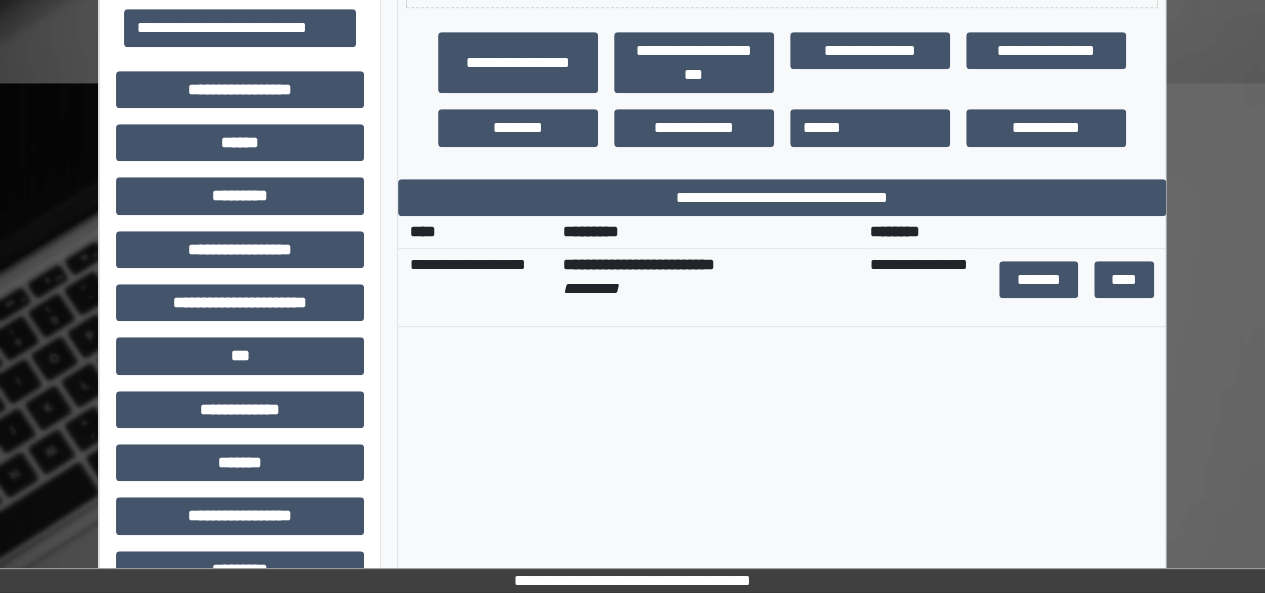scroll, scrollTop: 616, scrollLeft: 0, axis: vertical 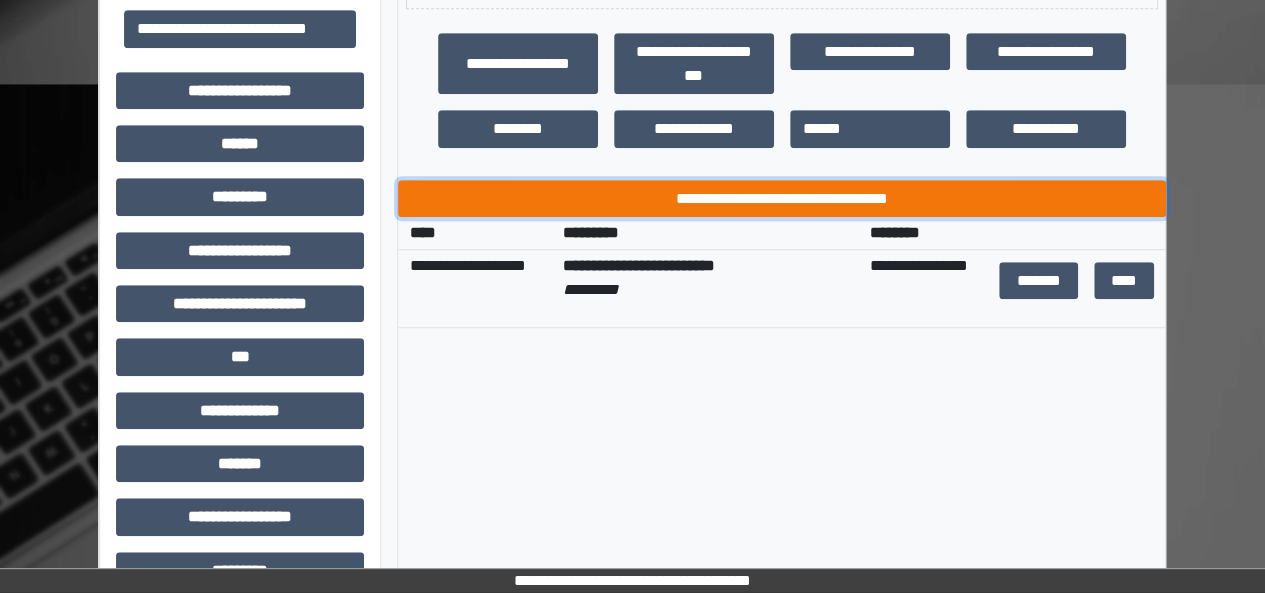 click on "**********" at bounding box center (782, 198) 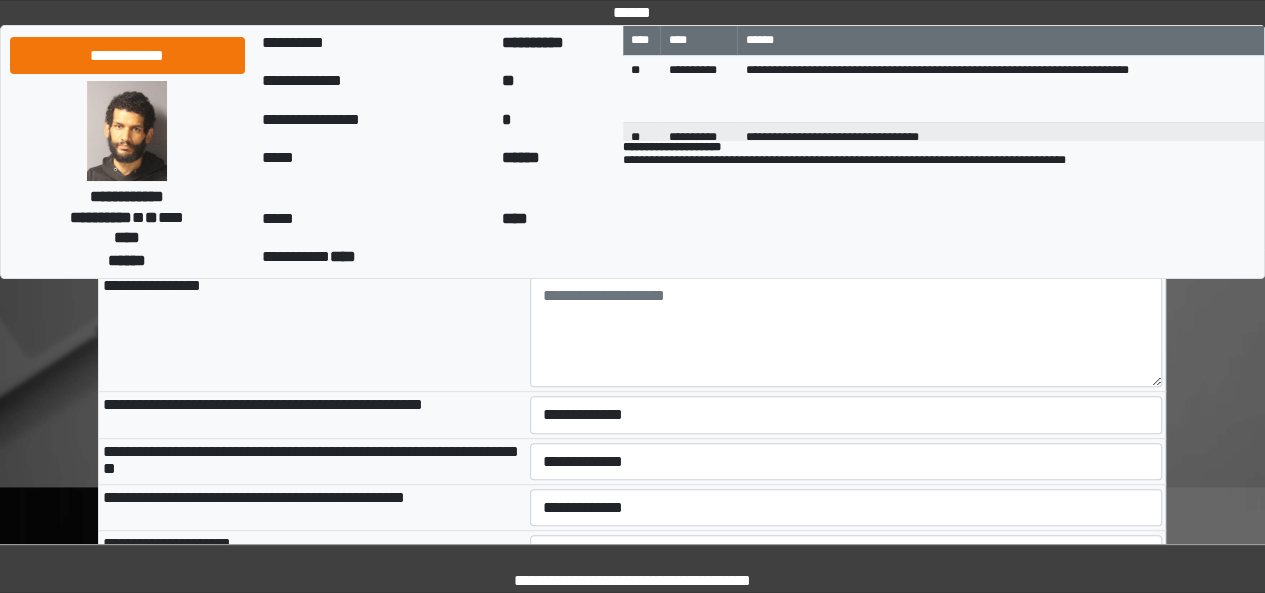 scroll, scrollTop: 0, scrollLeft: 0, axis: both 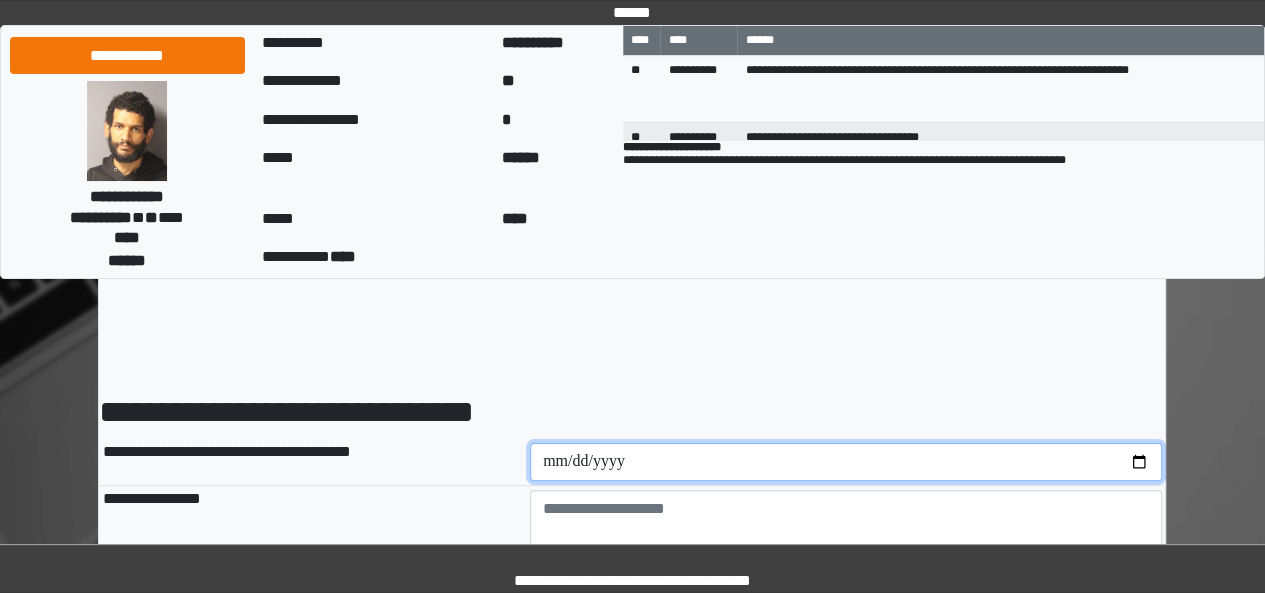 click at bounding box center (846, 462) 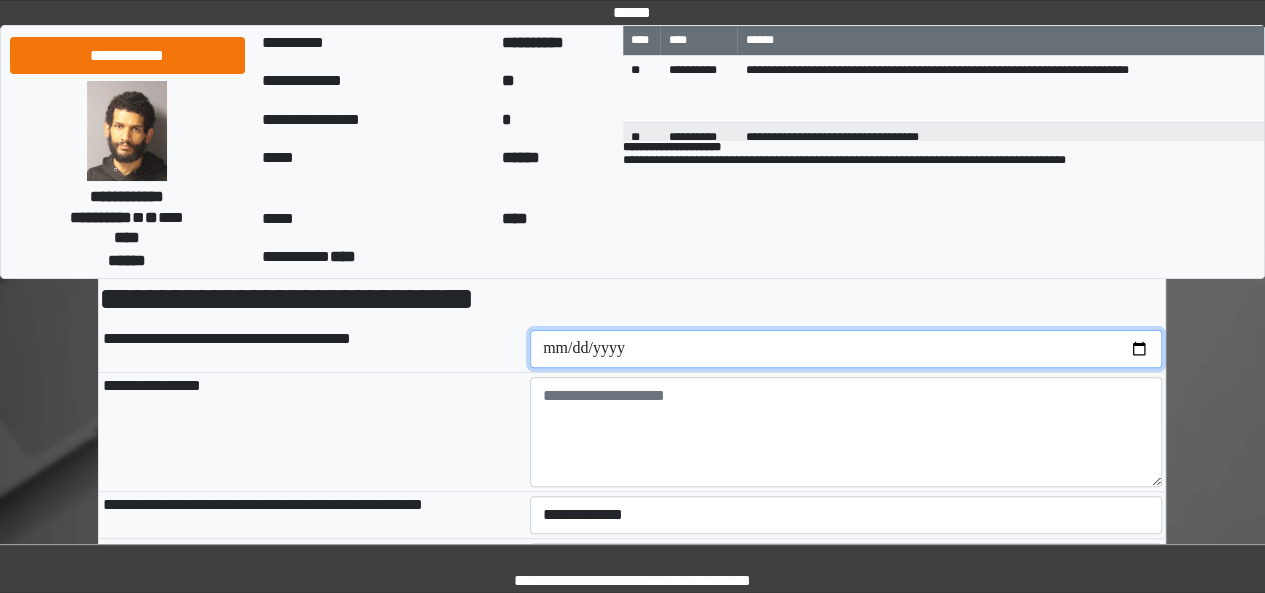 scroll, scrollTop: 117, scrollLeft: 0, axis: vertical 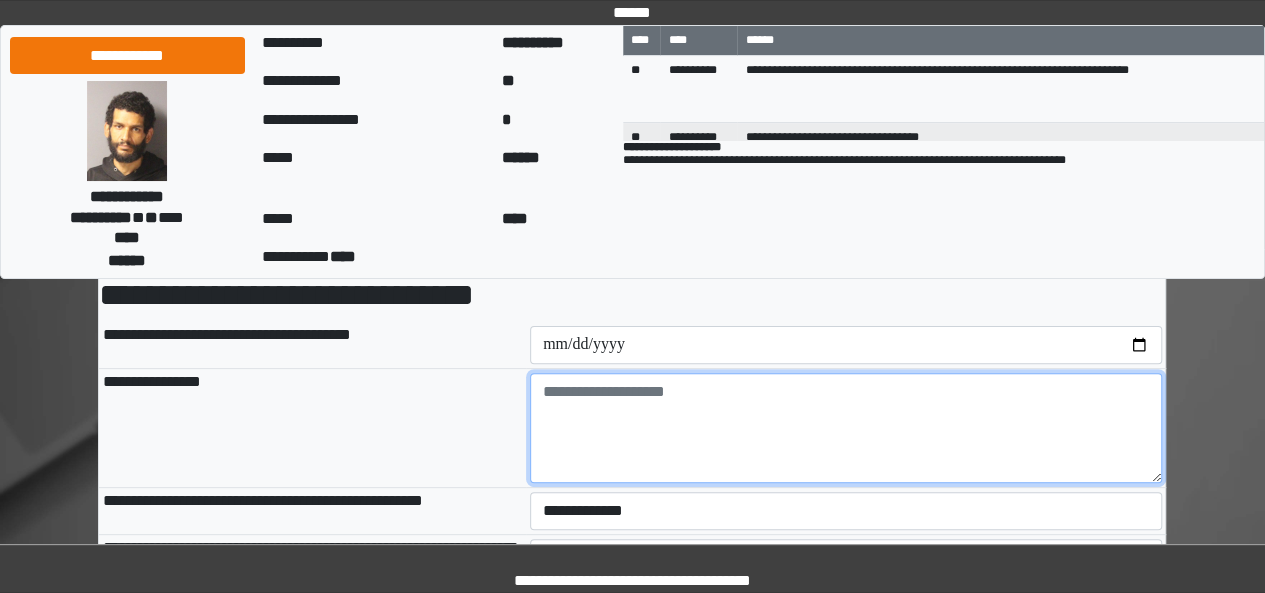 click at bounding box center (846, 428) 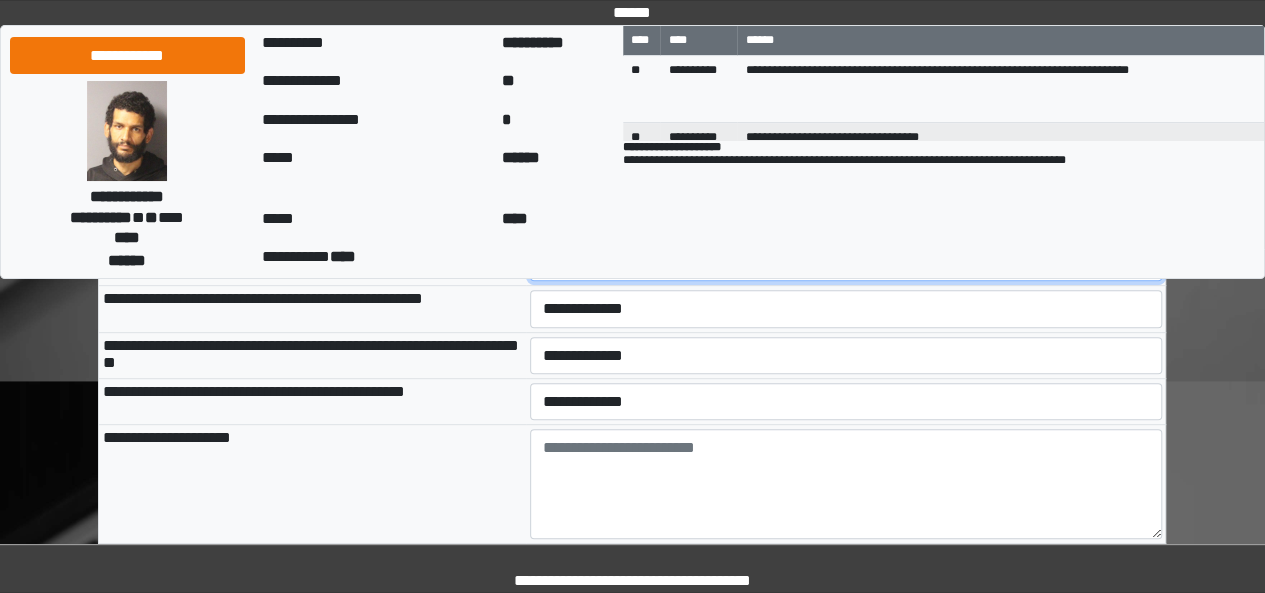 scroll, scrollTop: 324, scrollLeft: 0, axis: vertical 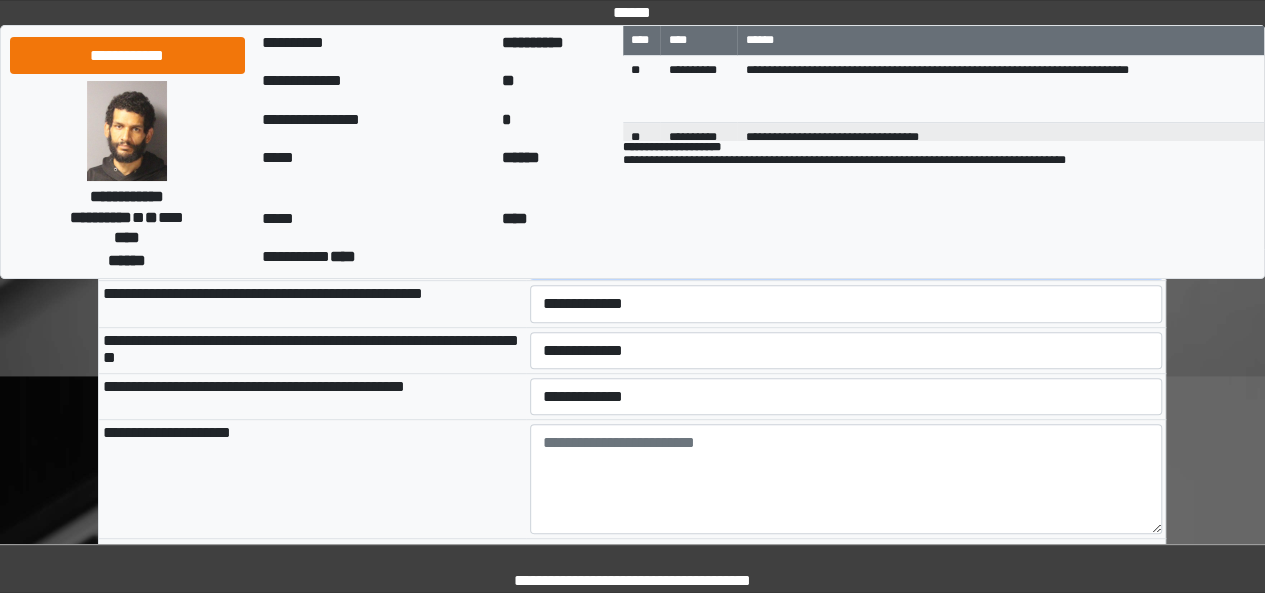 type on "**********" 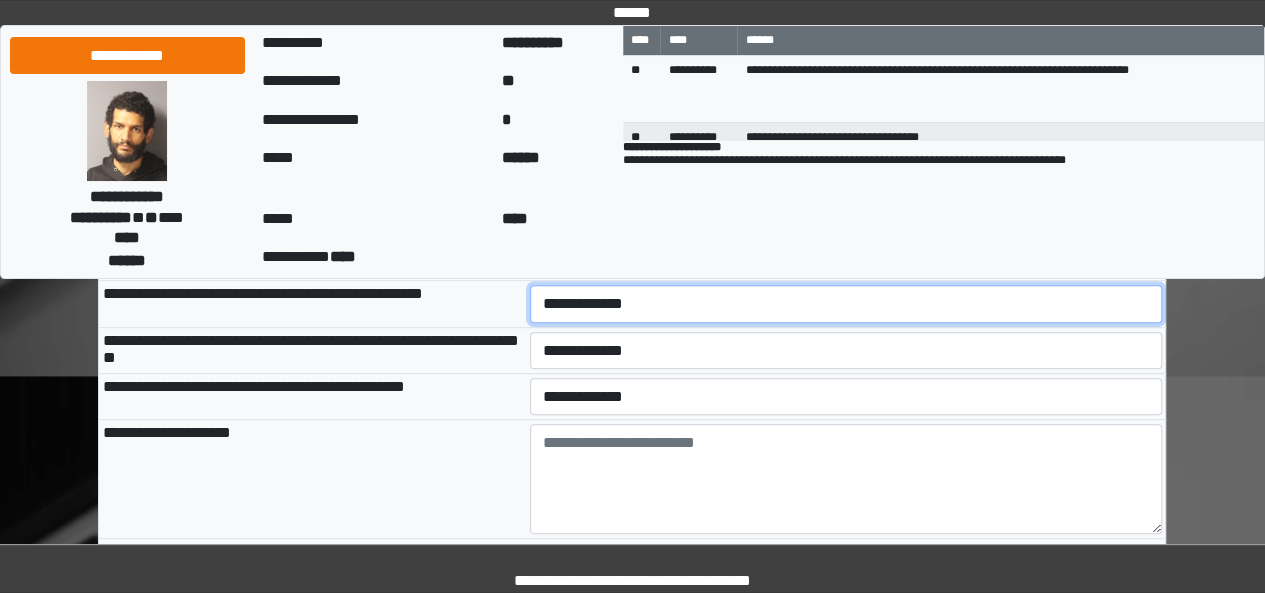 click on "**********" at bounding box center (846, 303) 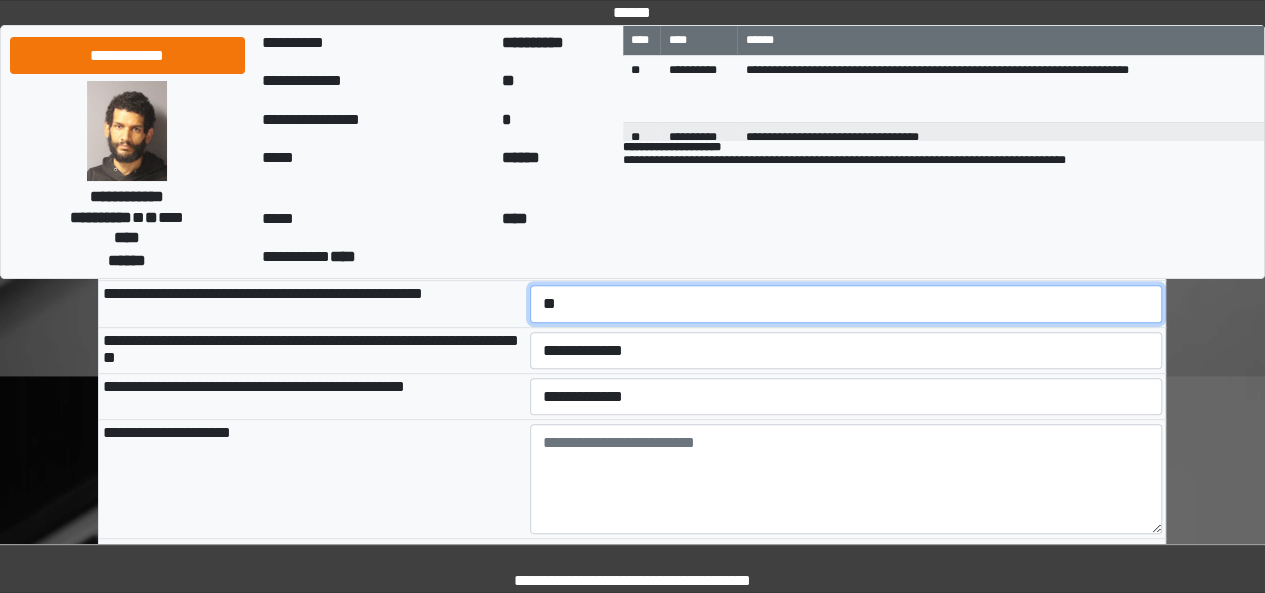 click on "**********" at bounding box center (846, 303) 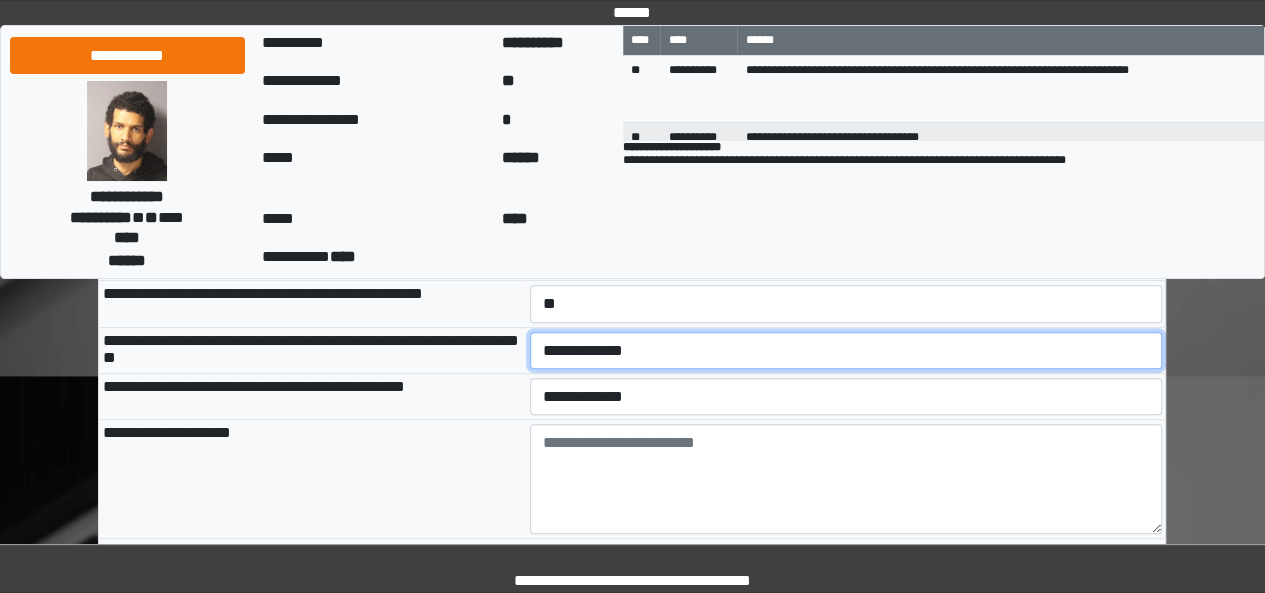 click on "**********" at bounding box center [846, 350] 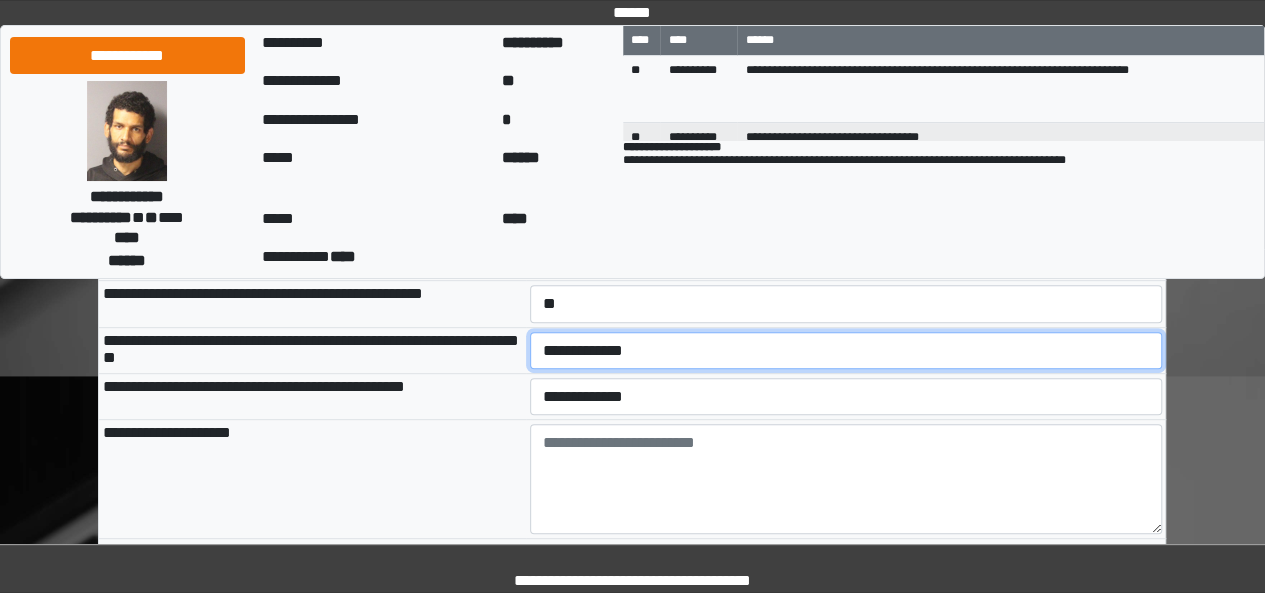 select on "*" 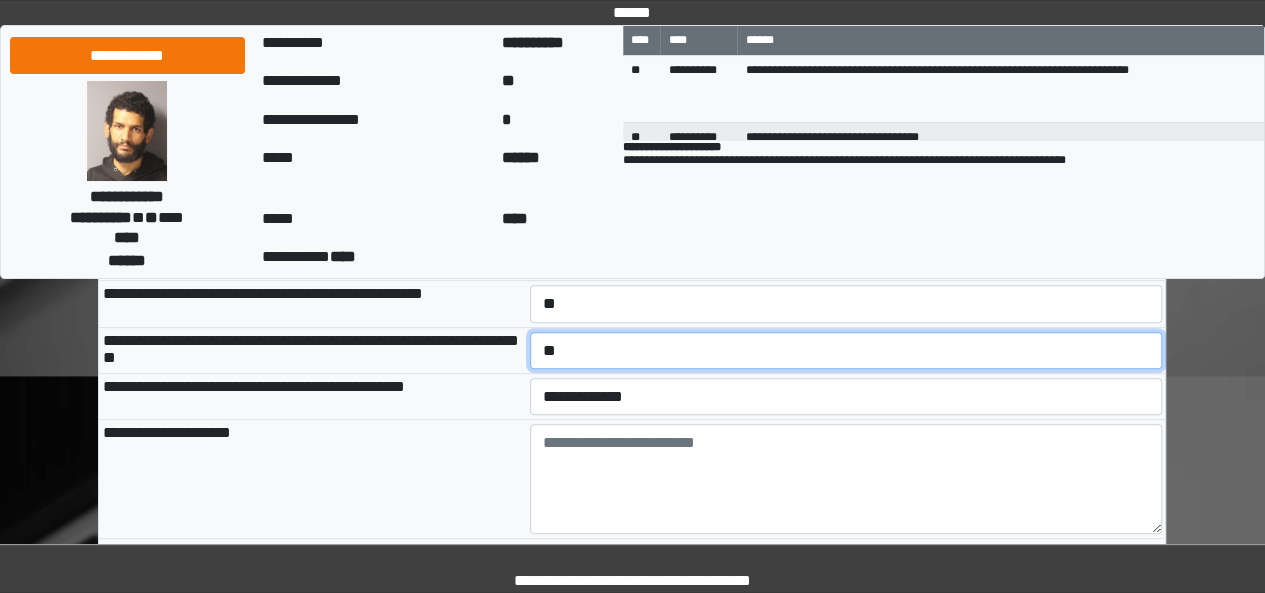 click on "**********" at bounding box center (846, 350) 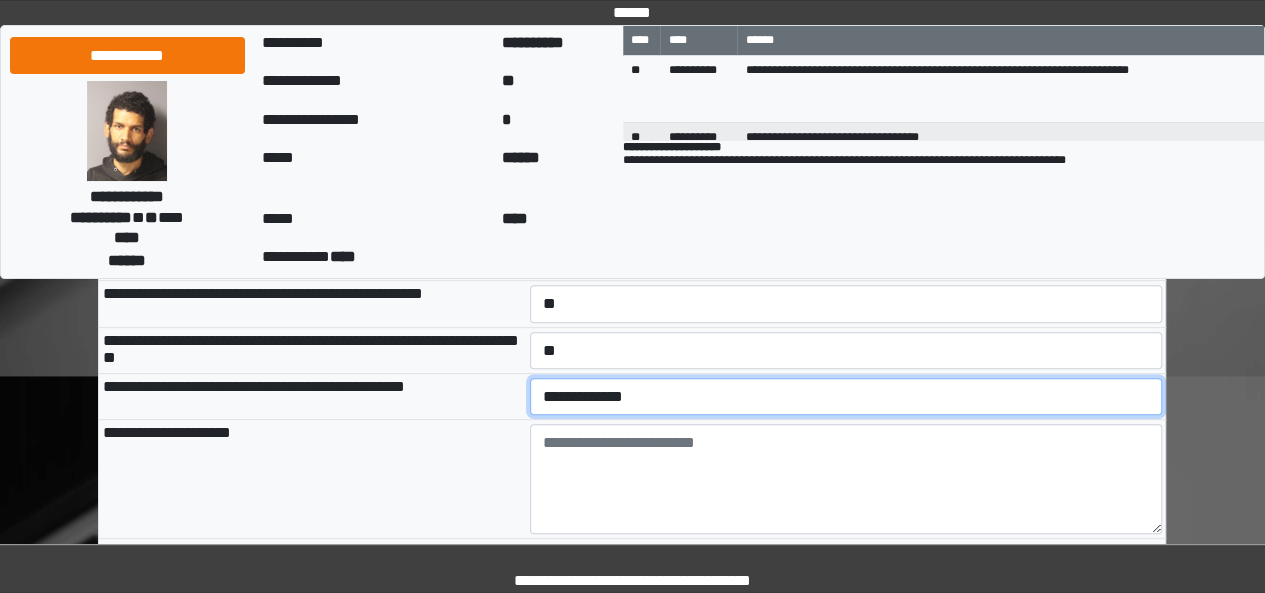 click on "**********" at bounding box center (846, 396) 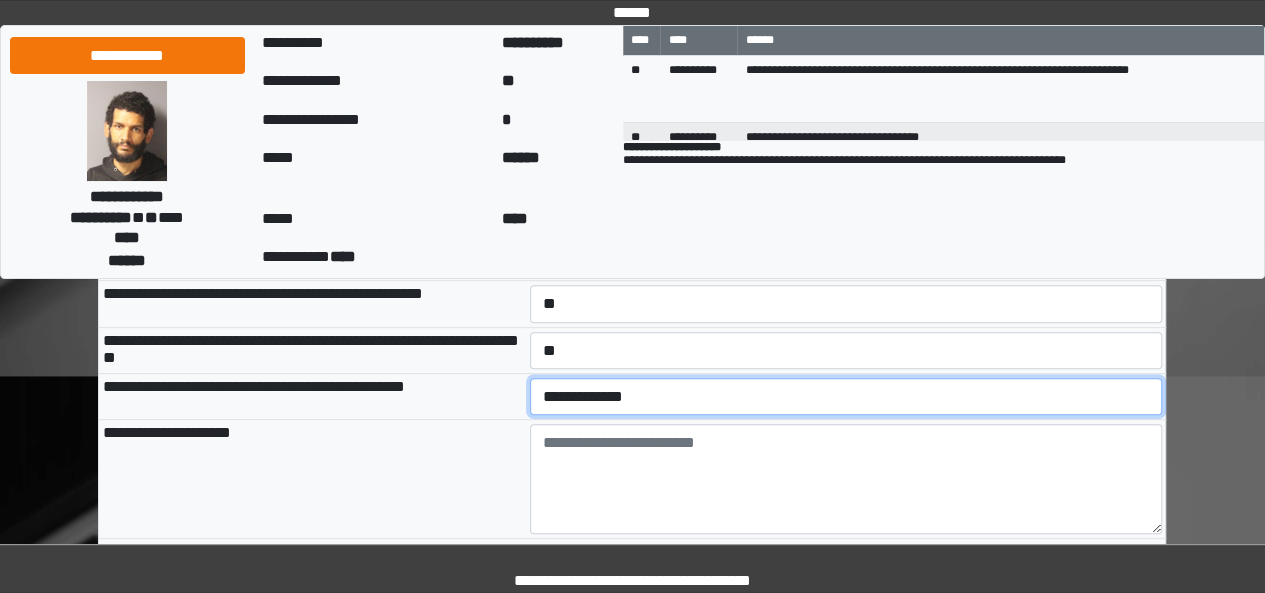 select on "*" 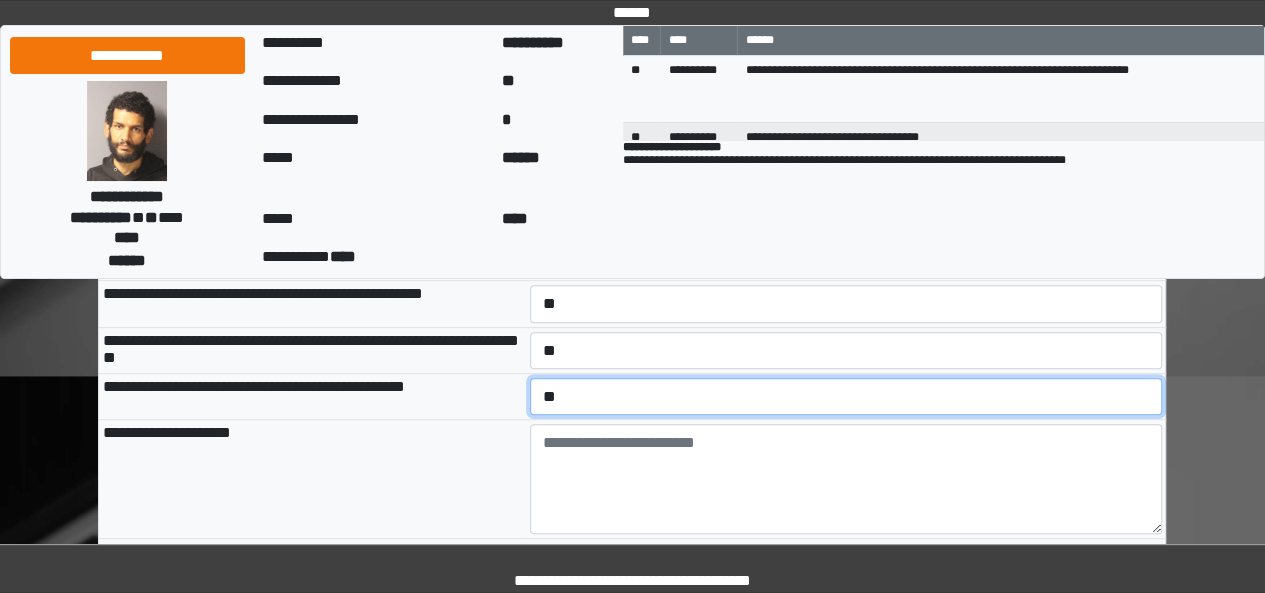 click on "**********" at bounding box center [846, 396] 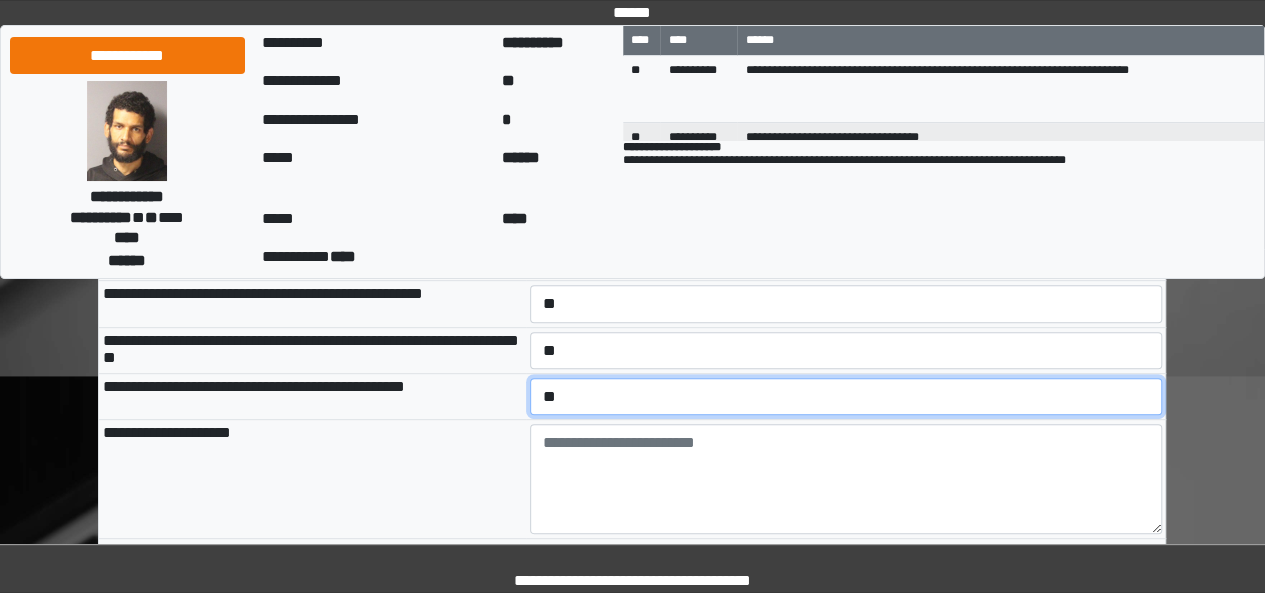 scroll, scrollTop: 399, scrollLeft: 0, axis: vertical 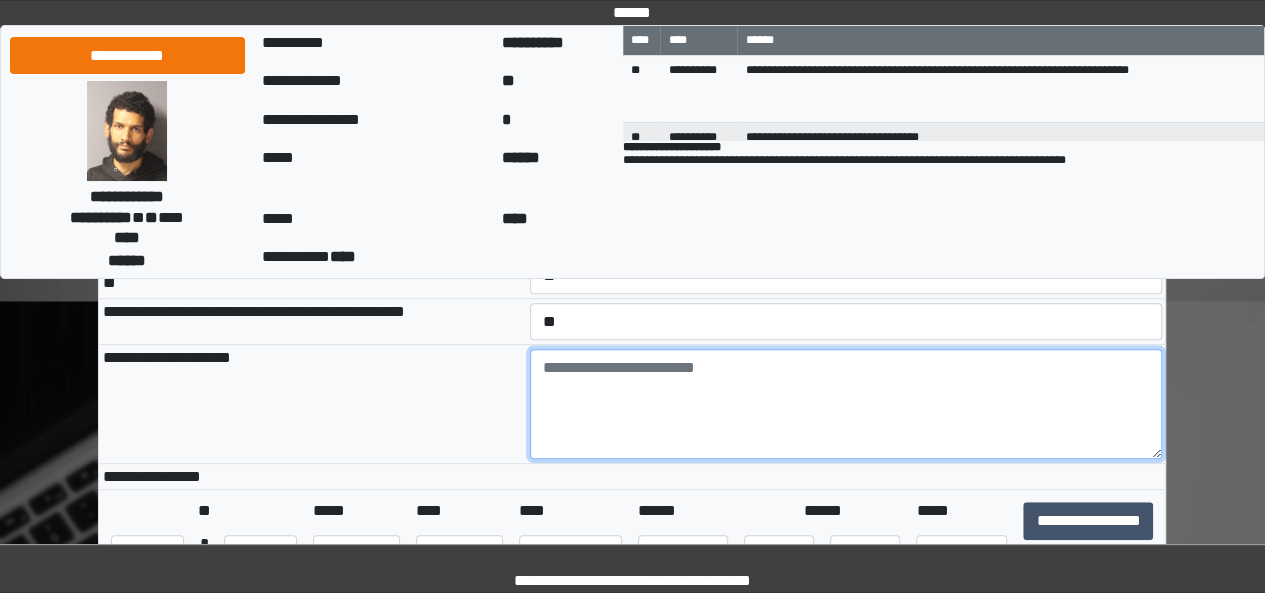 click at bounding box center [846, 404] 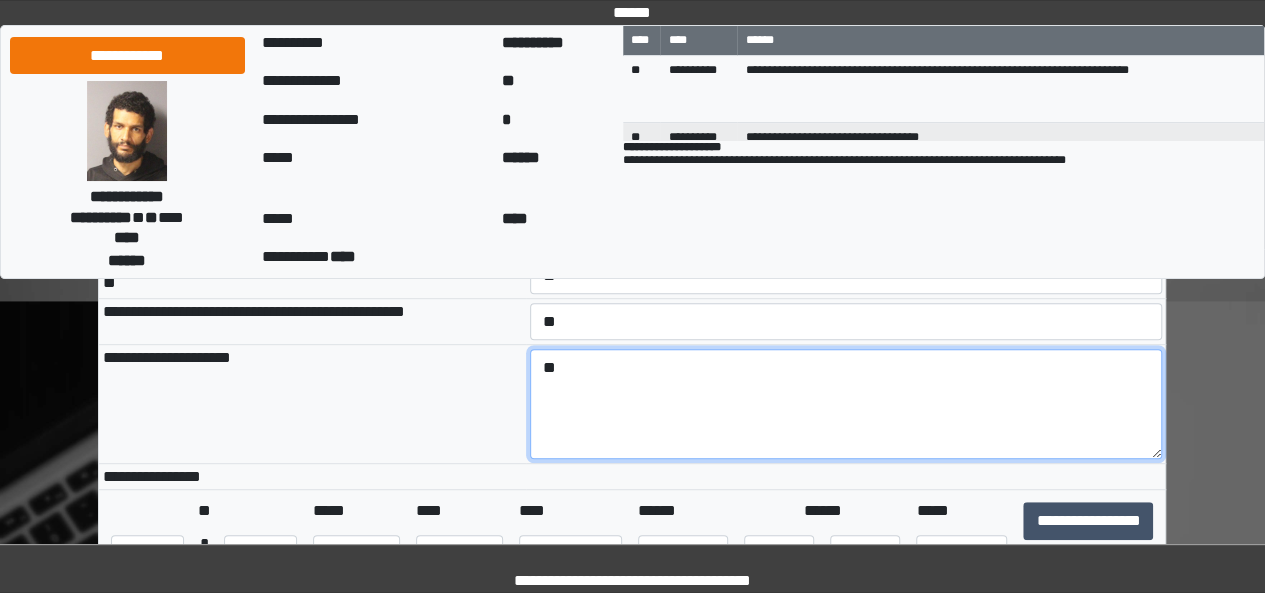 type on "*" 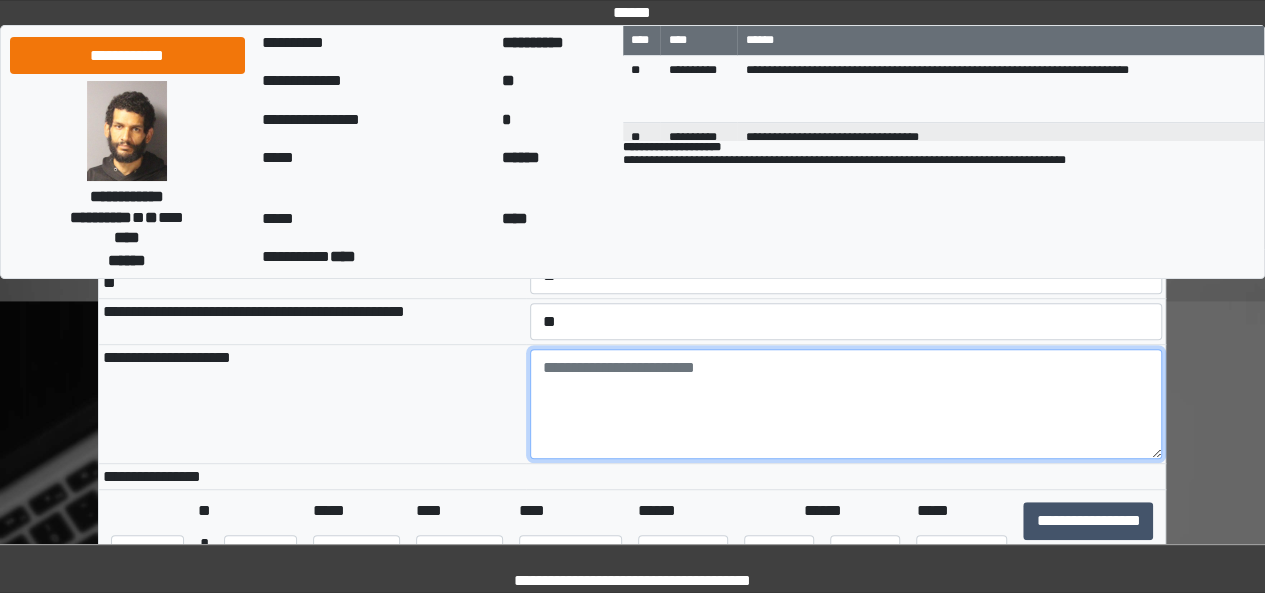 paste on "**********" 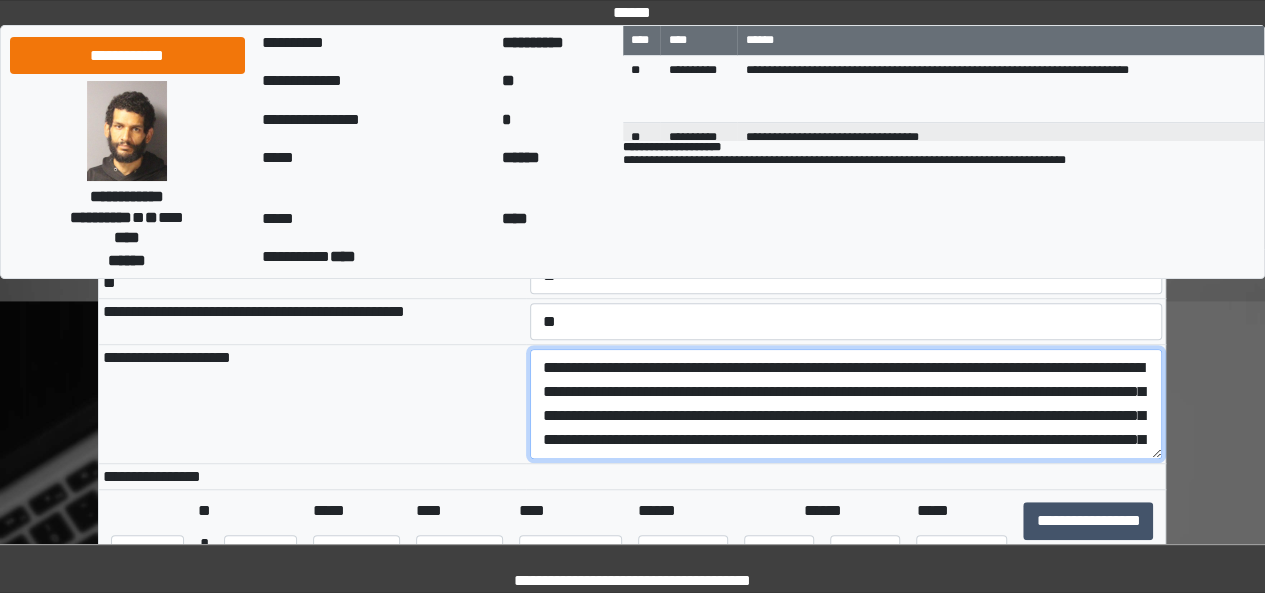 scroll, scrollTop: 40, scrollLeft: 0, axis: vertical 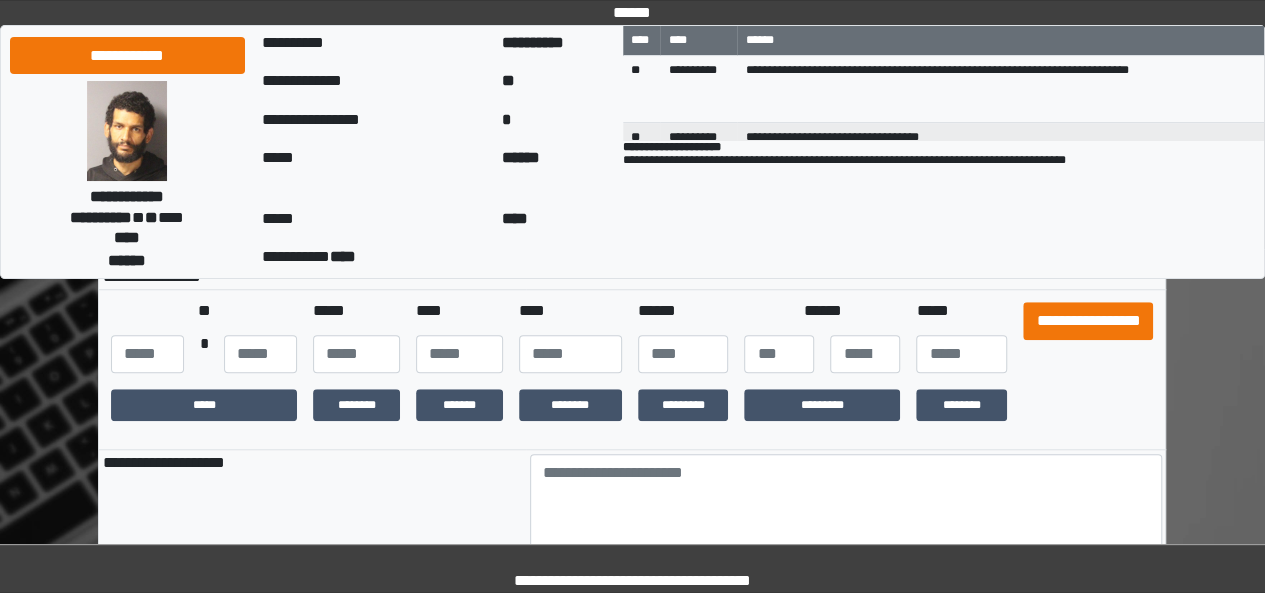 type on "**********" 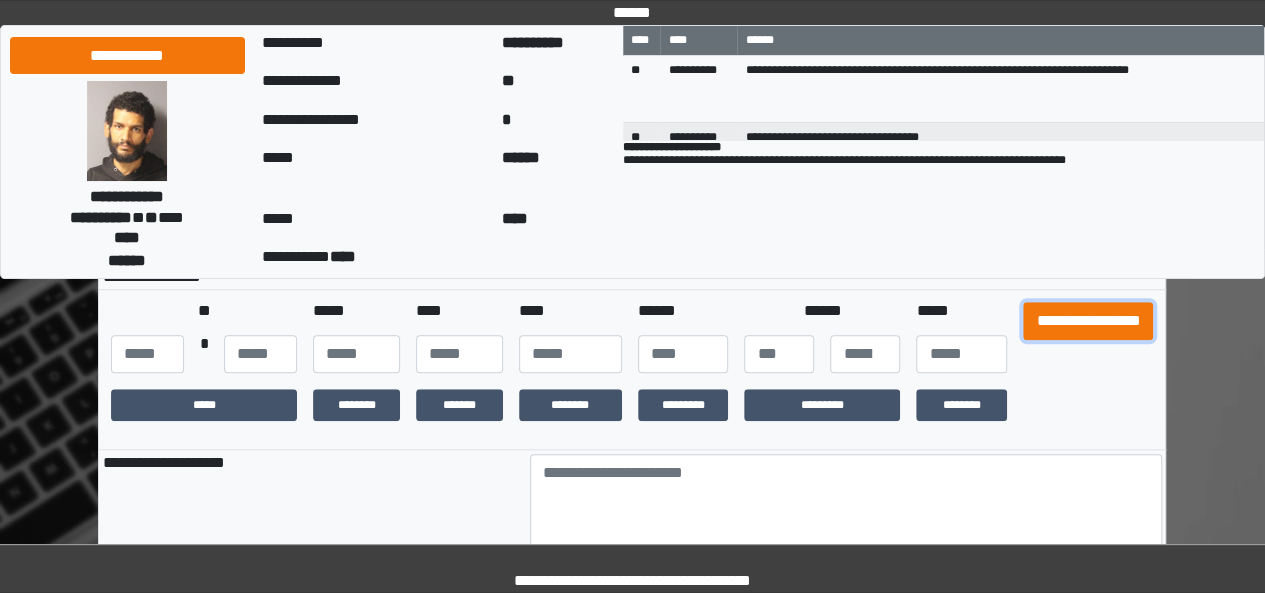 click on "**********" at bounding box center (1088, 321) 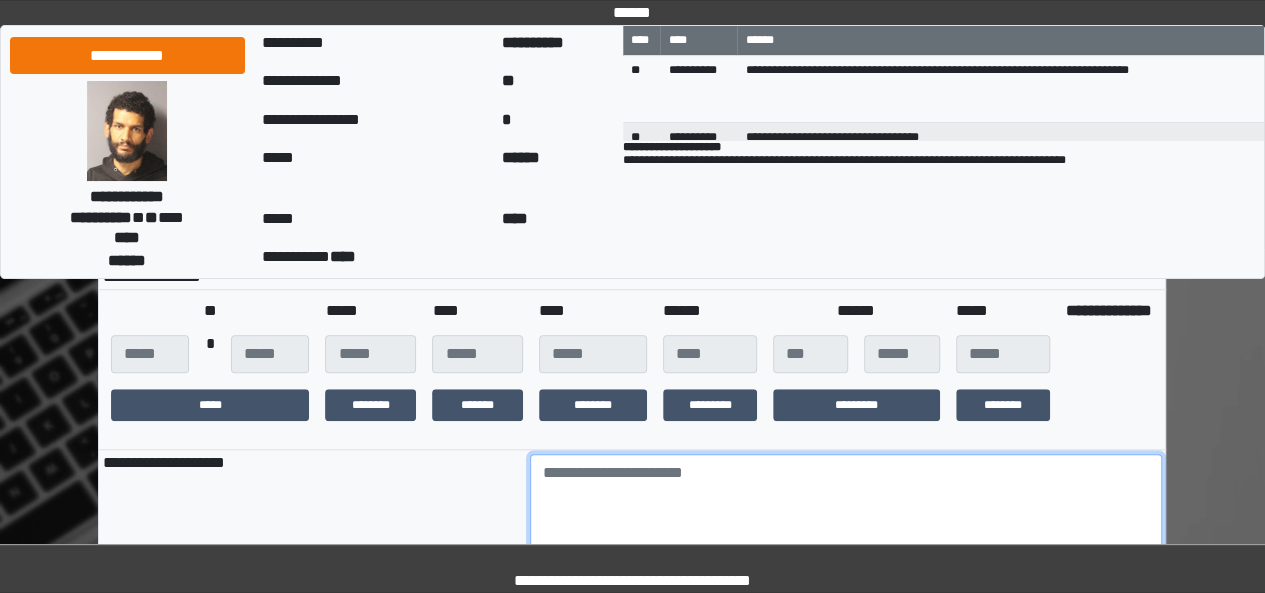 click at bounding box center (846, 509) 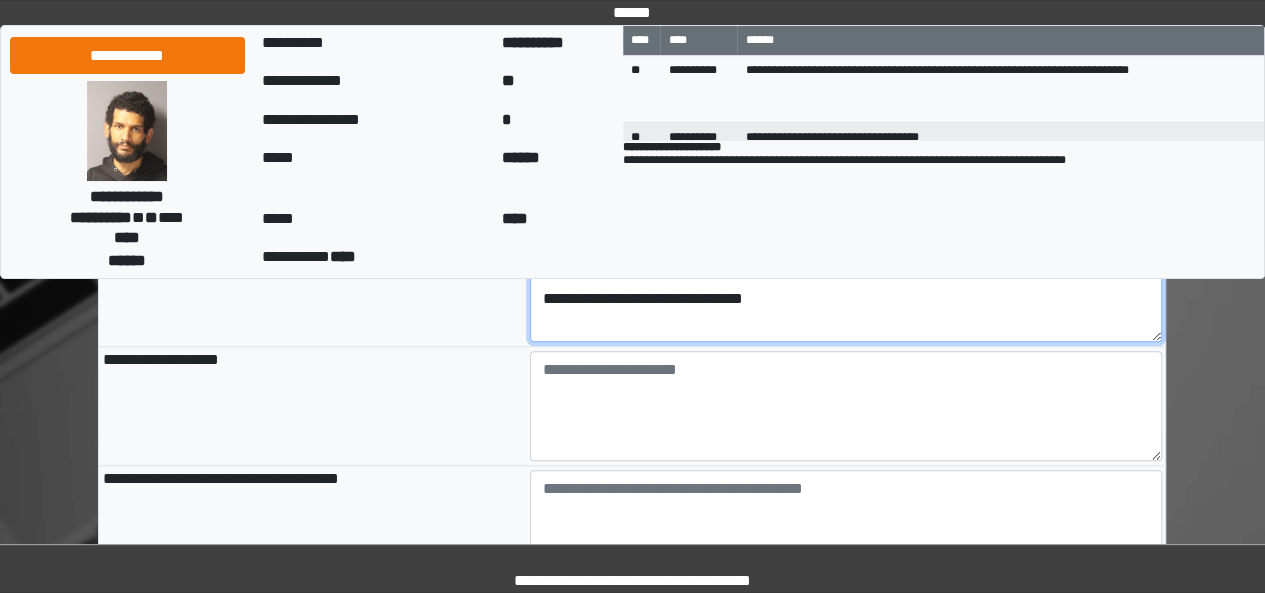 scroll, scrollTop: 822, scrollLeft: 0, axis: vertical 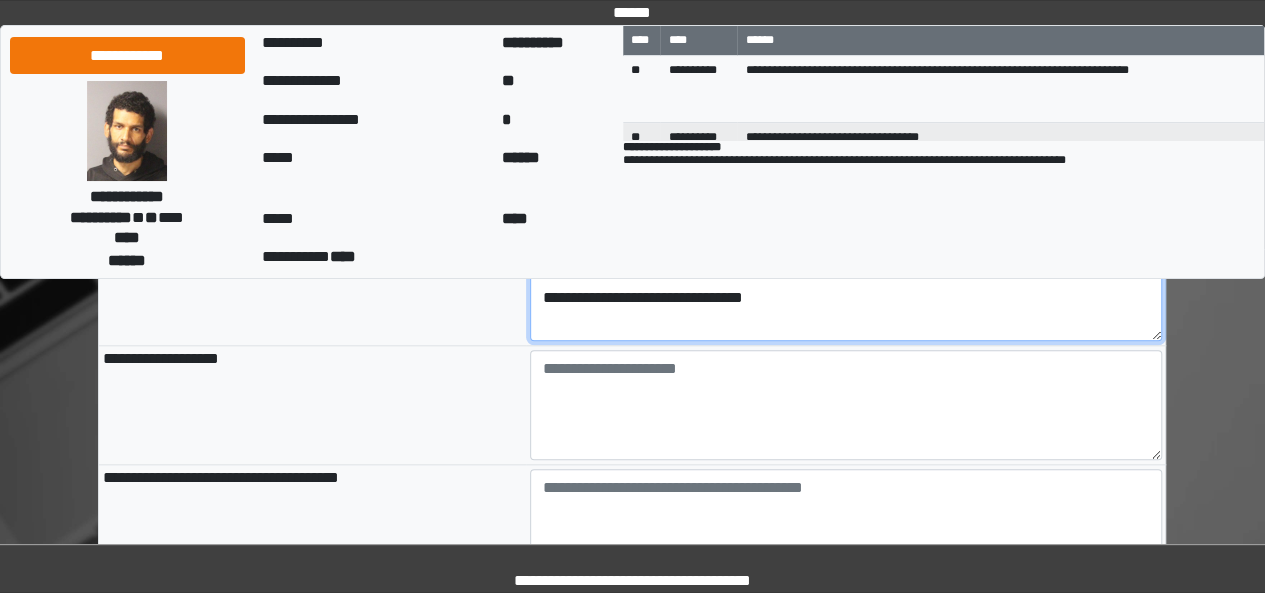 type on "**********" 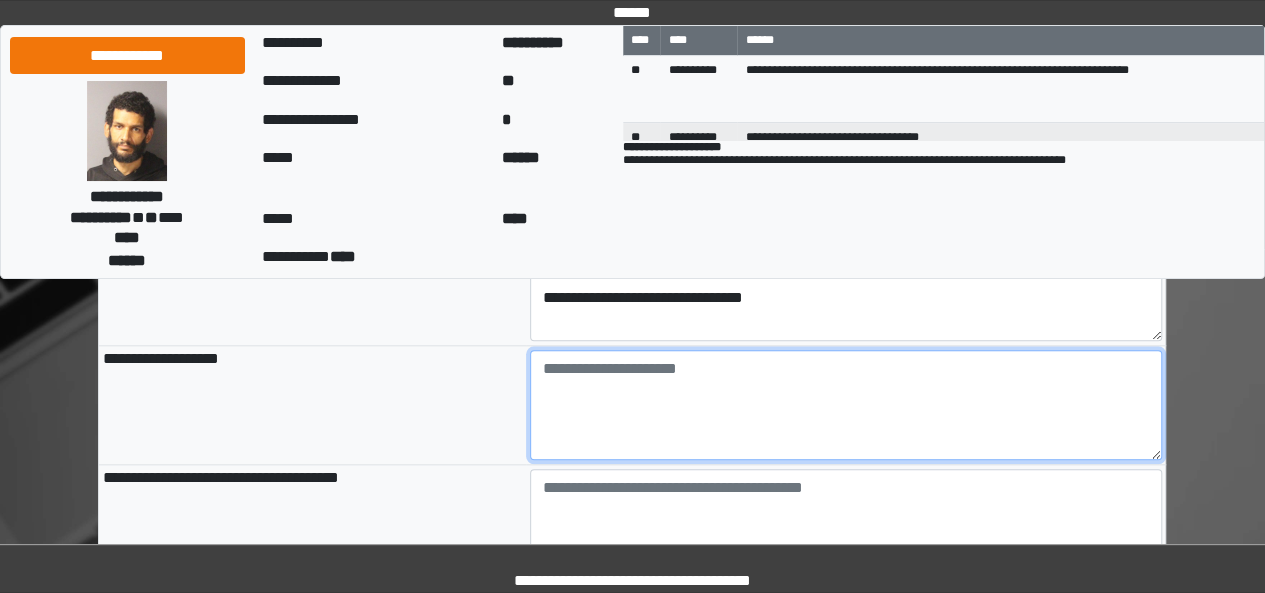 click at bounding box center [846, 405] 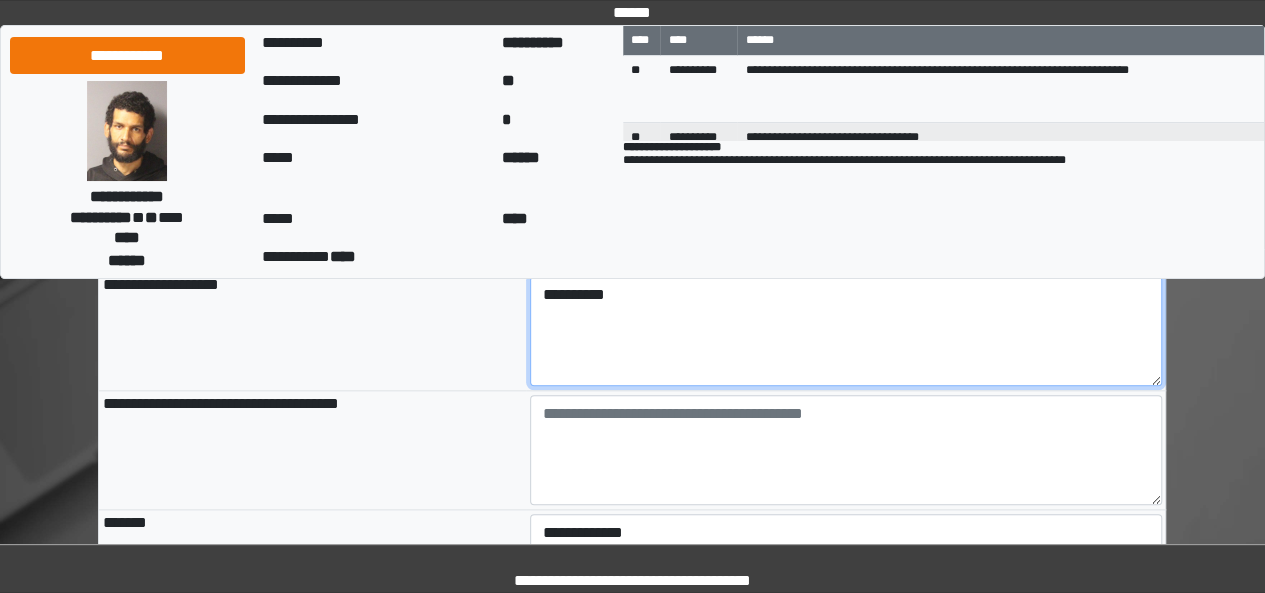 scroll, scrollTop: 892, scrollLeft: 0, axis: vertical 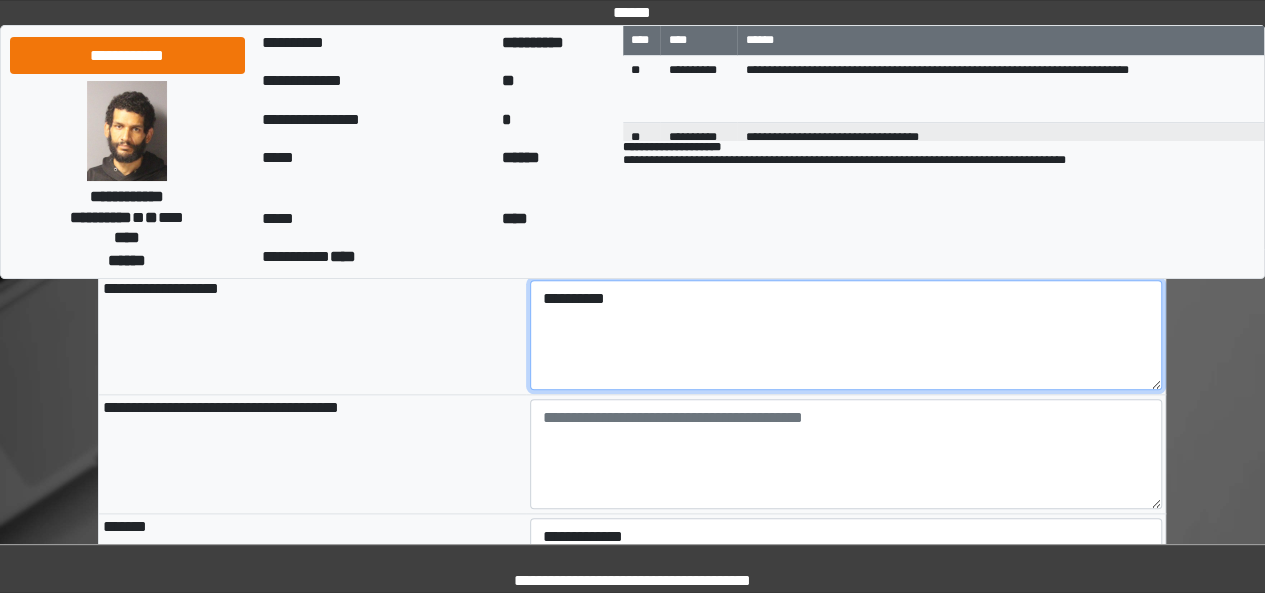 type on "*********" 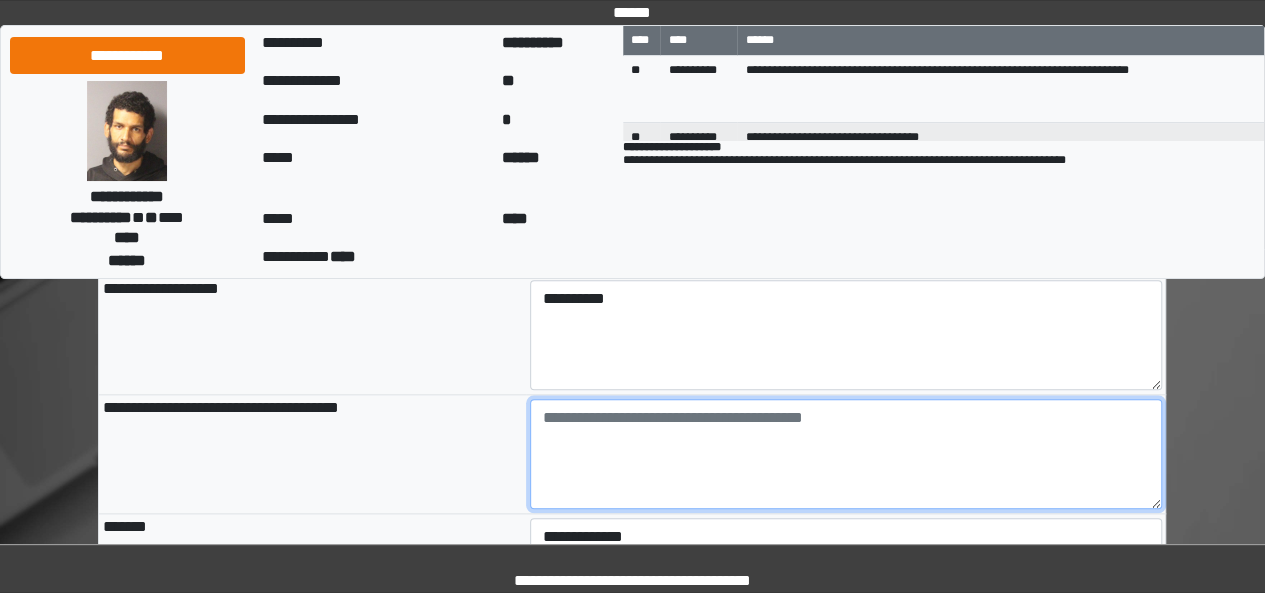 click at bounding box center [846, 454] 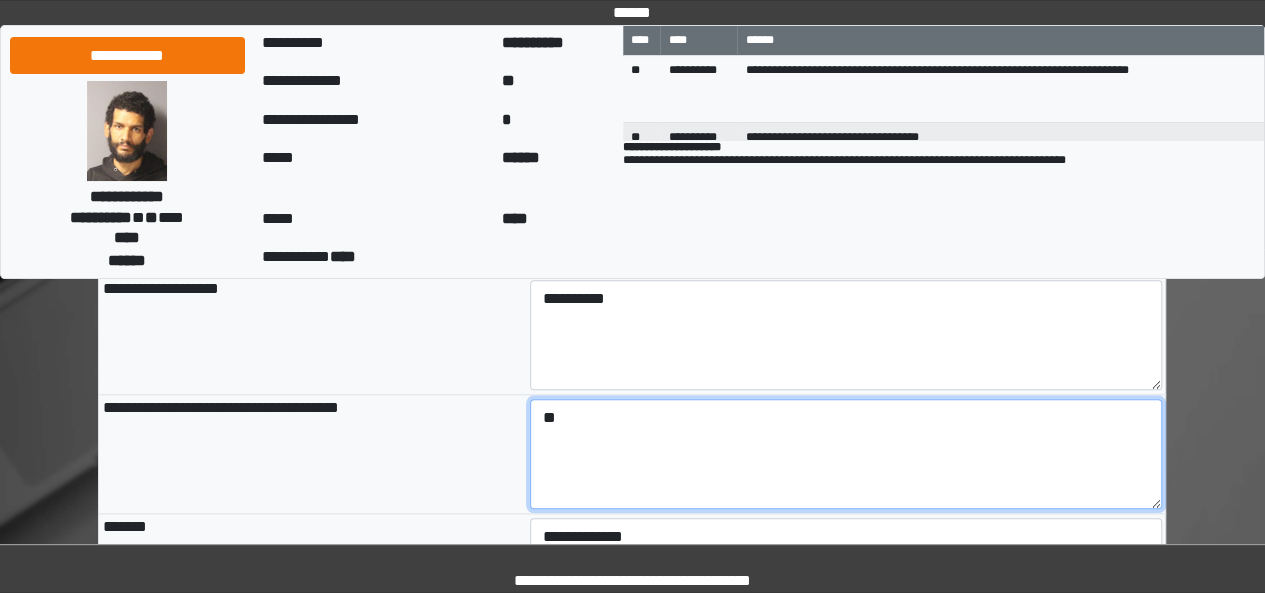 type on "*" 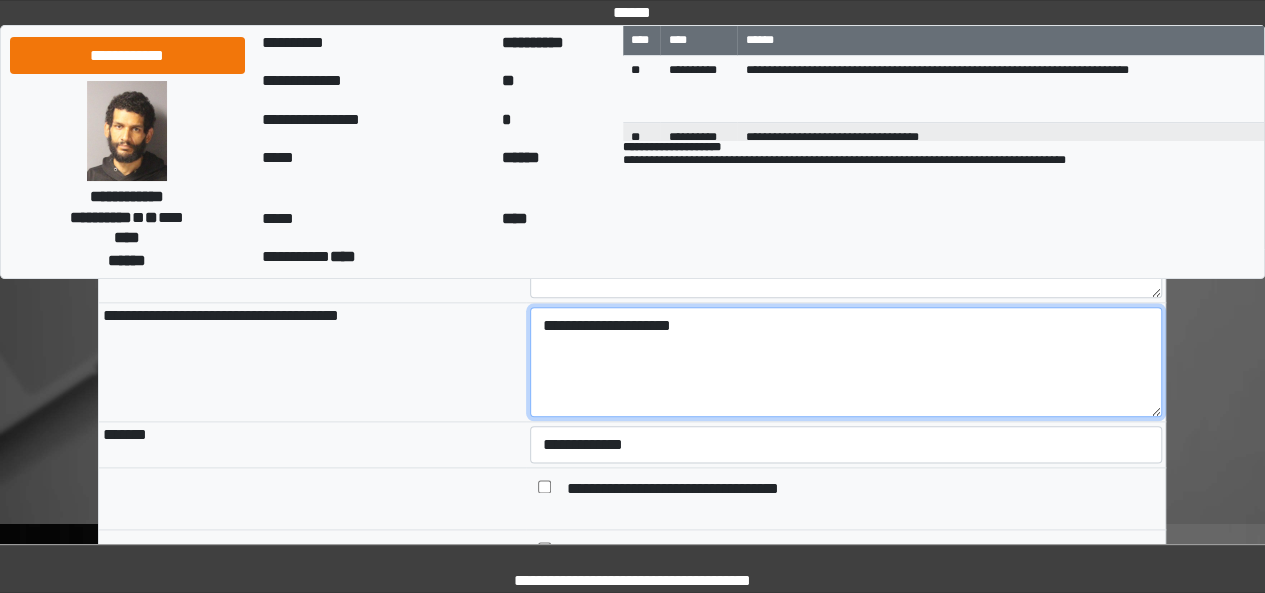 scroll, scrollTop: 992, scrollLeft: 0, axis: vertical 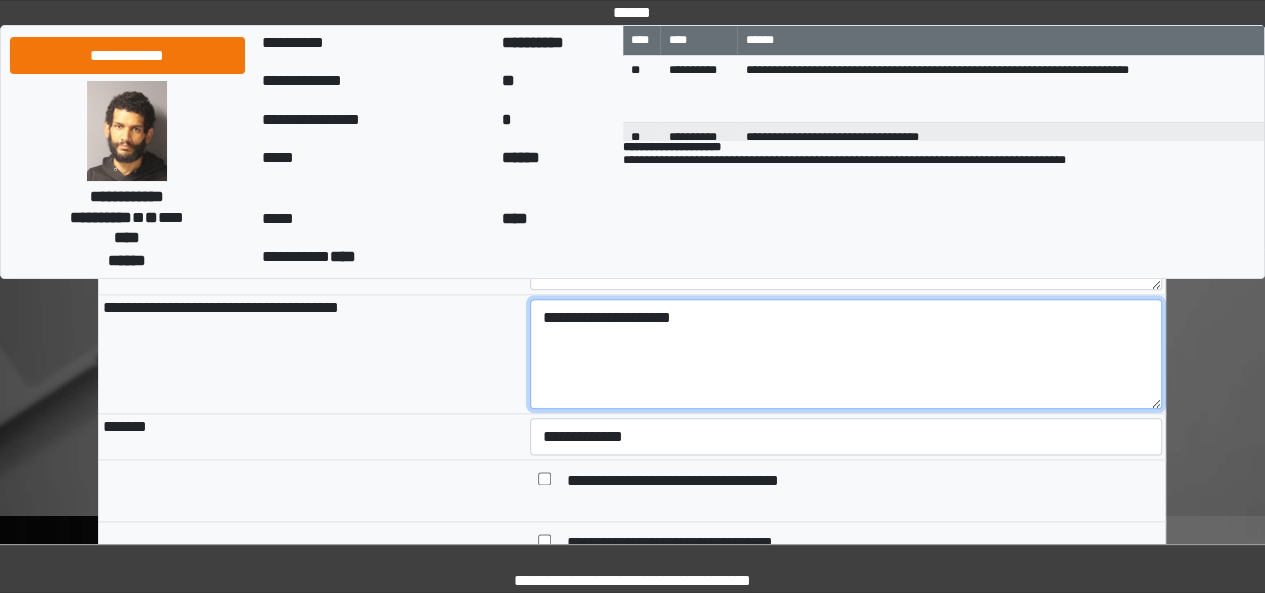 type on "**********" 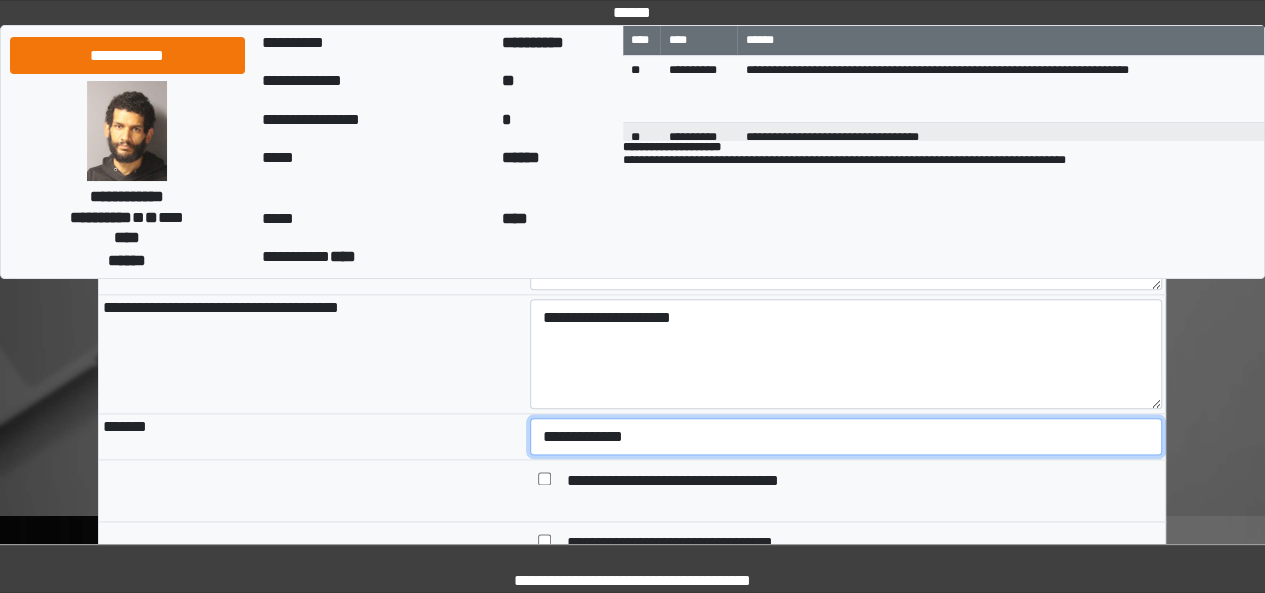 click on "**********" at bounding box center [846, 436] 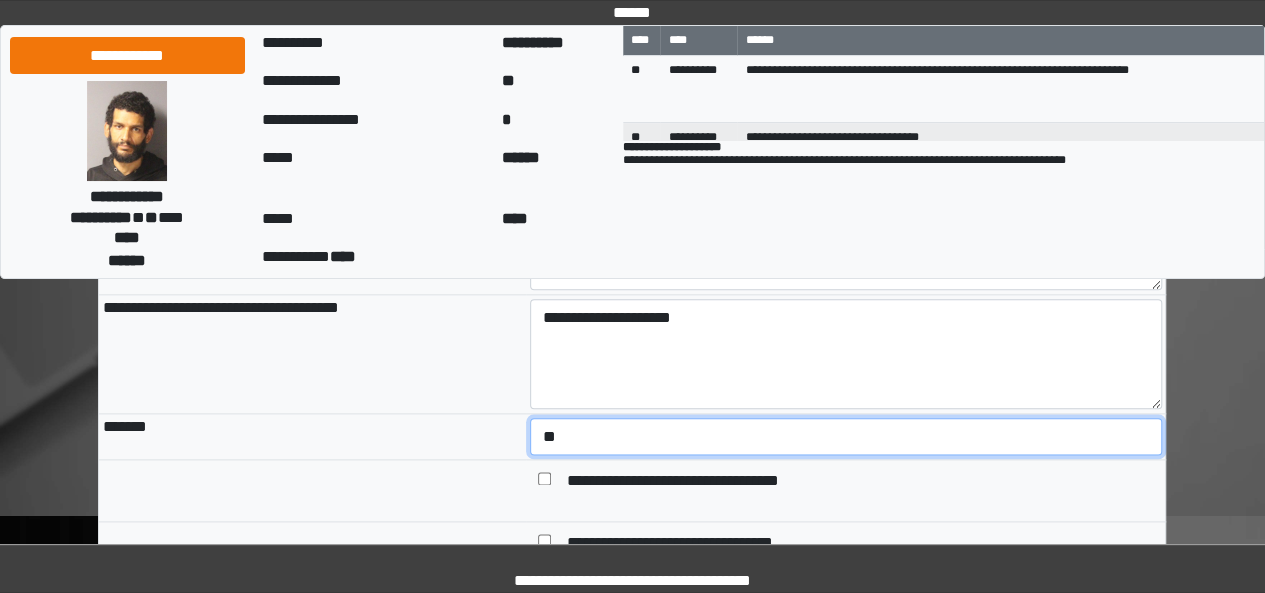 click on "**********" at bounding box center (846, 436) 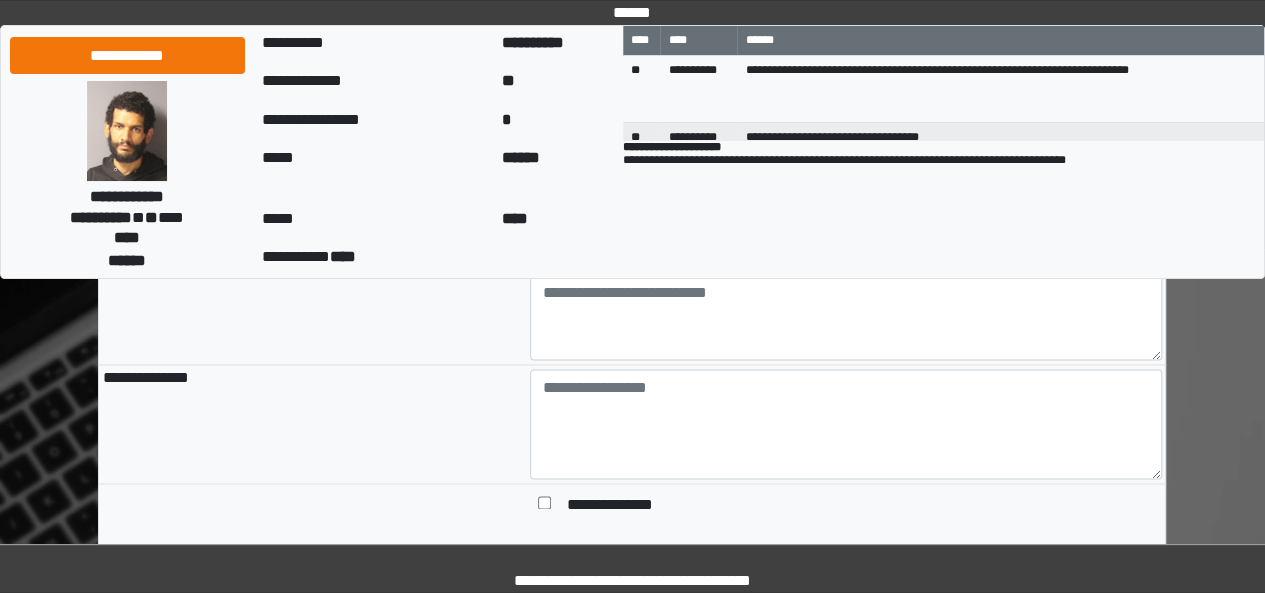 scroll, scrollTop: 1332, scrollLeft: 0, axis: vertical 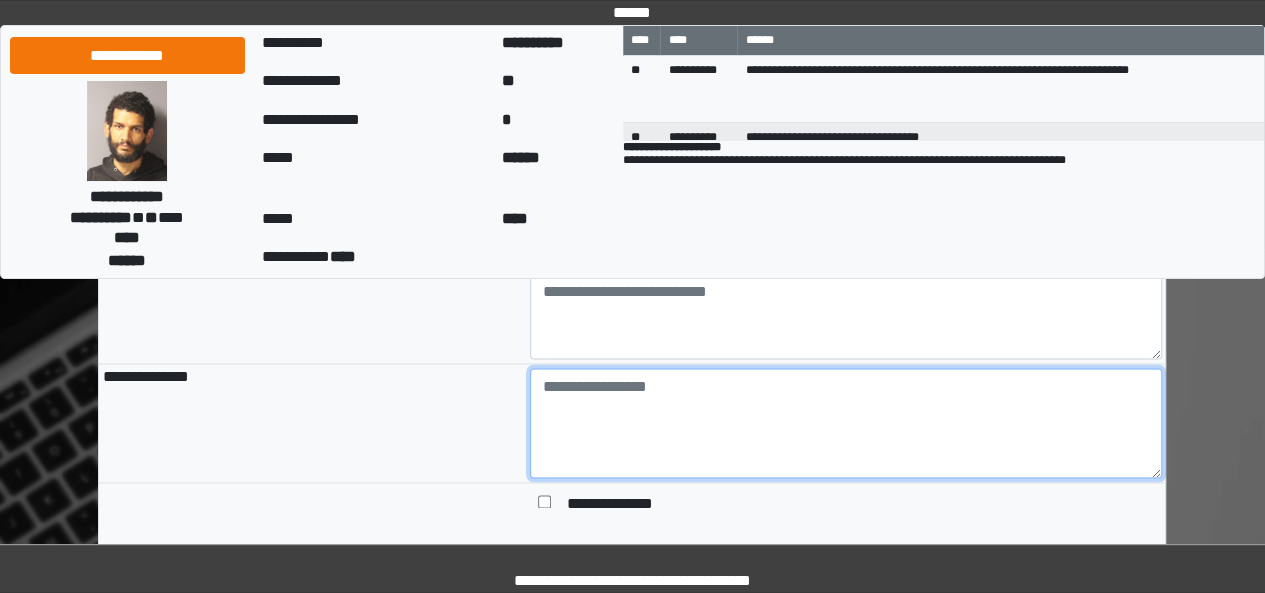 click at bounding box center (846, 423) 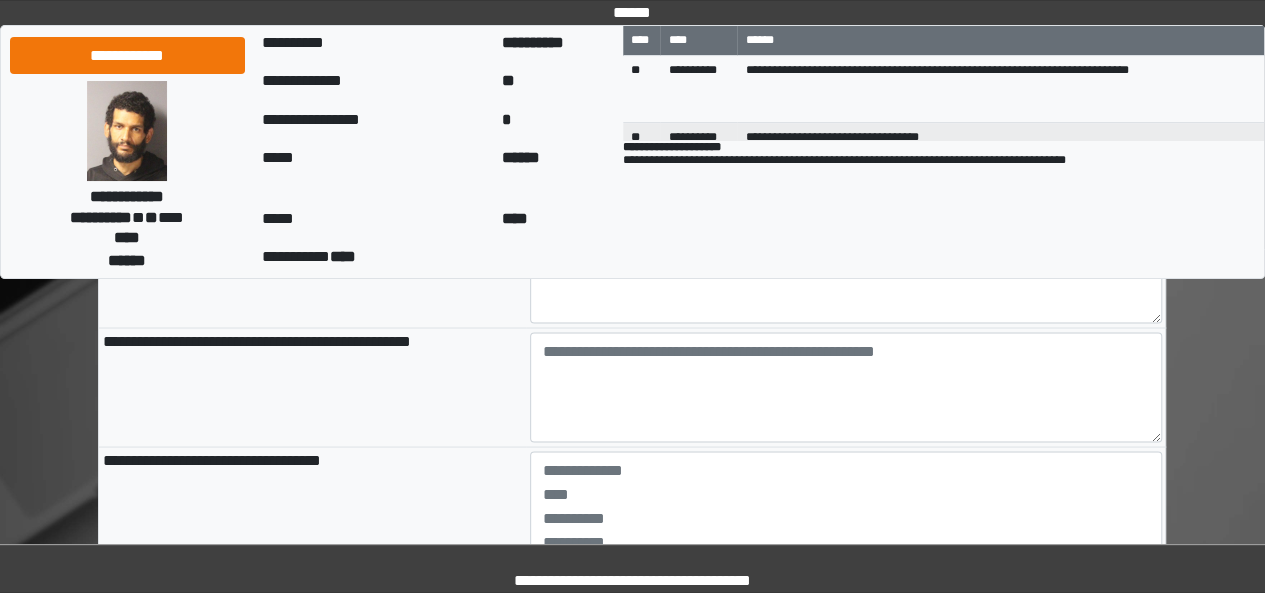 scroll, scrollTop: 1675, scrollLeft: 0, axis: vertical 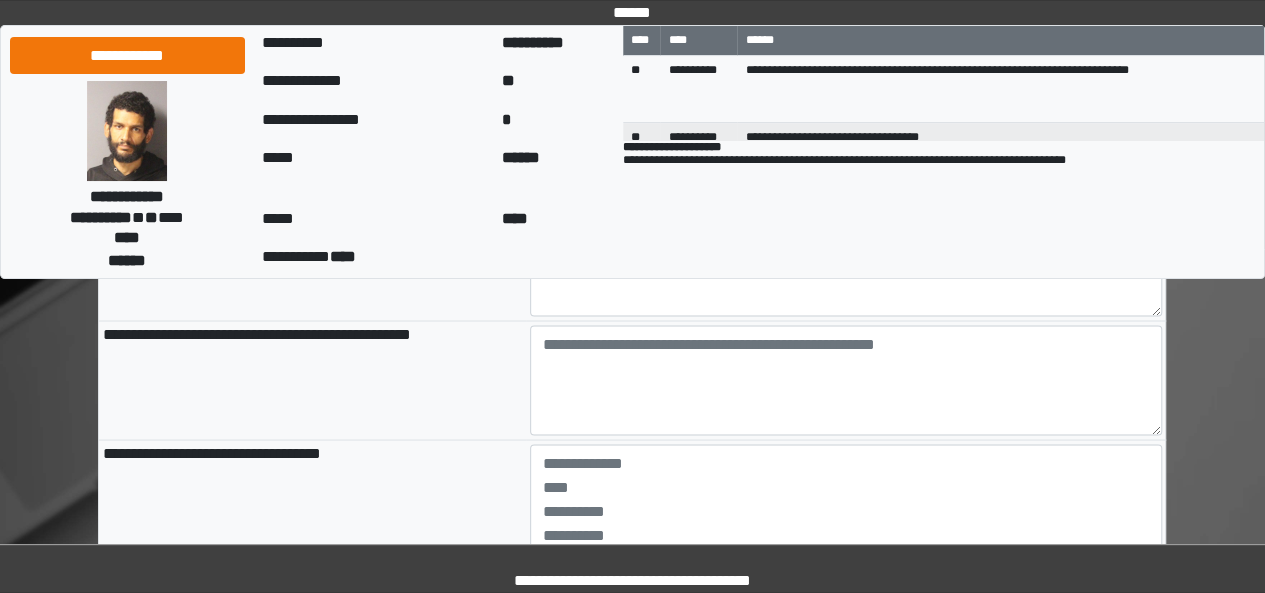 type on "****" 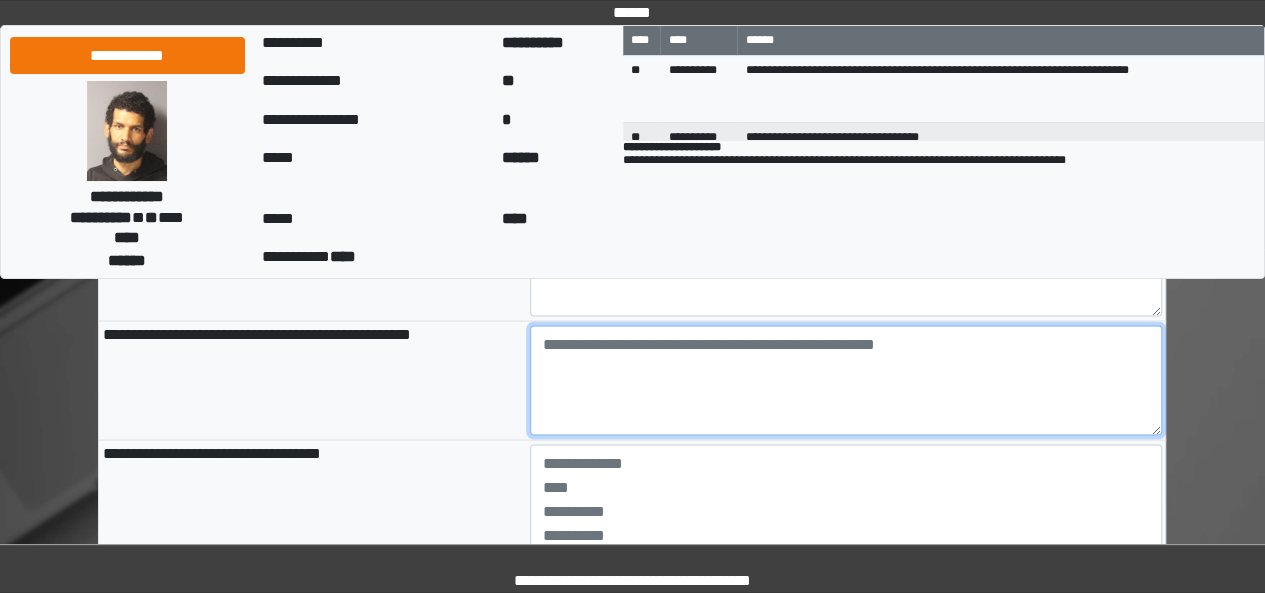 click at bounding box center [846, 380] 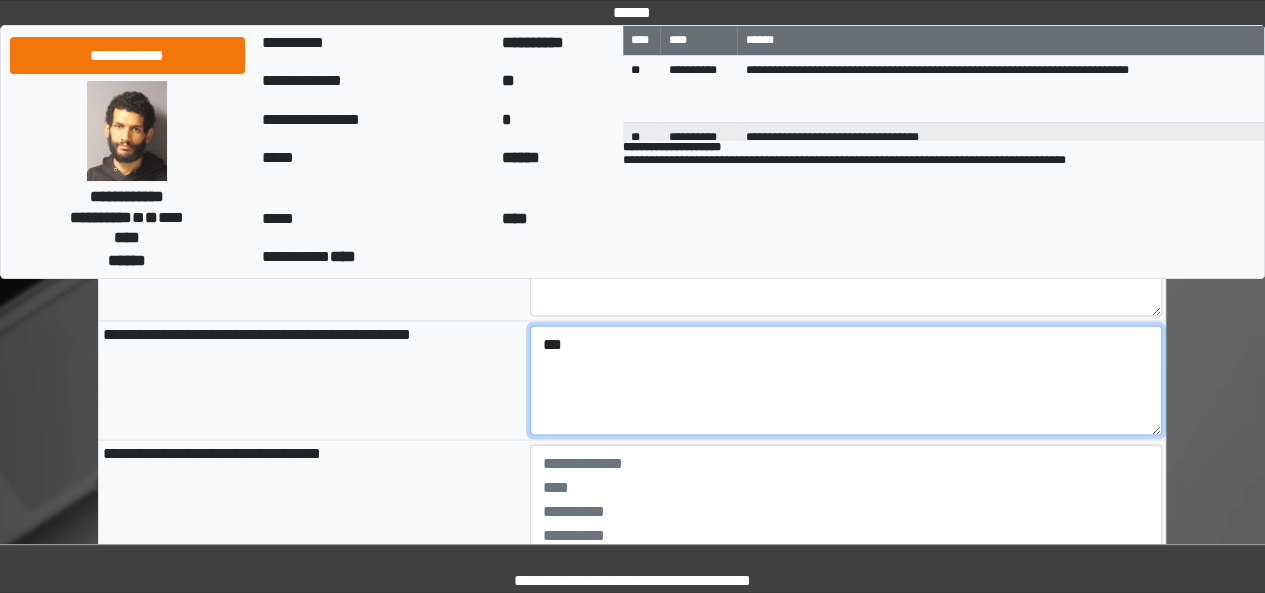 type on "***" 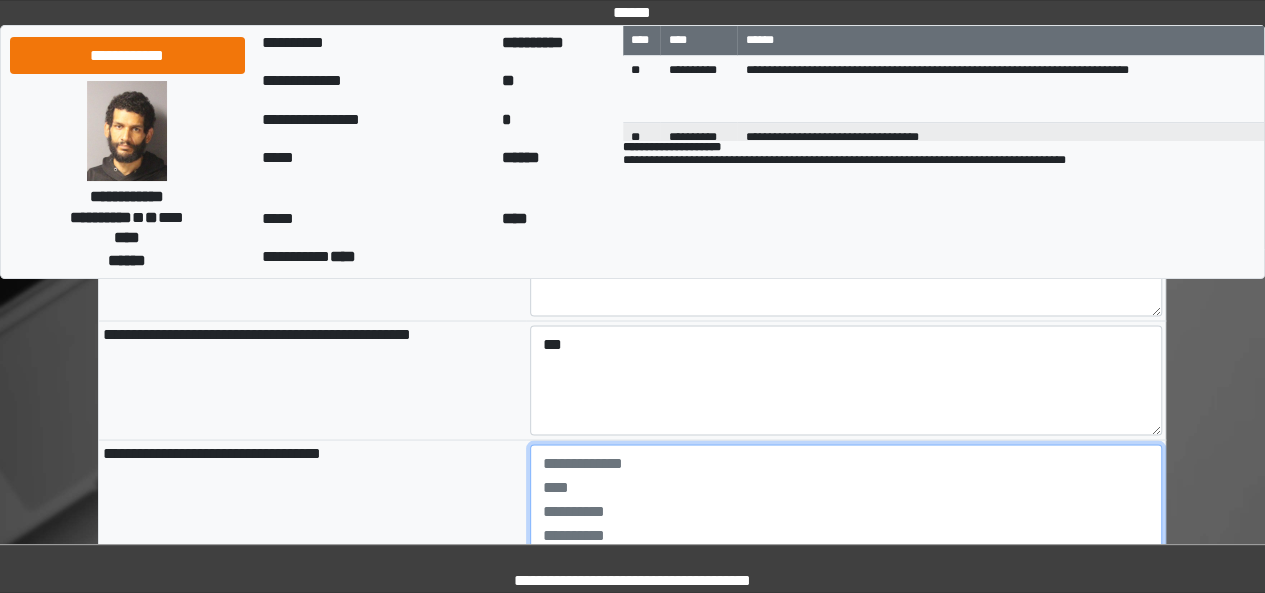 click at bounding box center (846, 499) 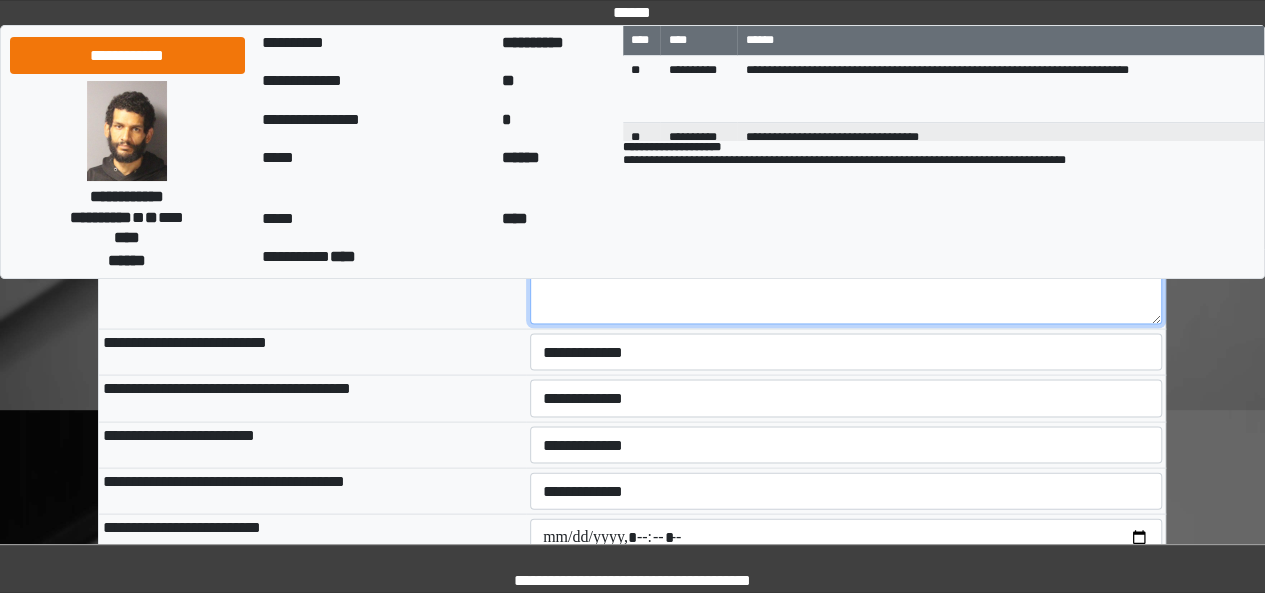 scroll, scrollTop: 1905, scrollLeft: 0, axis: vertical 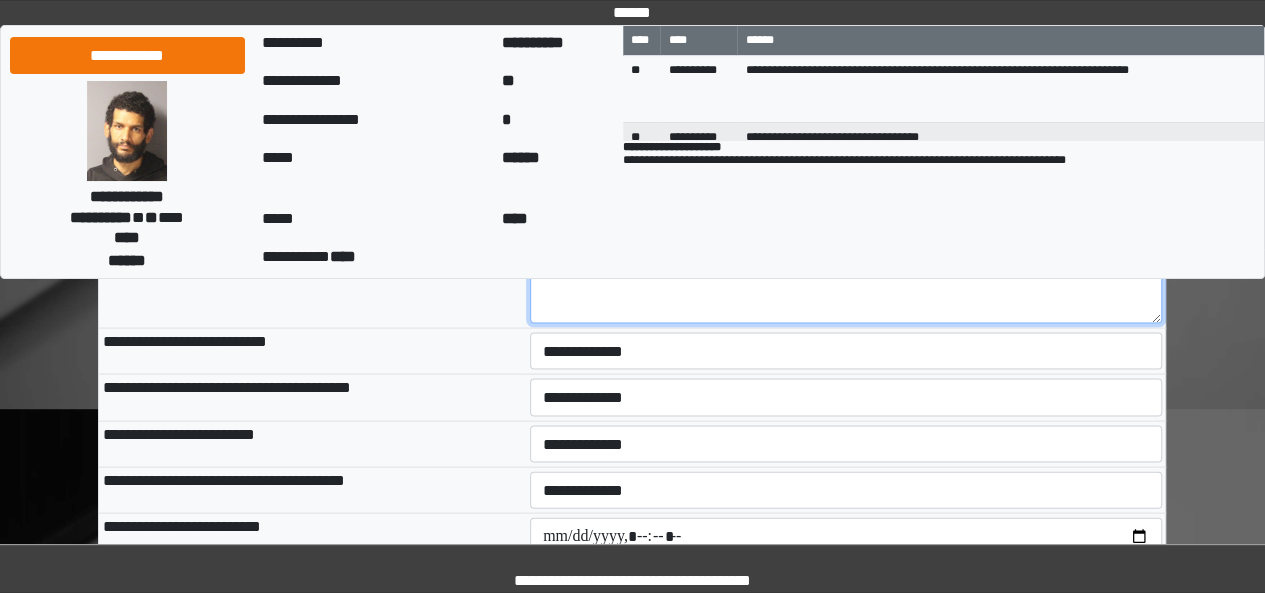 type on "***" 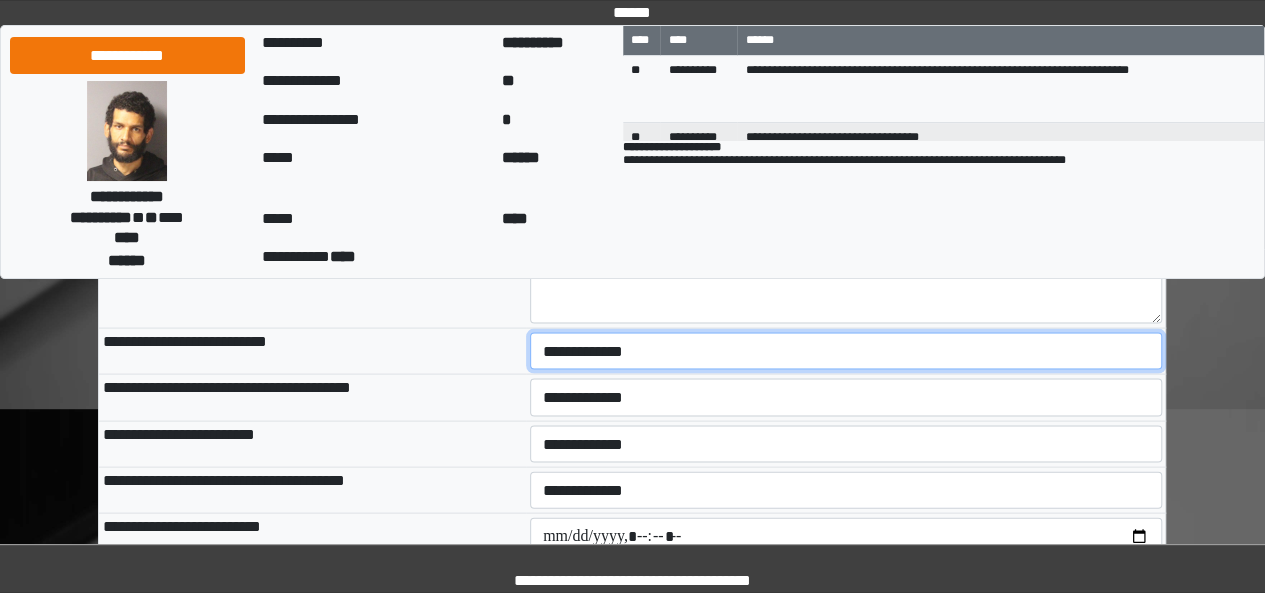 click on "**********" at bounding box center (846, 351) 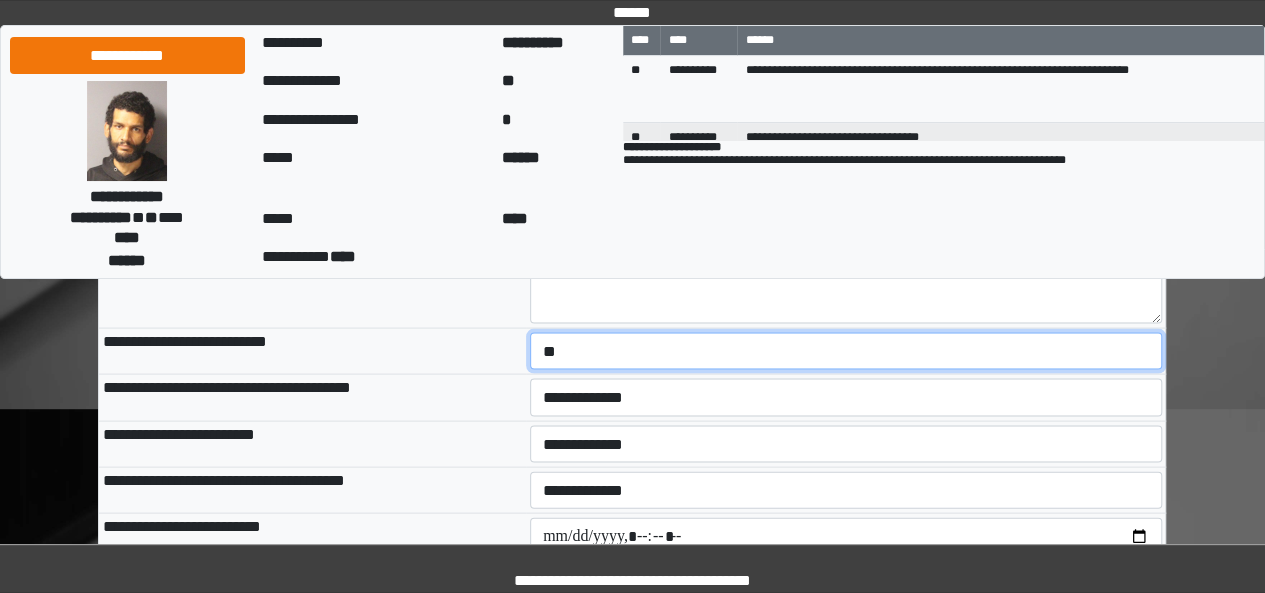 click on "**********" at bounding box center (846, 351) 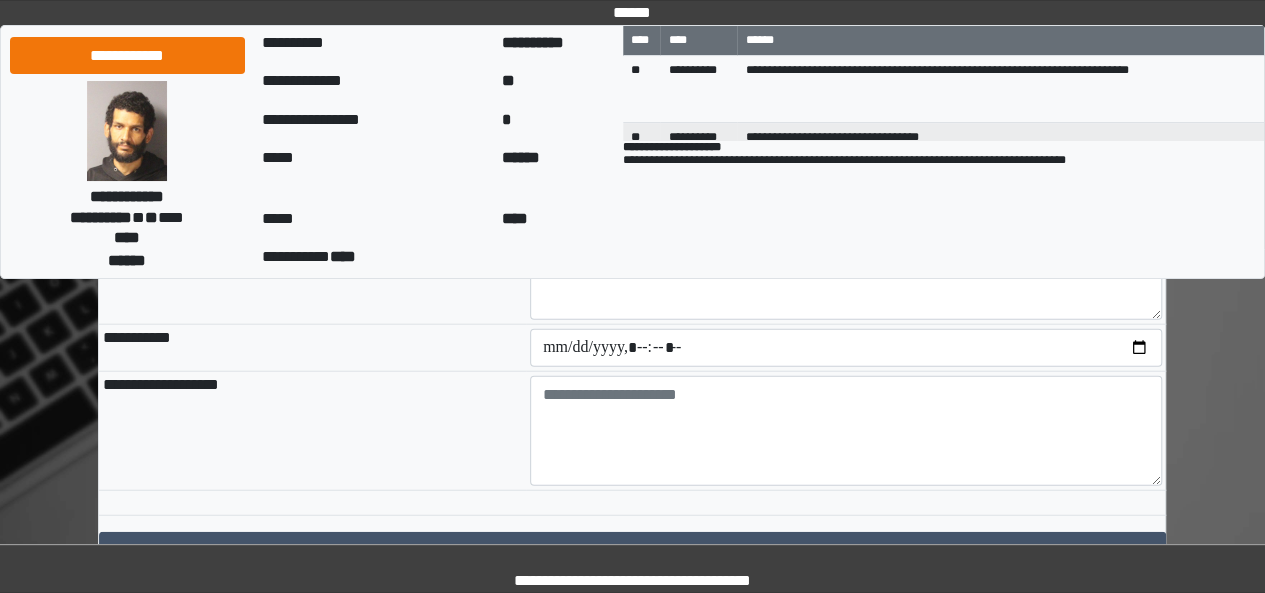 scroll, scrollTop: 2313, scrollLeft: 0, axis: vertical 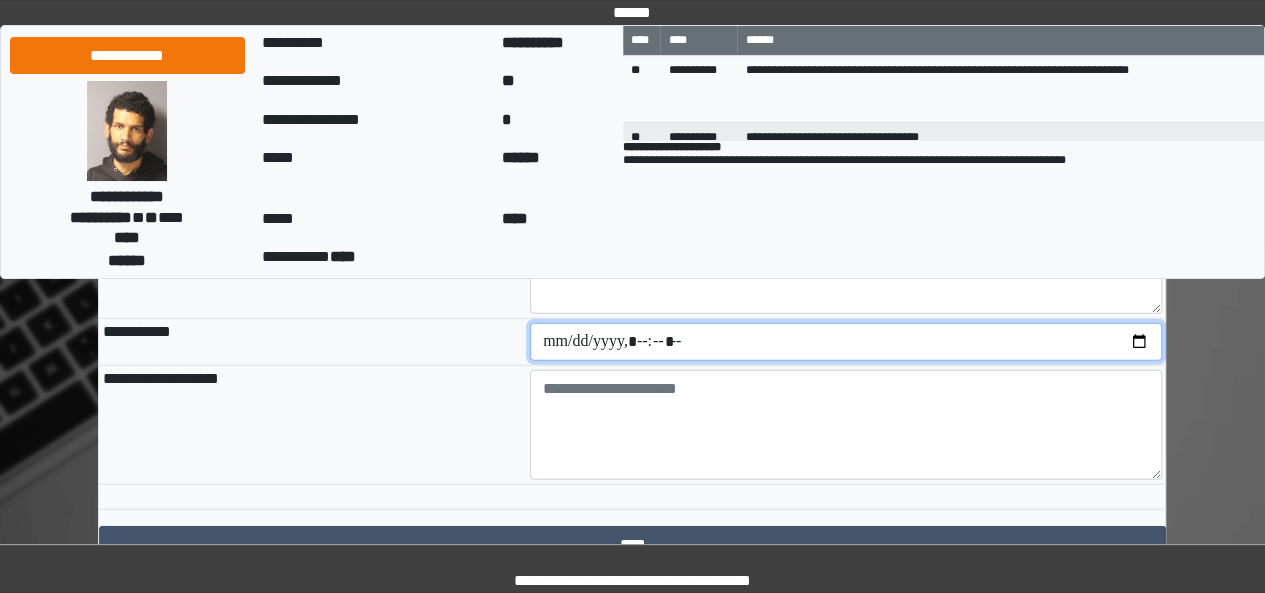 click at bounding box center [846, 342] 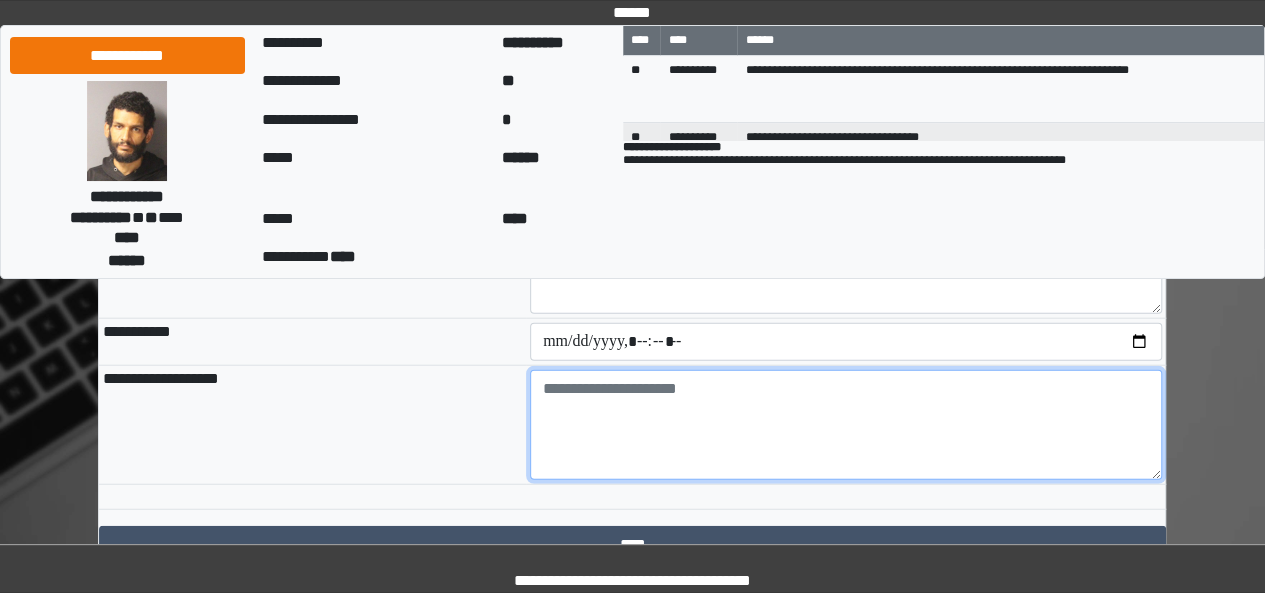 type on "**********" 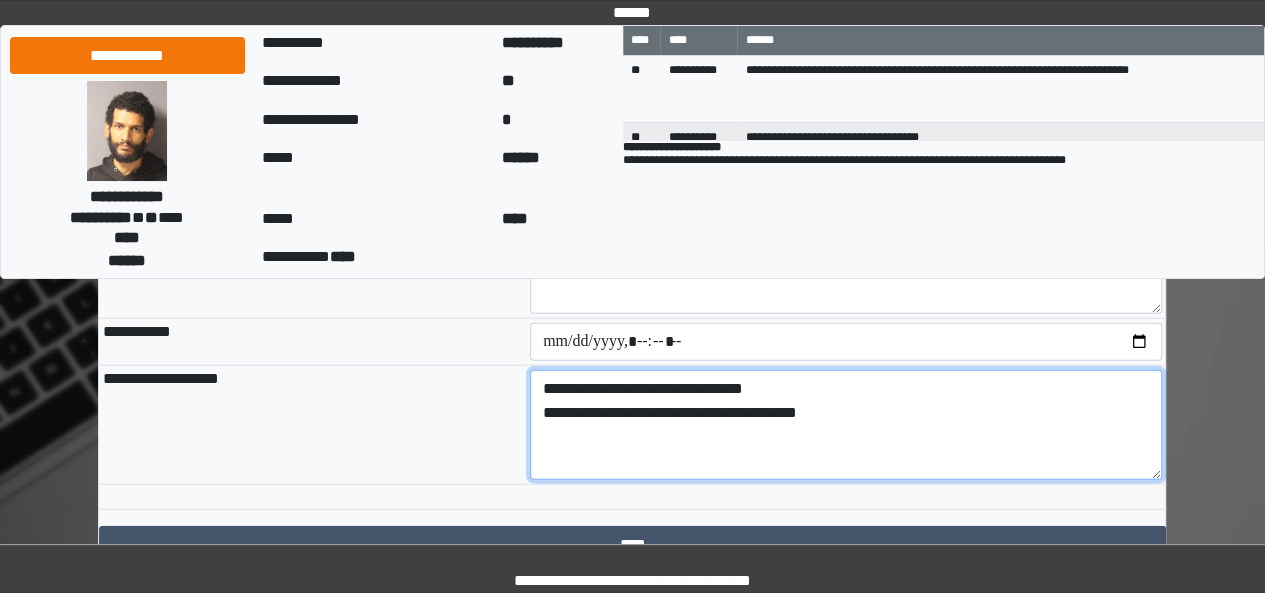 scroll, scrollTop: 2404, scrollLeft: 0, axis: vertical 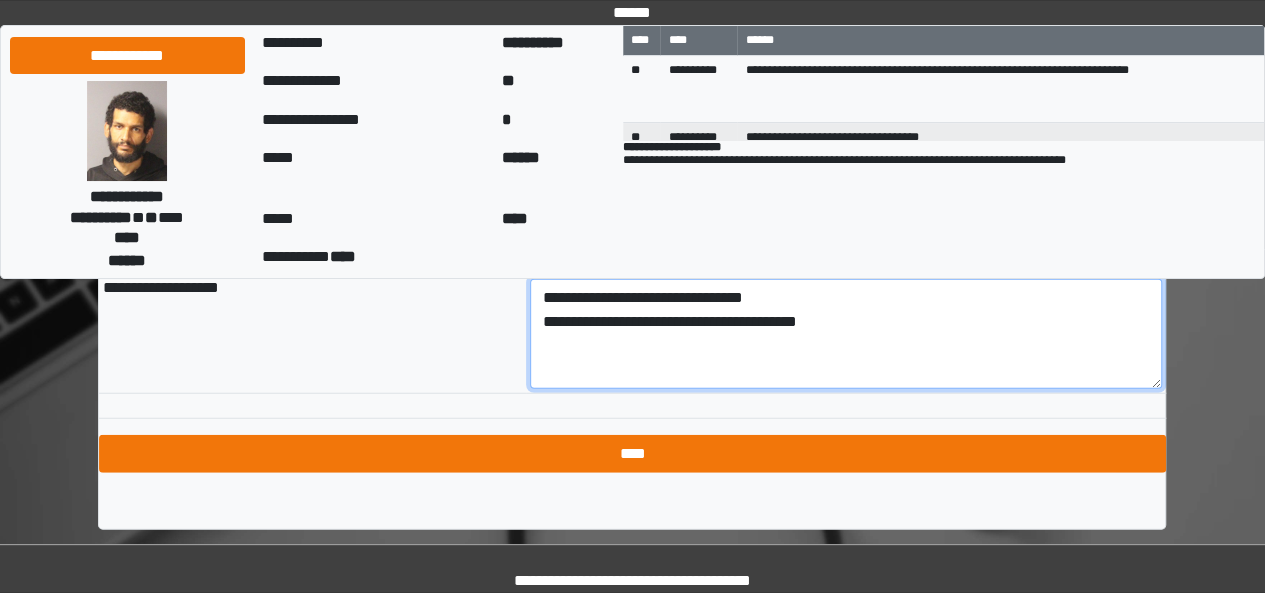 type on "**********" 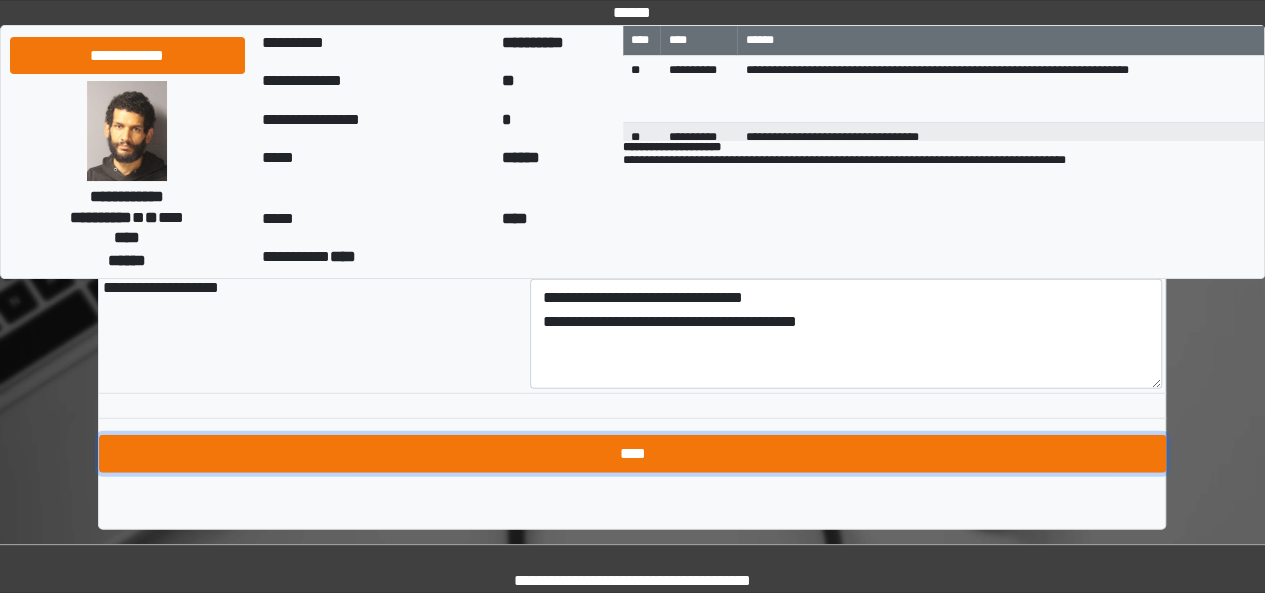 click on "****" at bounding box center (632, 454) 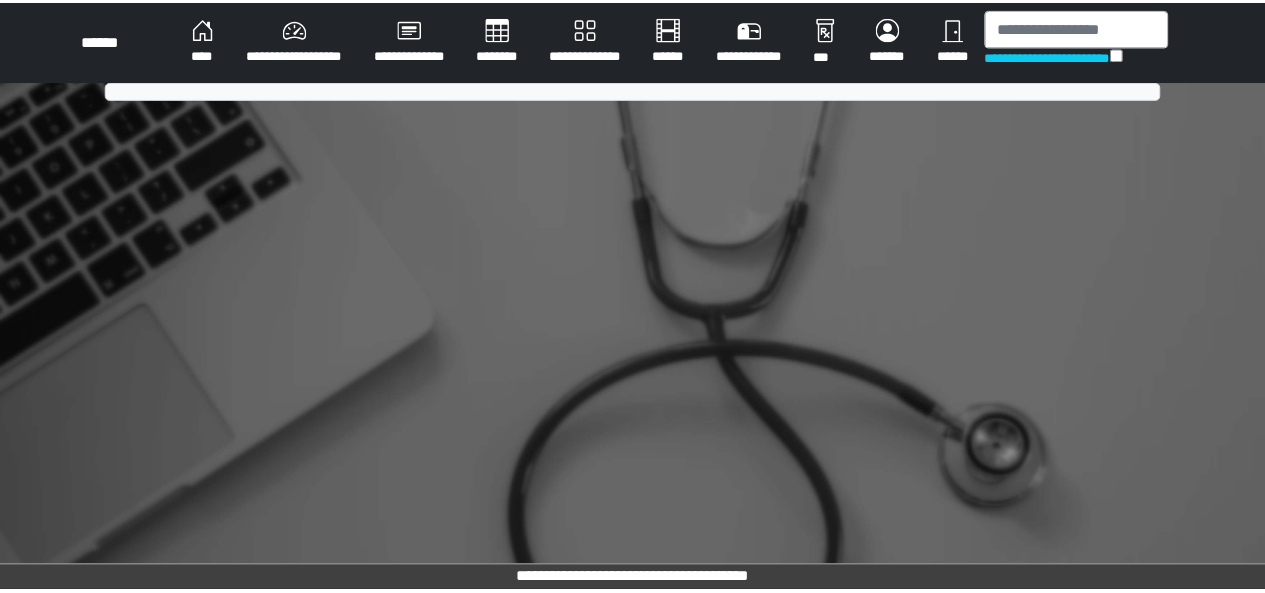 scroll, scrollTop: 0, scrollLeft: 0, axis: both 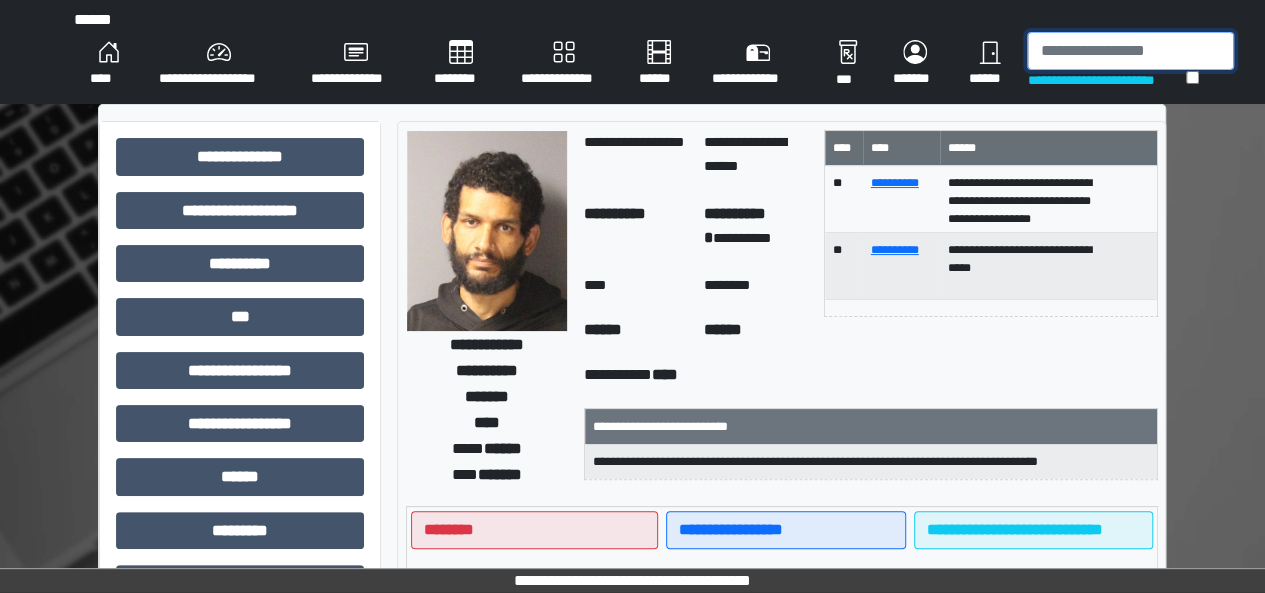 click at bounding box center (1130, 51) 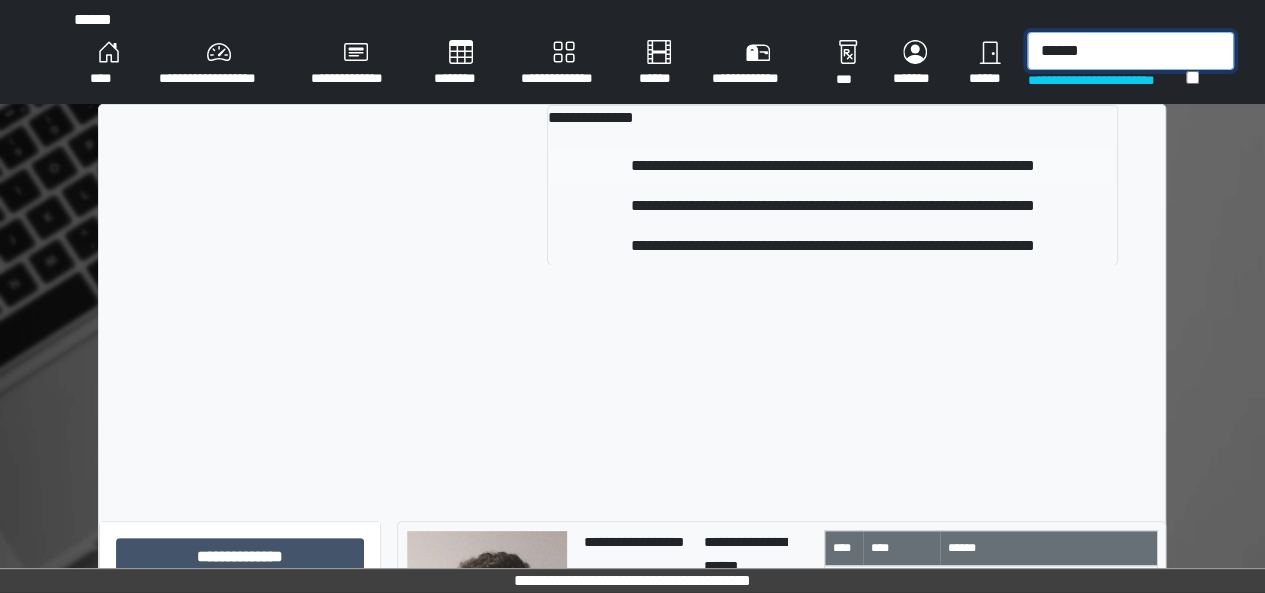 type on "******" 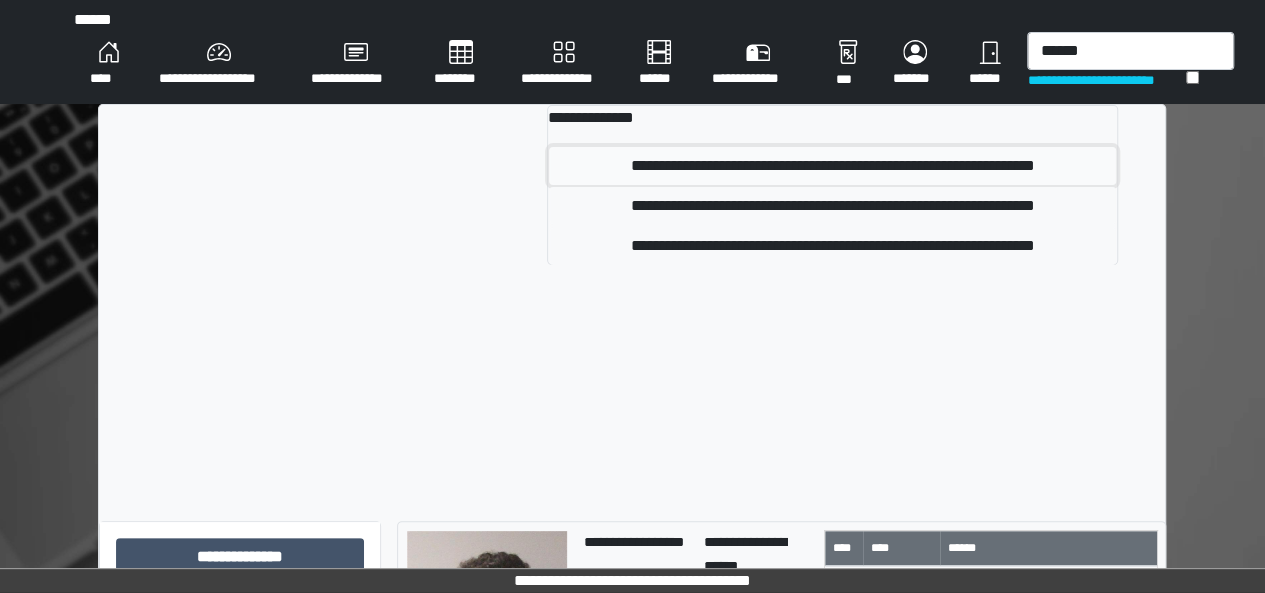 click on "**********" at bounding box center [832, 166] 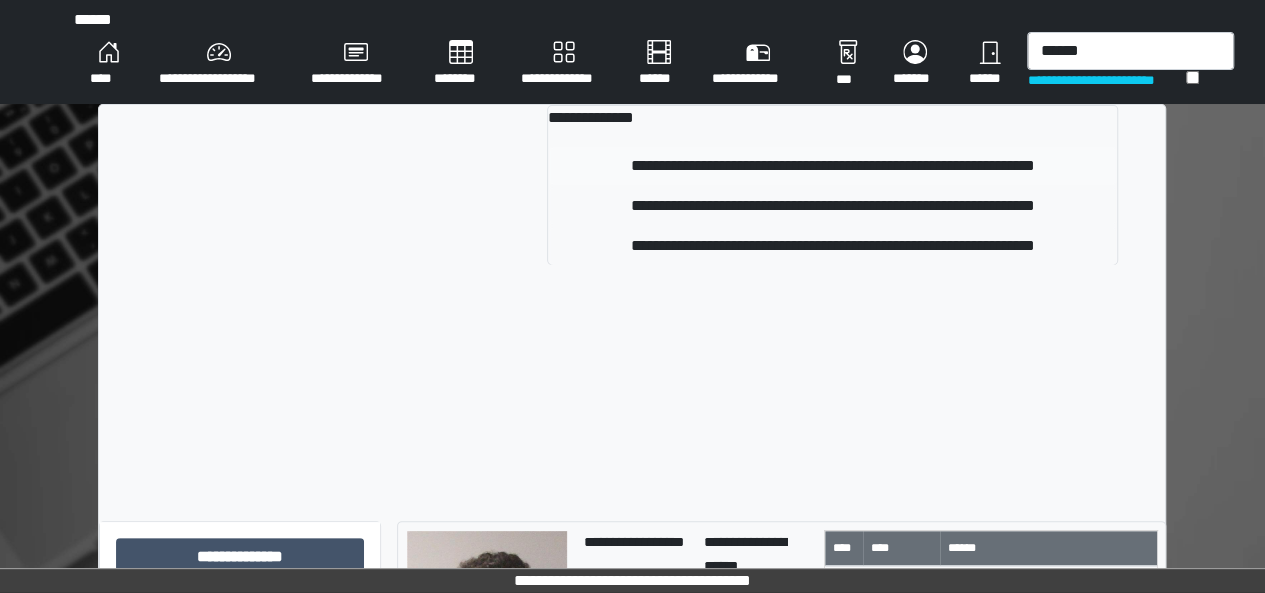 type 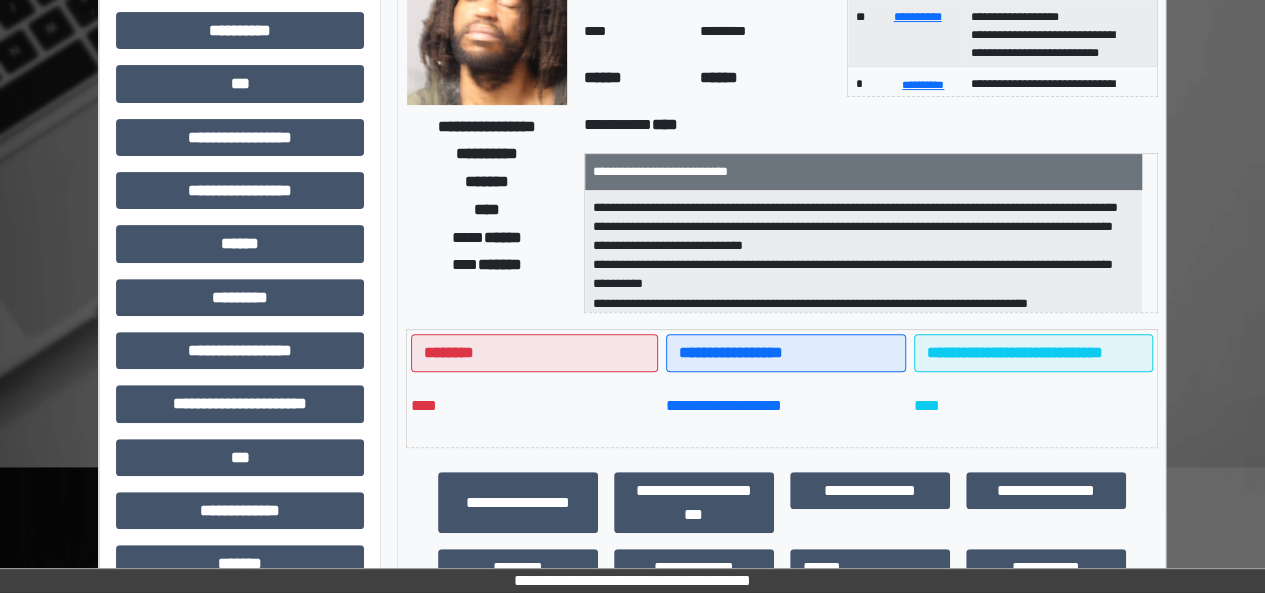 scroll, scrollTop: 234, scrollLeft: 0, axis: vertical 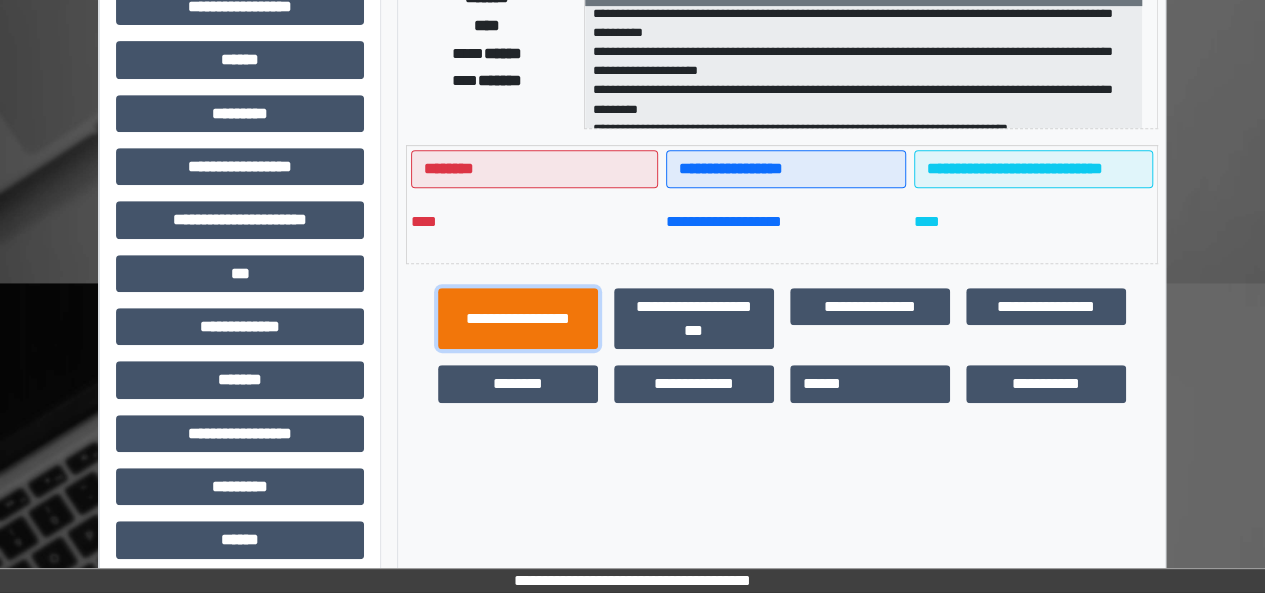 click on "**********" at bounding box center [518, 318] 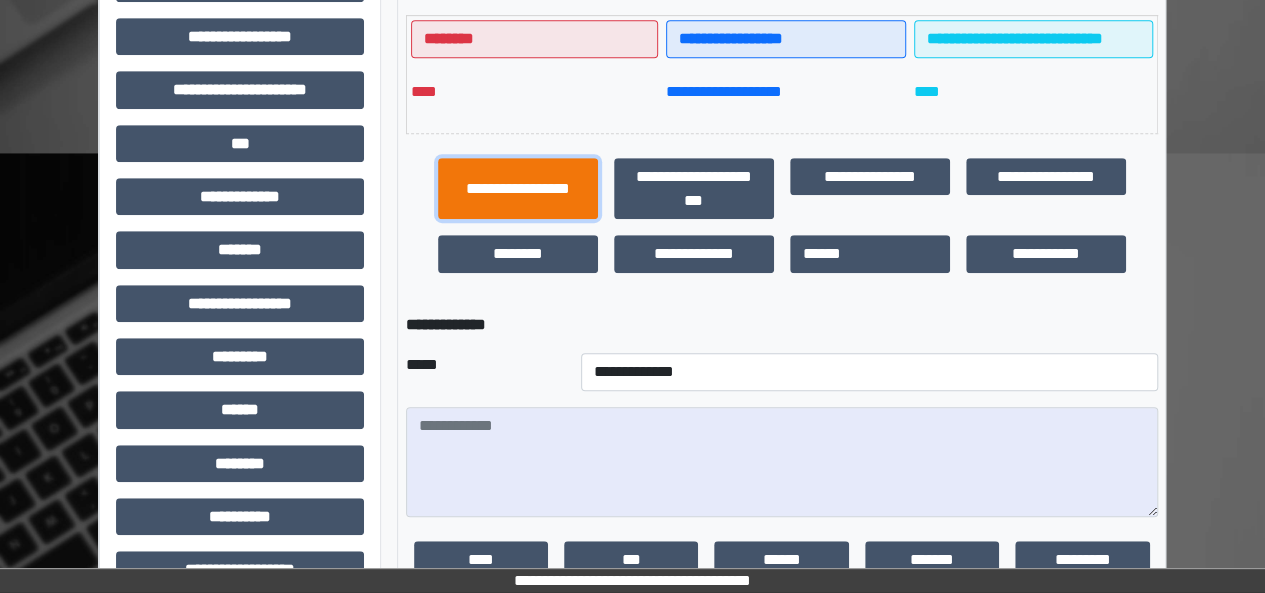 scroll, scrollTop: 553, scrollLeft: 0, axis: vertical 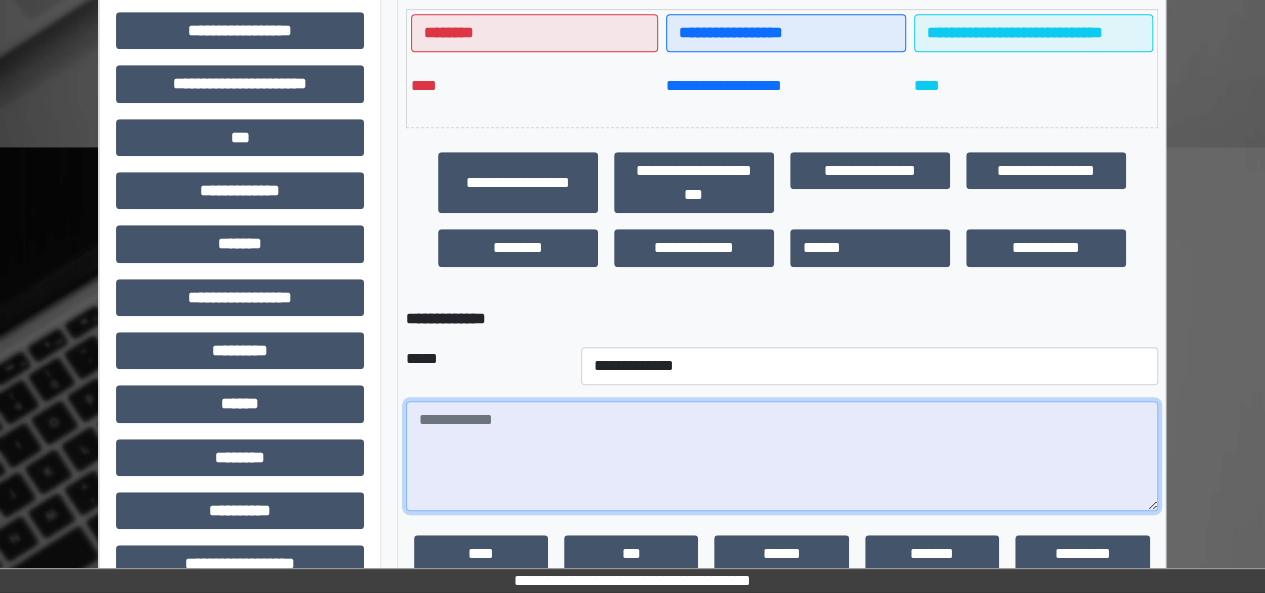 click at bounding box center (782, 456) 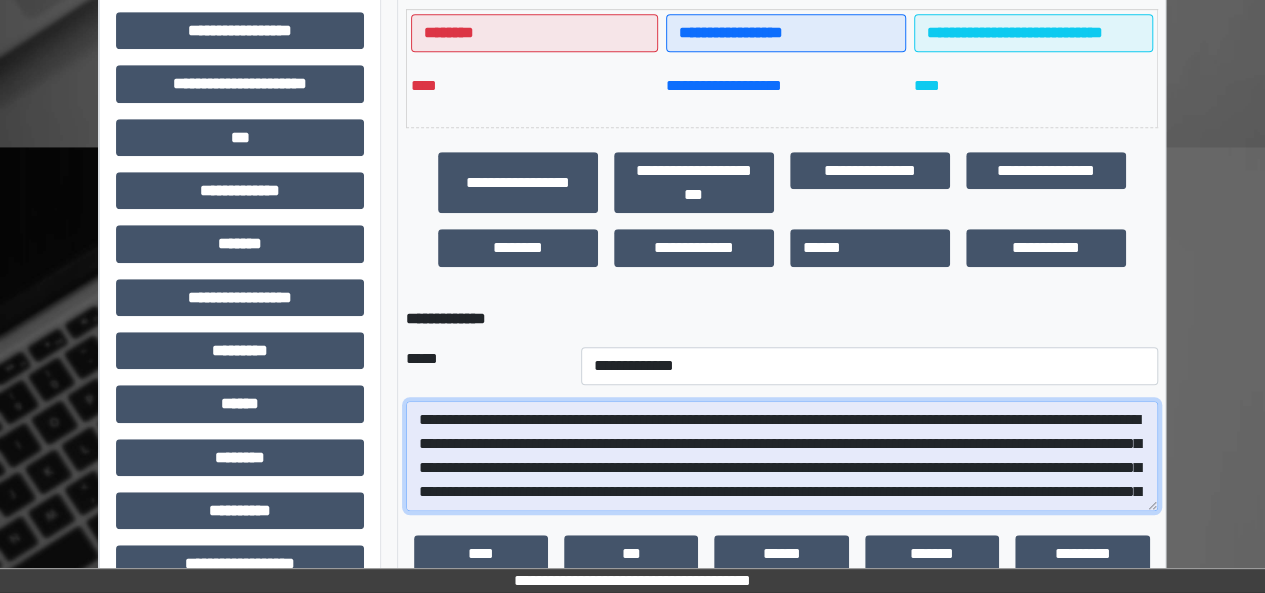 scroll, scrollTop: 256, scrollLeft: 0, axis: vertical 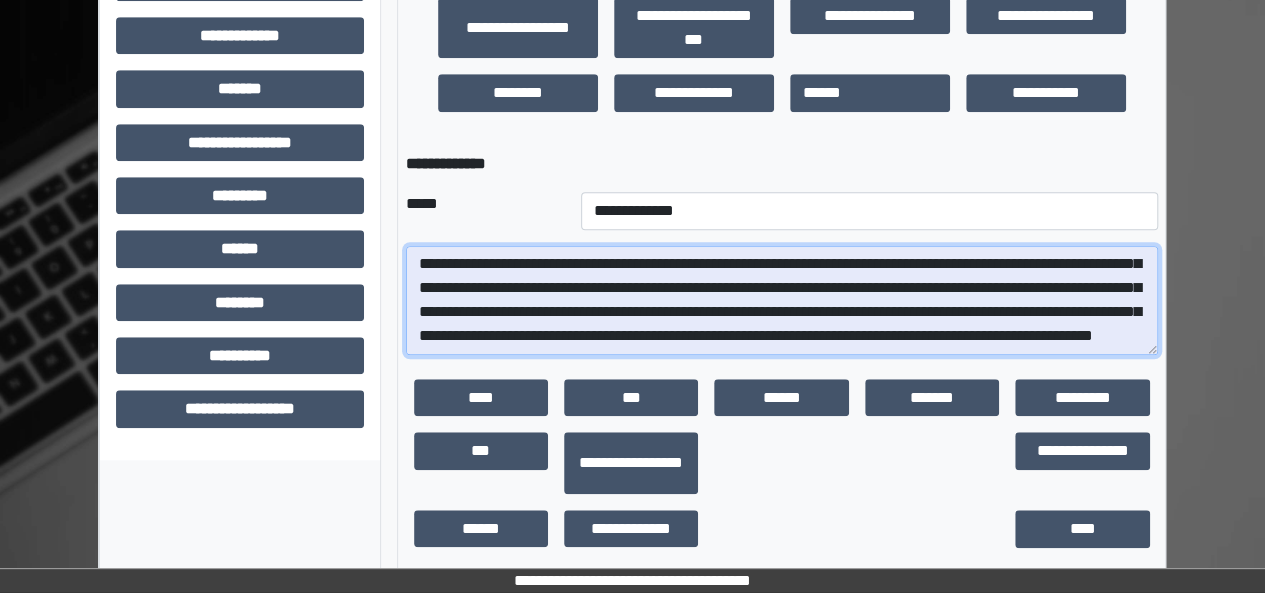 click at bounding box center (782, 300) 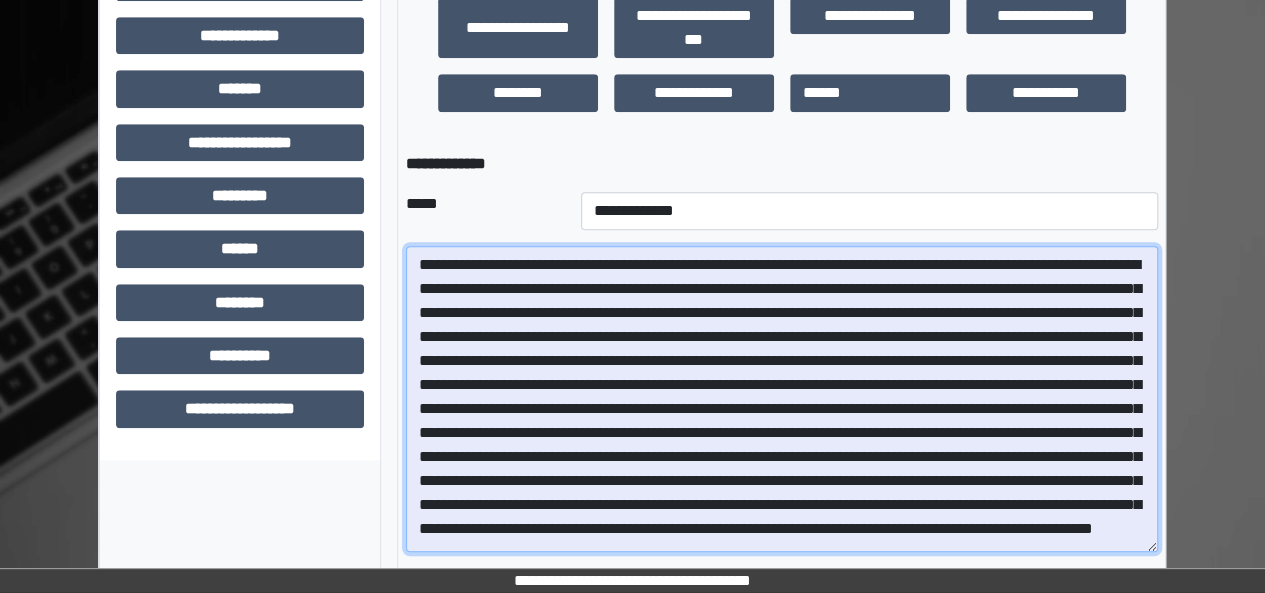 drag, startPoint x: 1146, startPoint y: 344, endPoint x: 1154, endPoint y: 569, distance: 225.14218 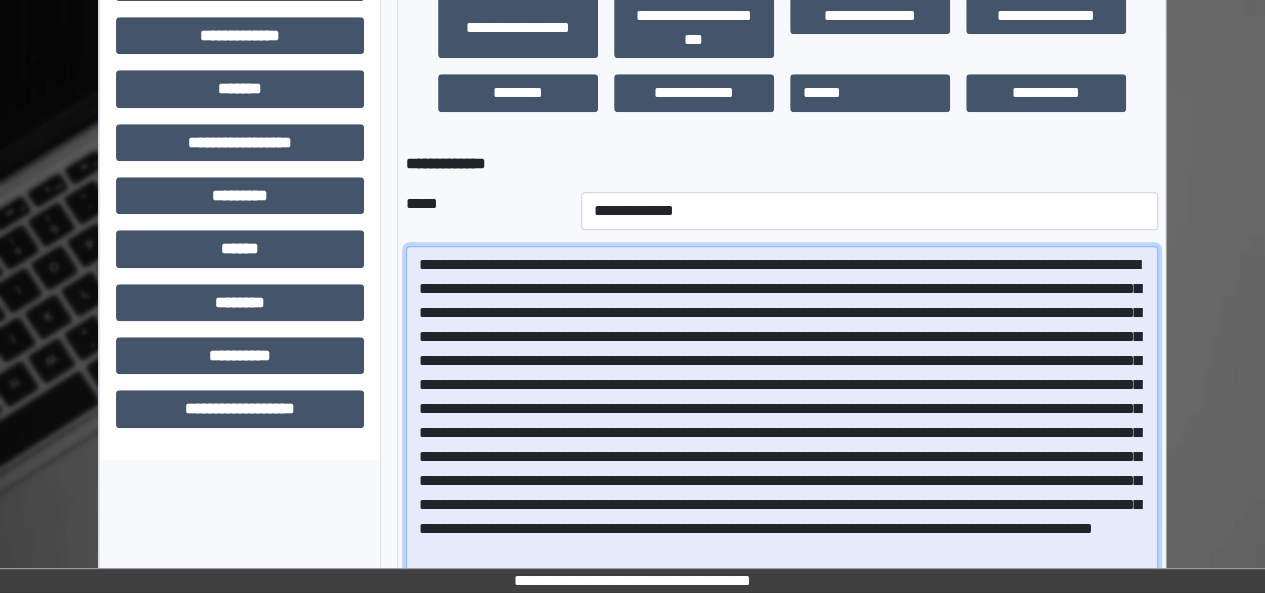 type on "**********" 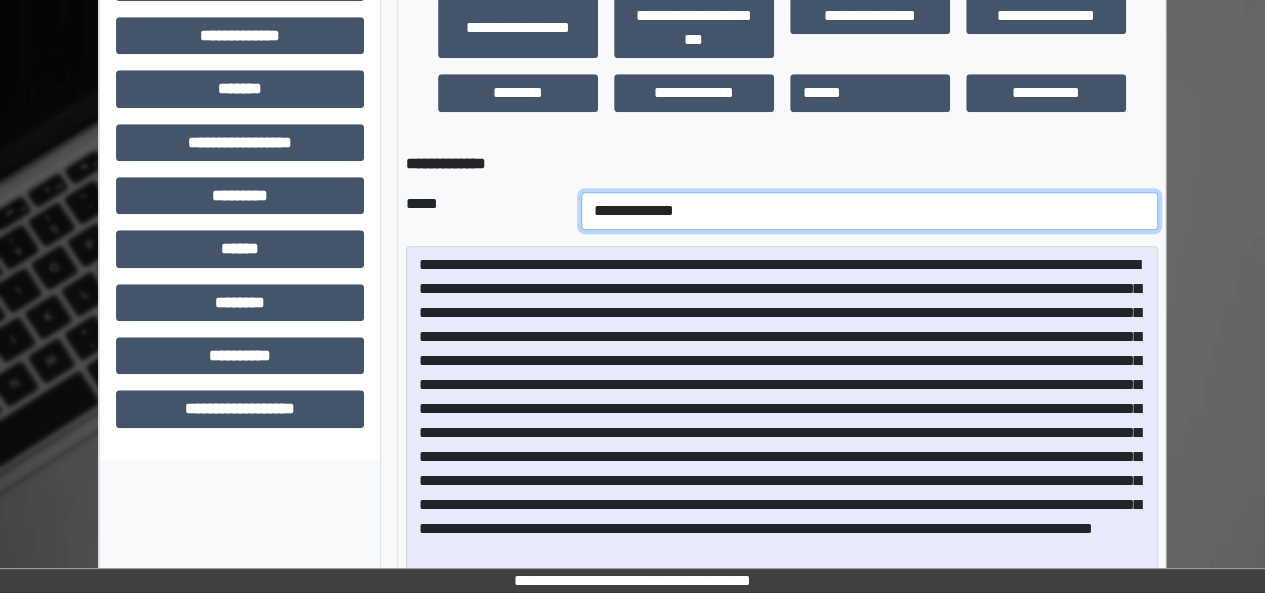 click on "**********" at bounding box center [869, 211] 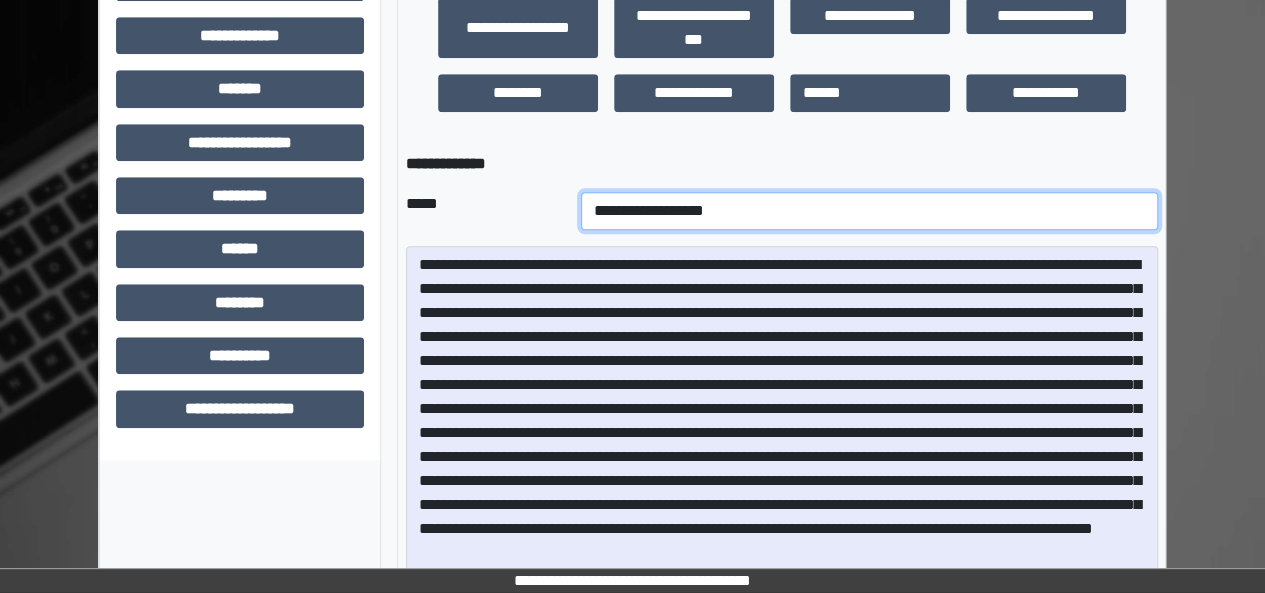 click on "**********" at bounding box center (869, 211) 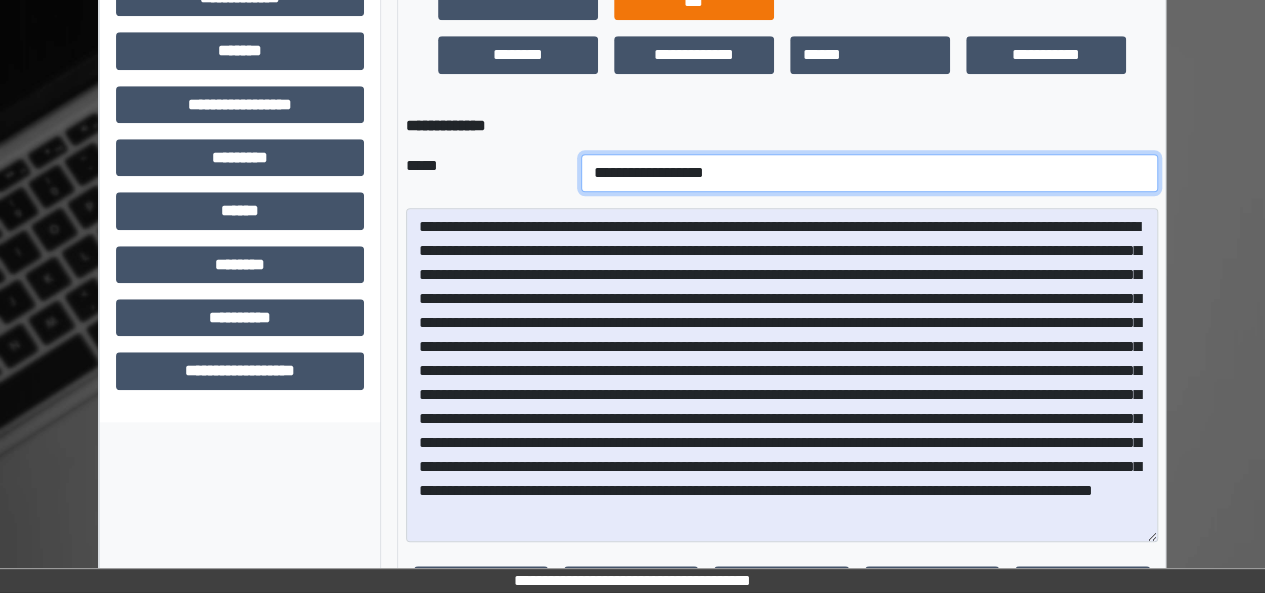 scroll, scrollTop: 747, scrollLeft: 0, axis: vertical 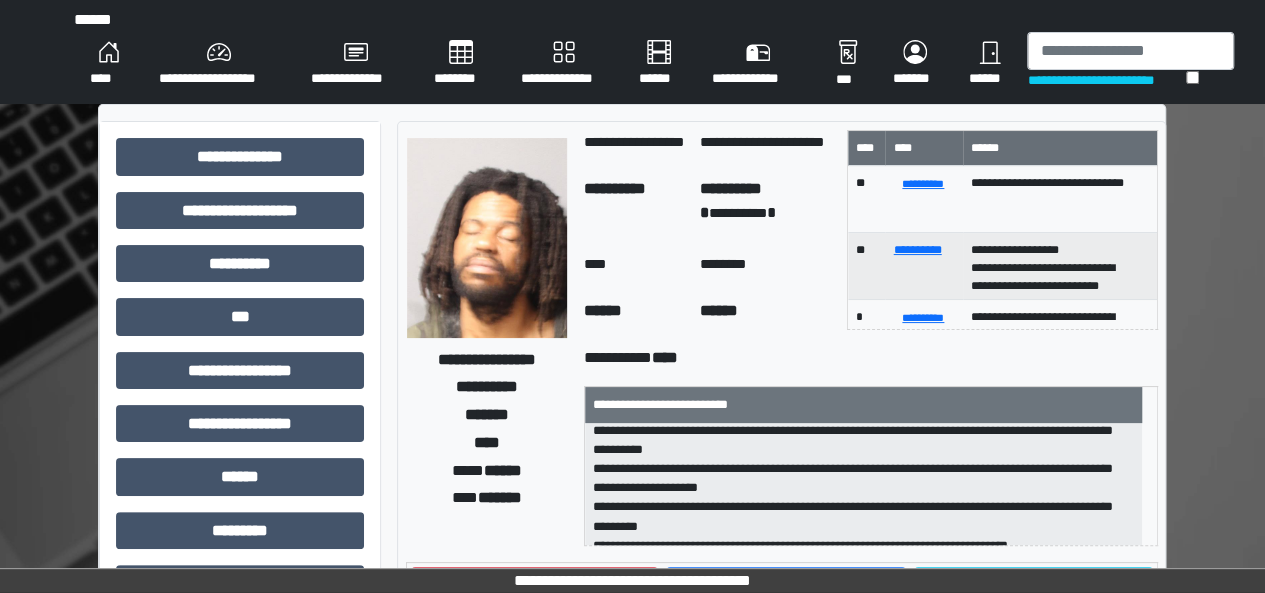 drag, startPoint x: 734, startPoint y: 385, endPoint x: 411, endPoint y: -35, distance: 529.8387 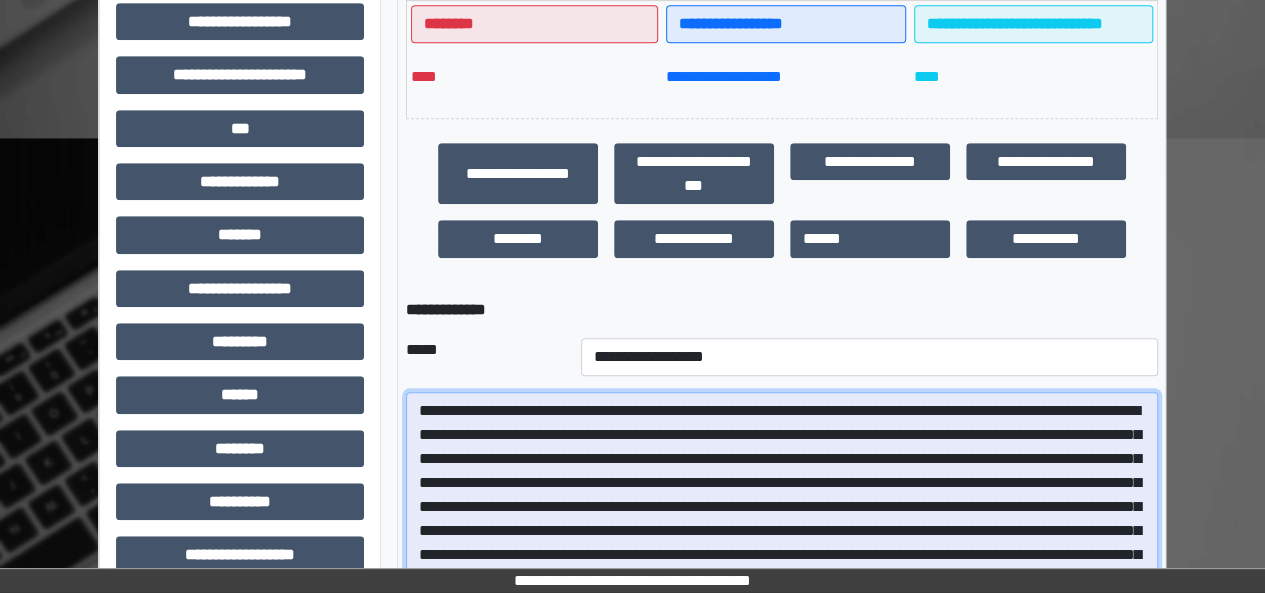 scroll, scrollTop: 684, scrollLeft: 0, axis: vertical 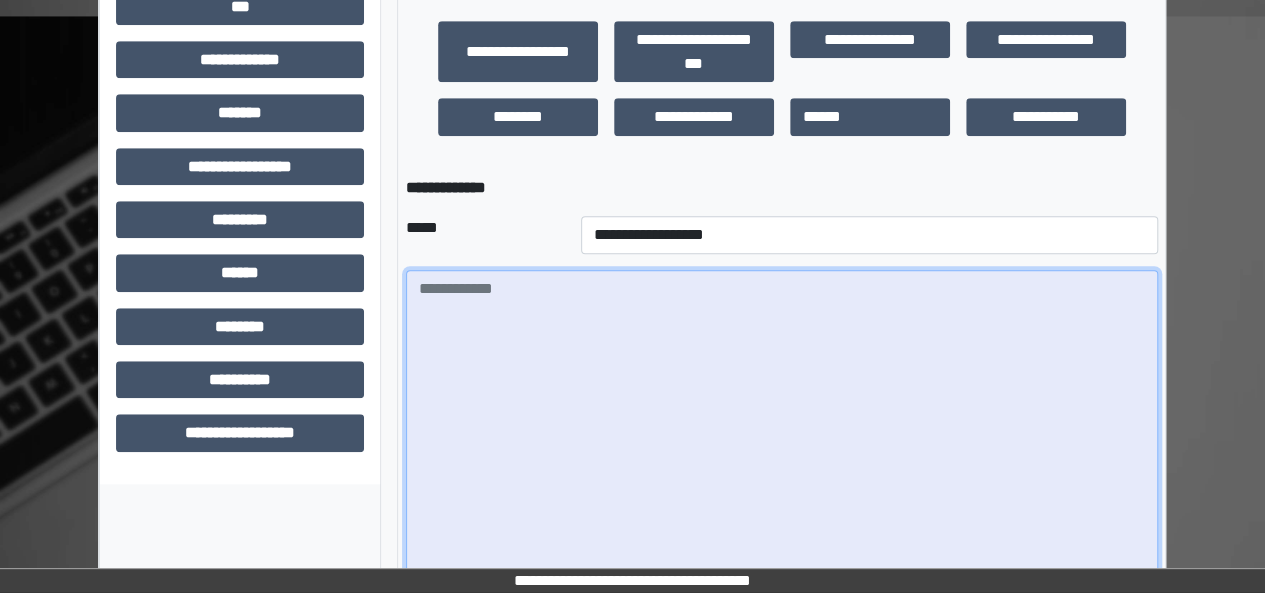 paste on "**********" 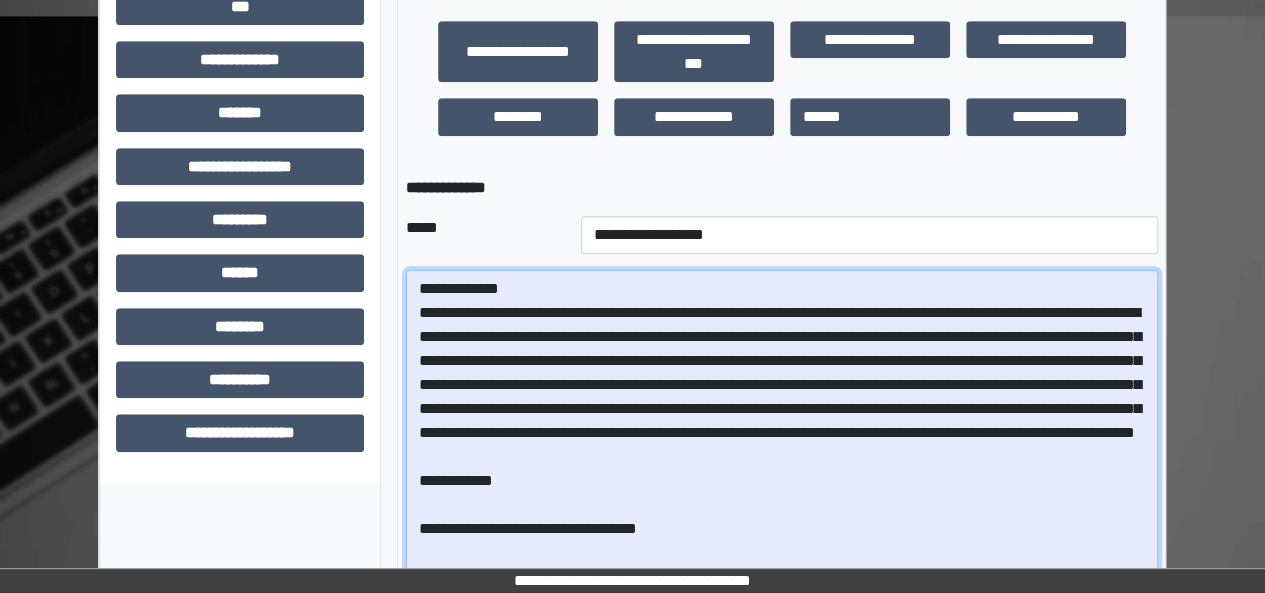 scroll, scrollTop: 848, scrollLeft: 0, axis: vertical 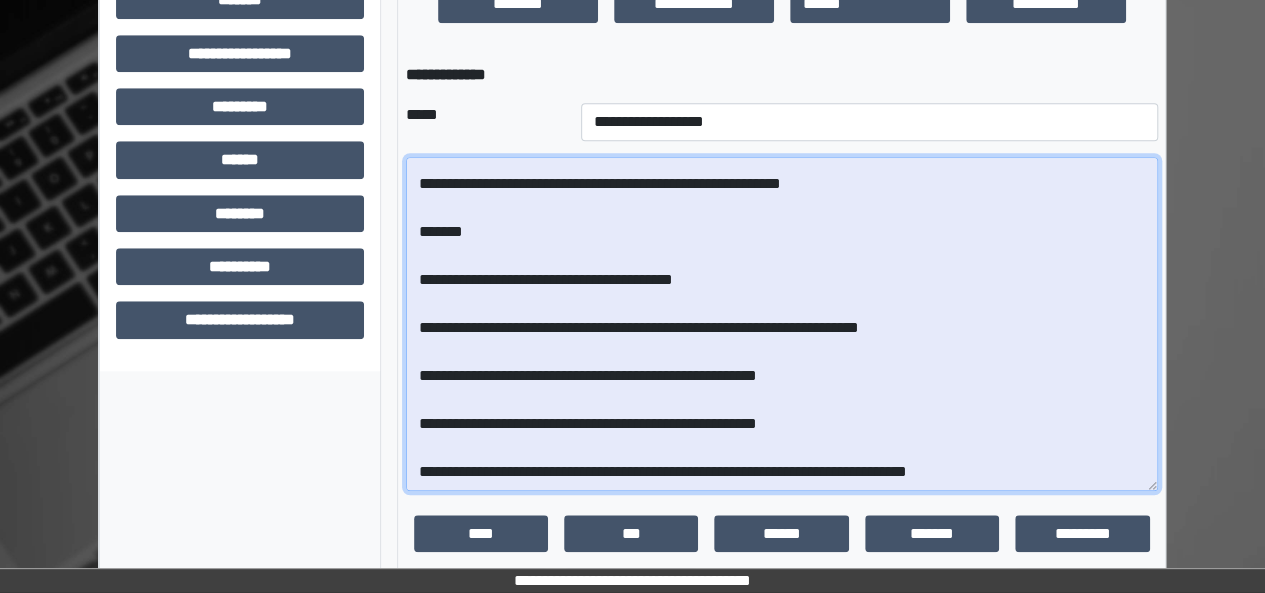 click at bounding box center (782, 324) 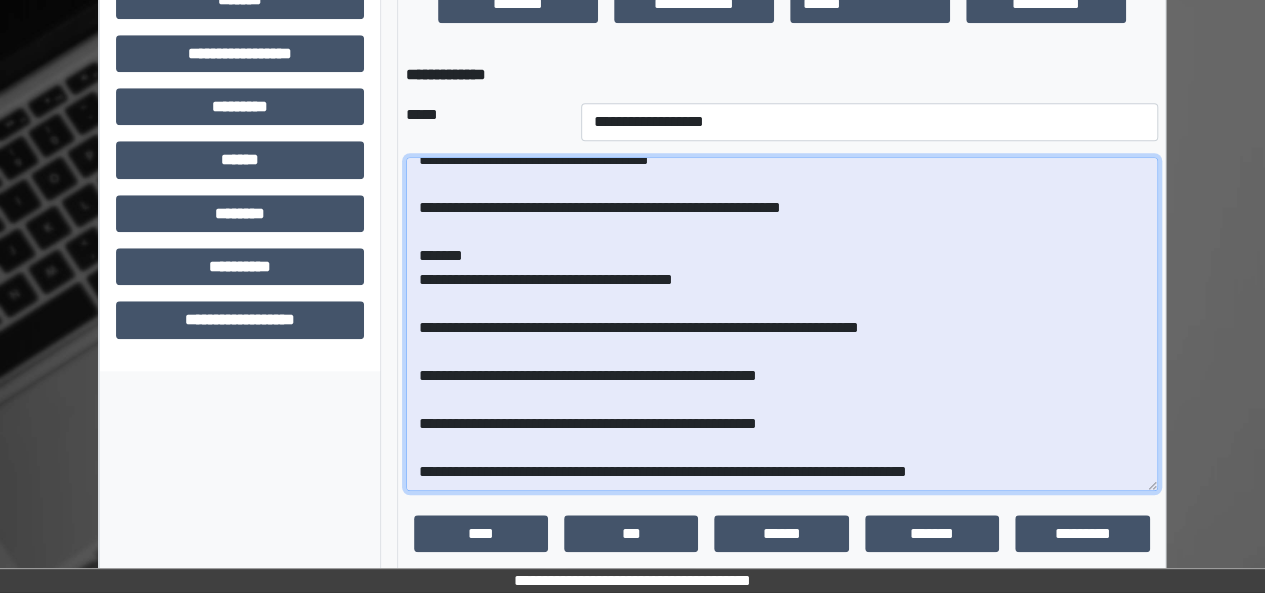 scroll, scrollTop: 831, scrollLeft: 0, axis: vertical 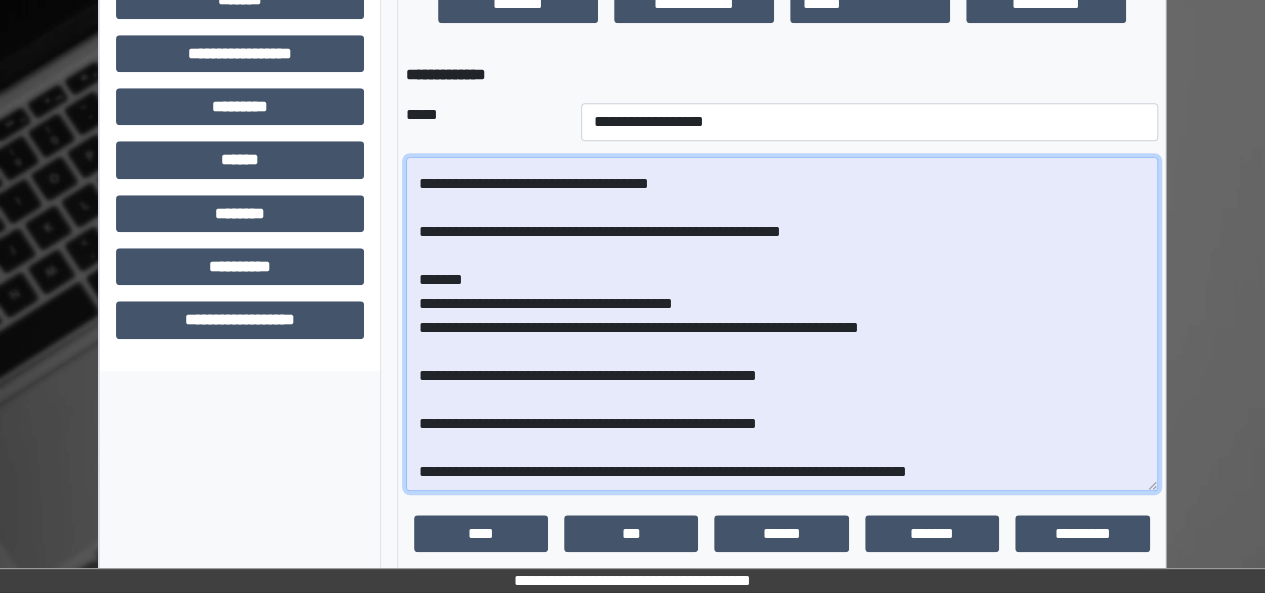 click at bounding box center (782, 324) 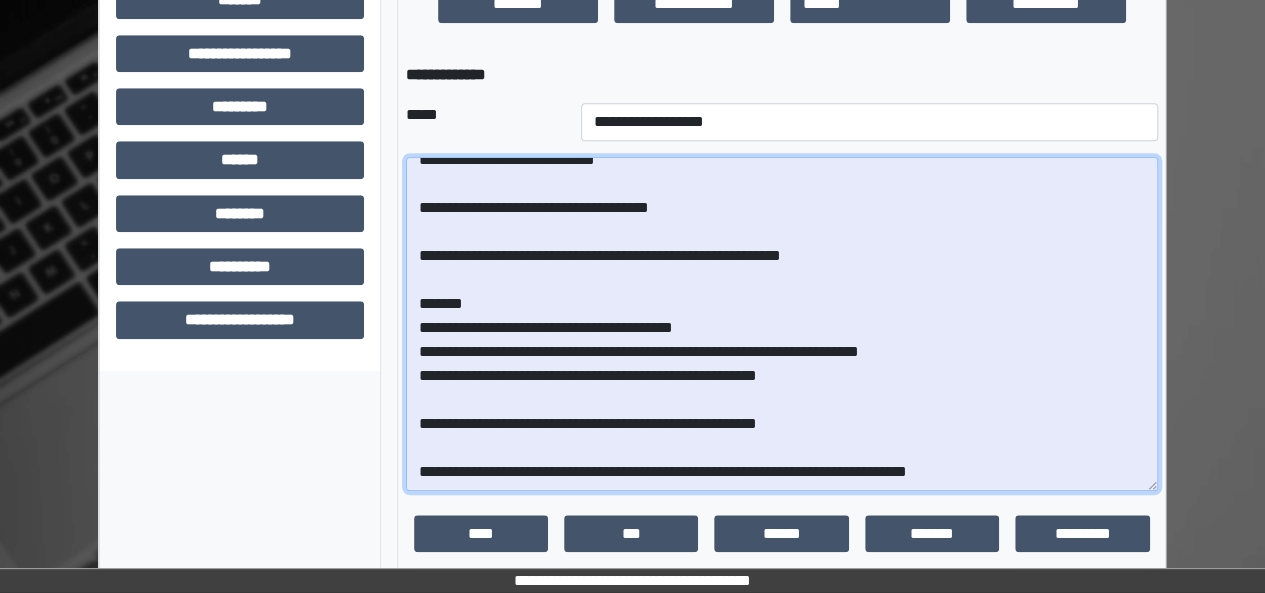 scroll, scrollTop: 783, scrollLeft: 0, axis: vertical 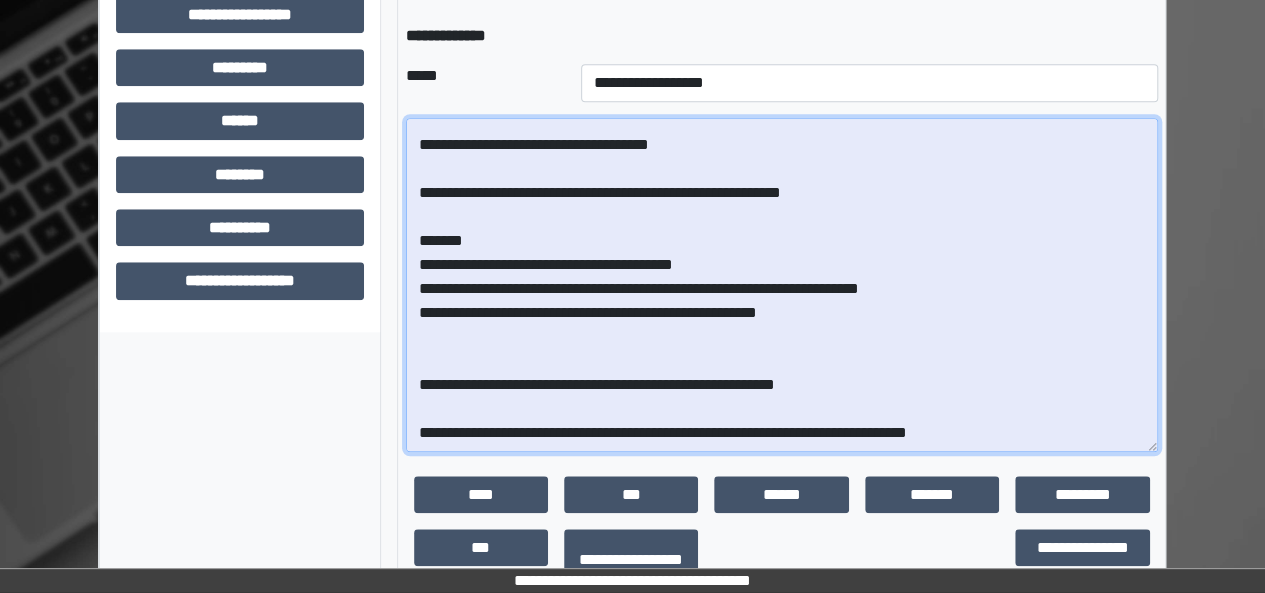 click at bounding box center (782, 285) 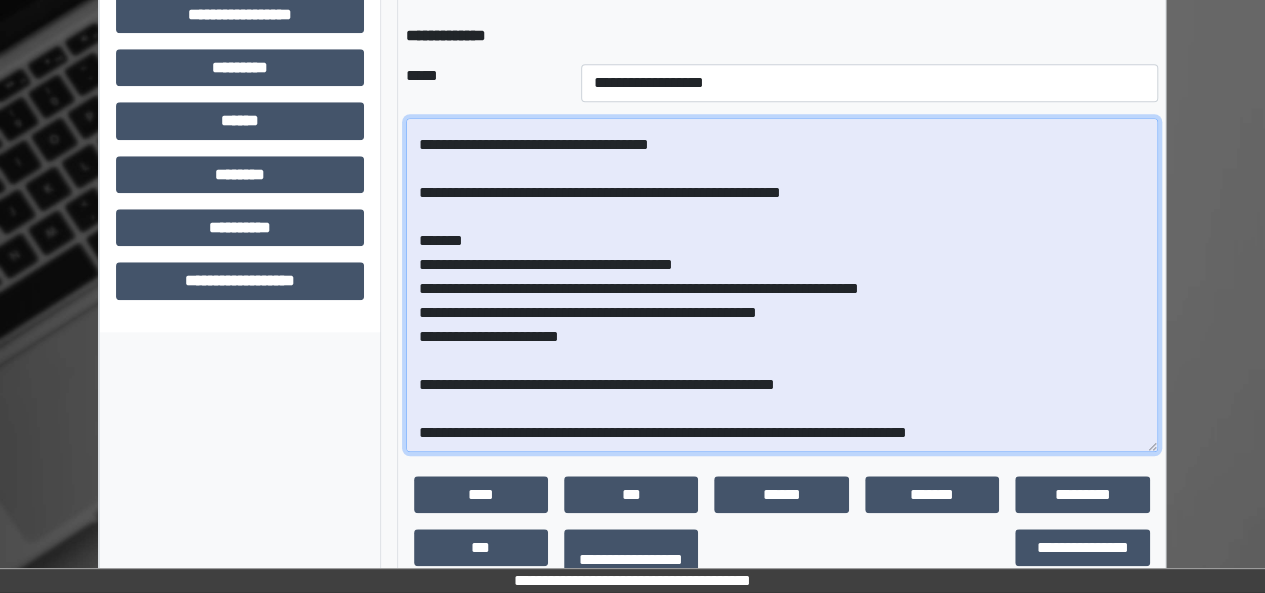 click at bounding box center (782, 285) 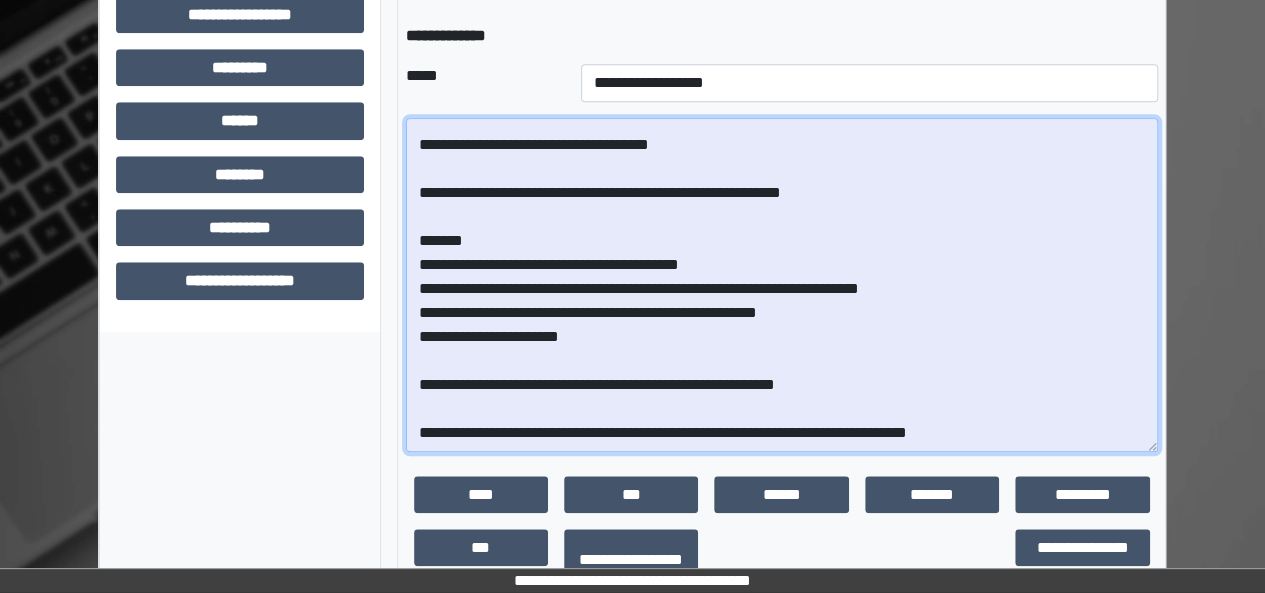 click at bounding box center [782, 285] 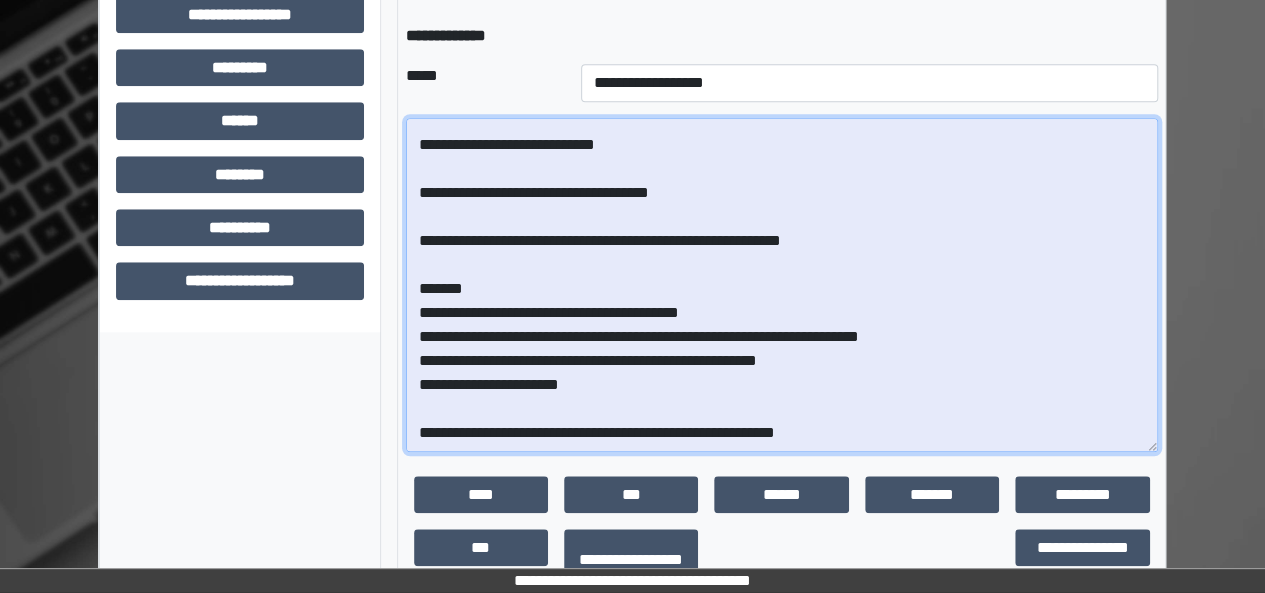 scroll, scrollTop: 759, scrollLeft: 0, axis: vertical 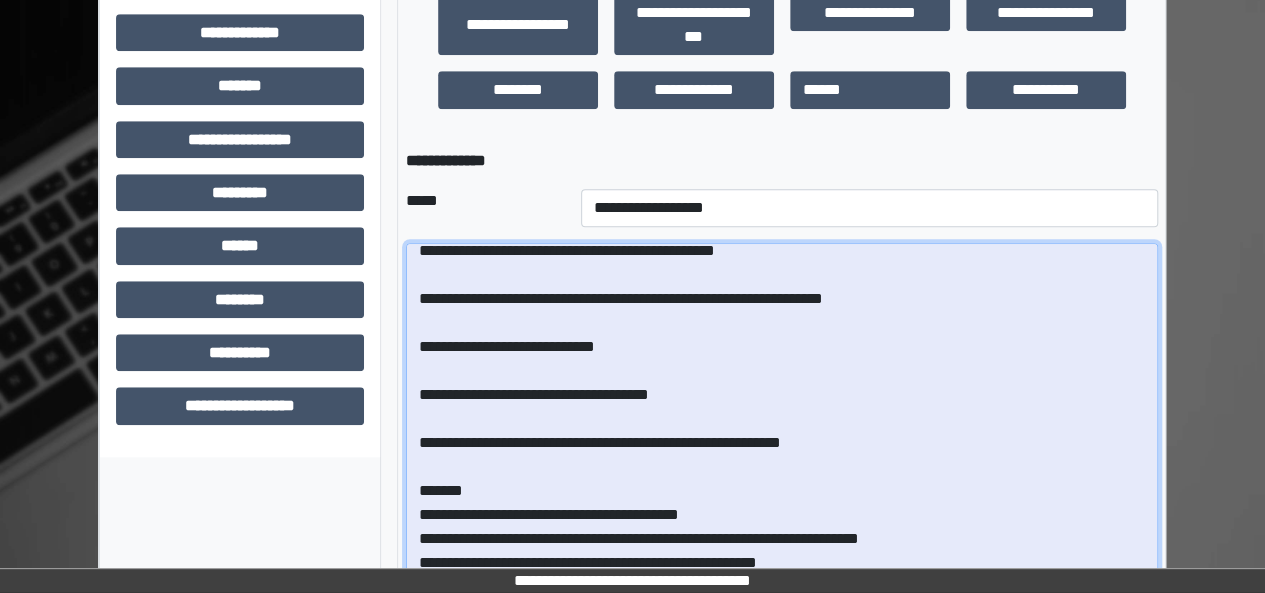 click at bounding box center (782, 410) 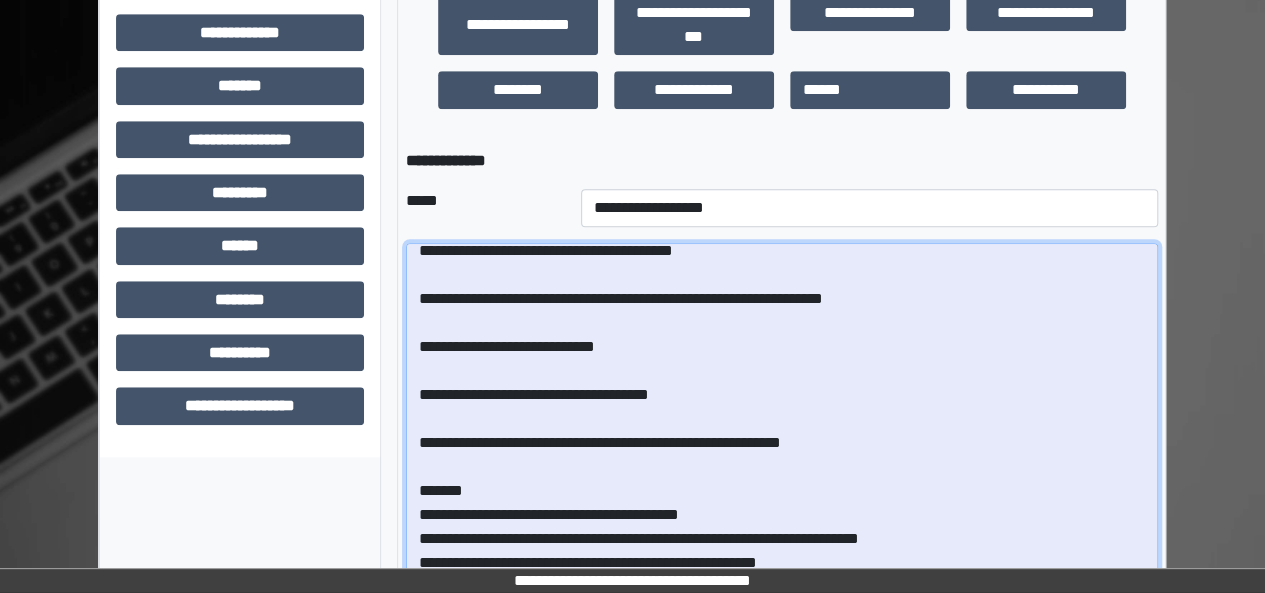 click at bounding box center [782, 410] 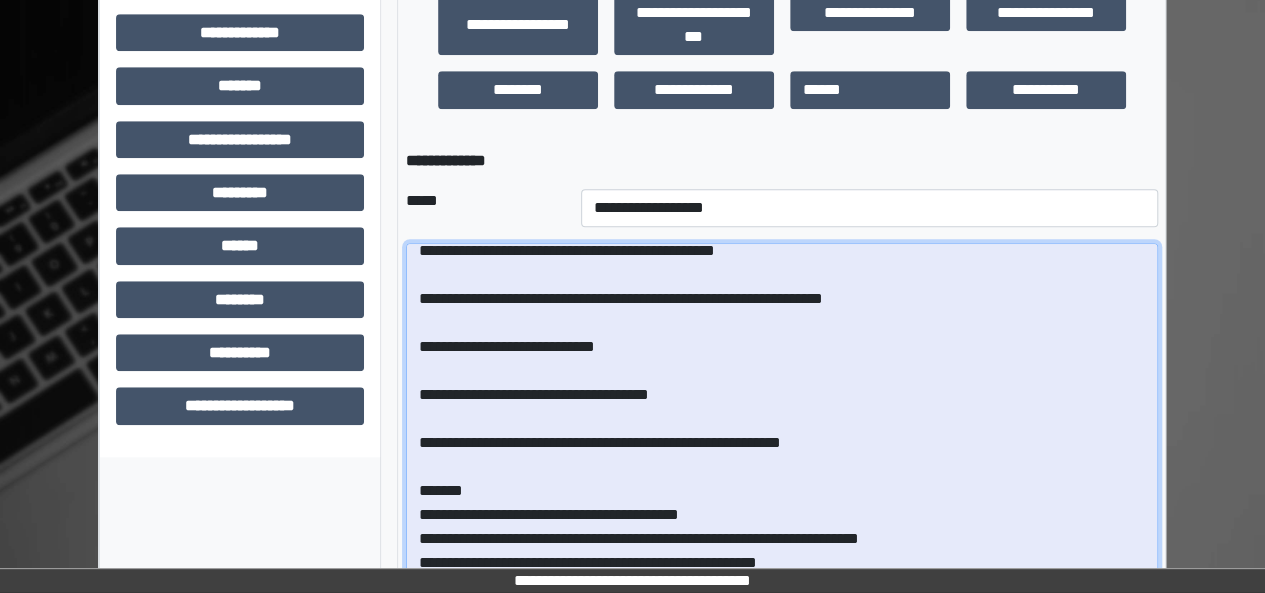 click at bounding box center [782, 410] 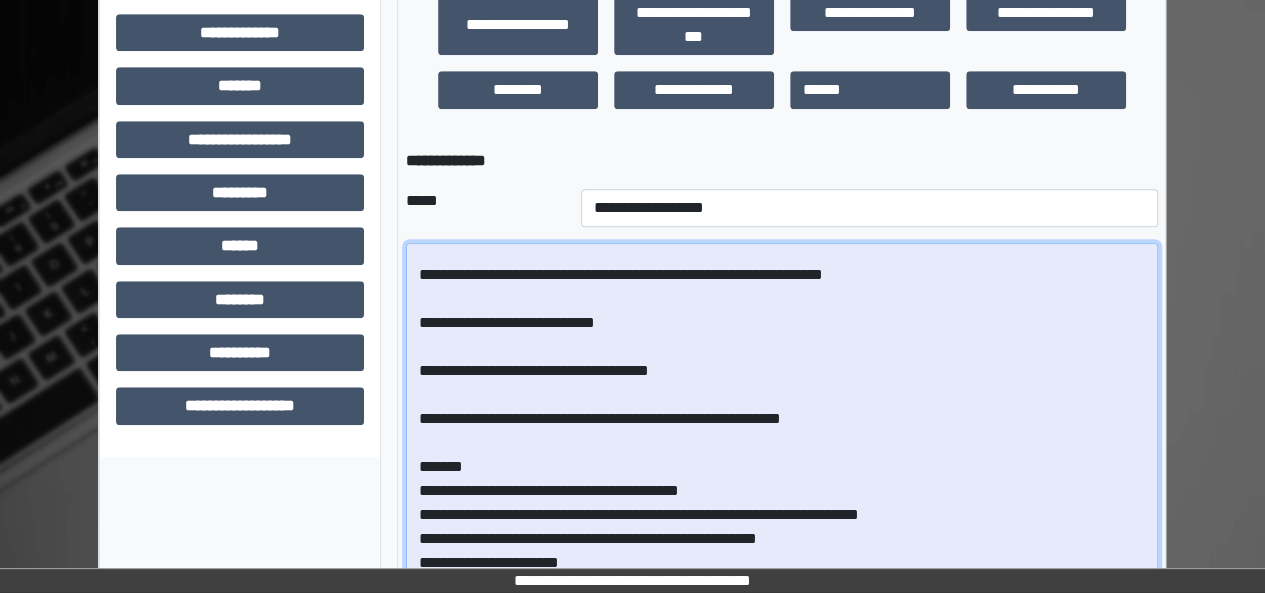 click at bounding box center (782, 410) 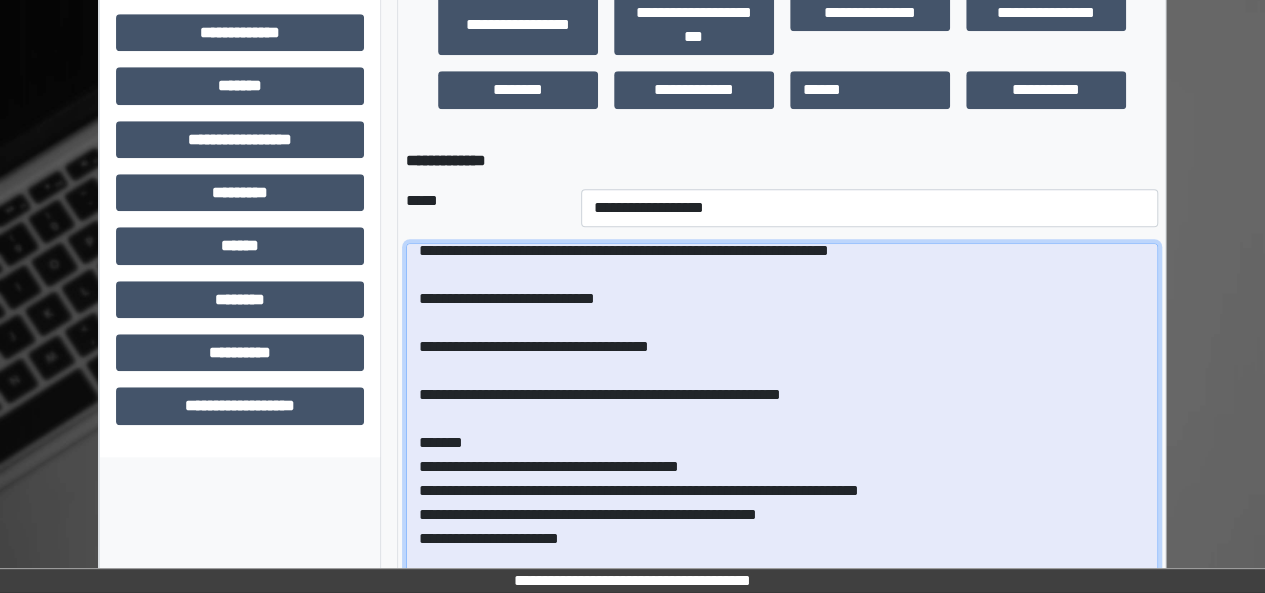 drag, startPoint x: 922, startPoint y: 290, endPoint x: 672, endPoint y: 297, distance: 250.09798 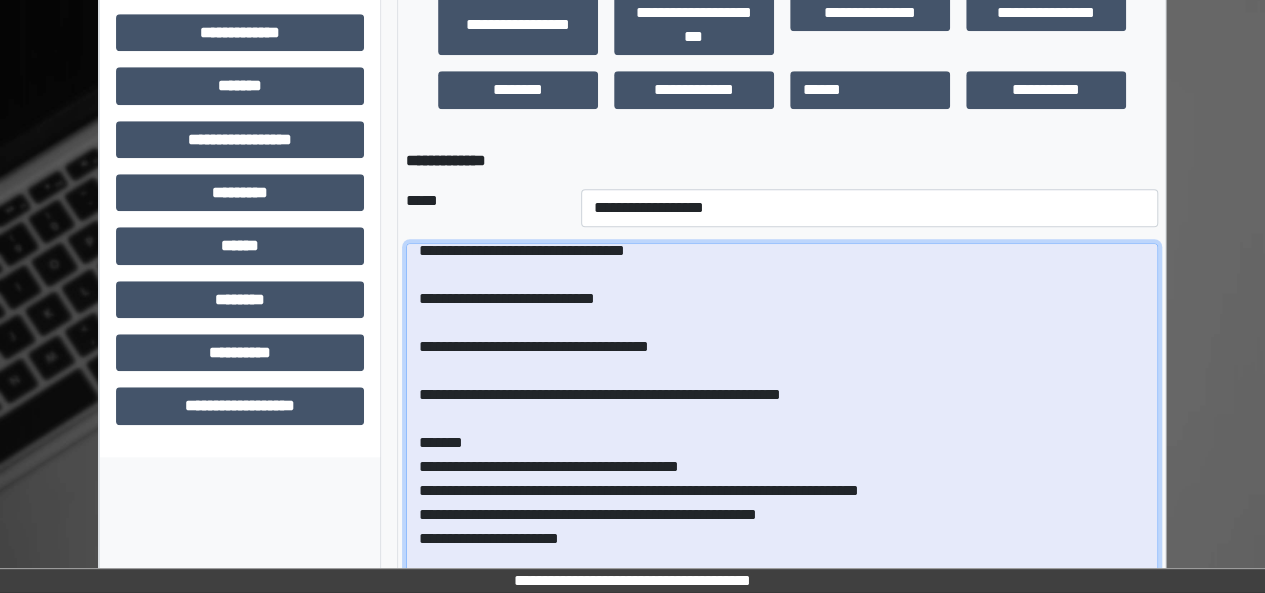 click at bounding box center (782, 410) 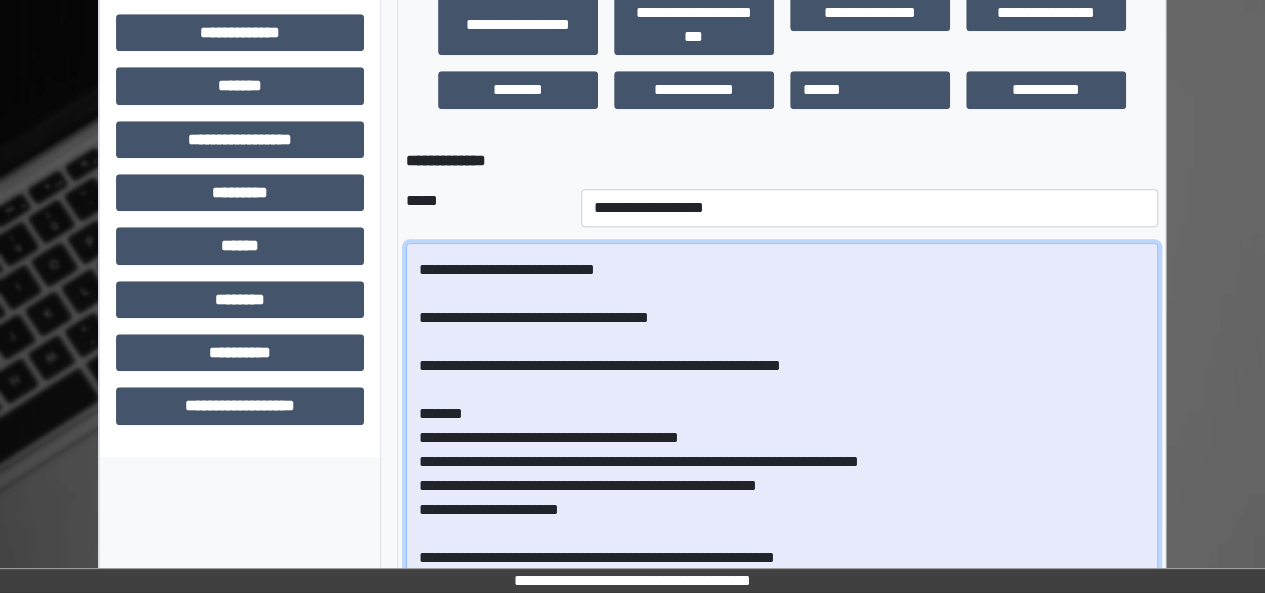 scroll, scrollTop: 735, scrollLeft: 0, axis: vertical 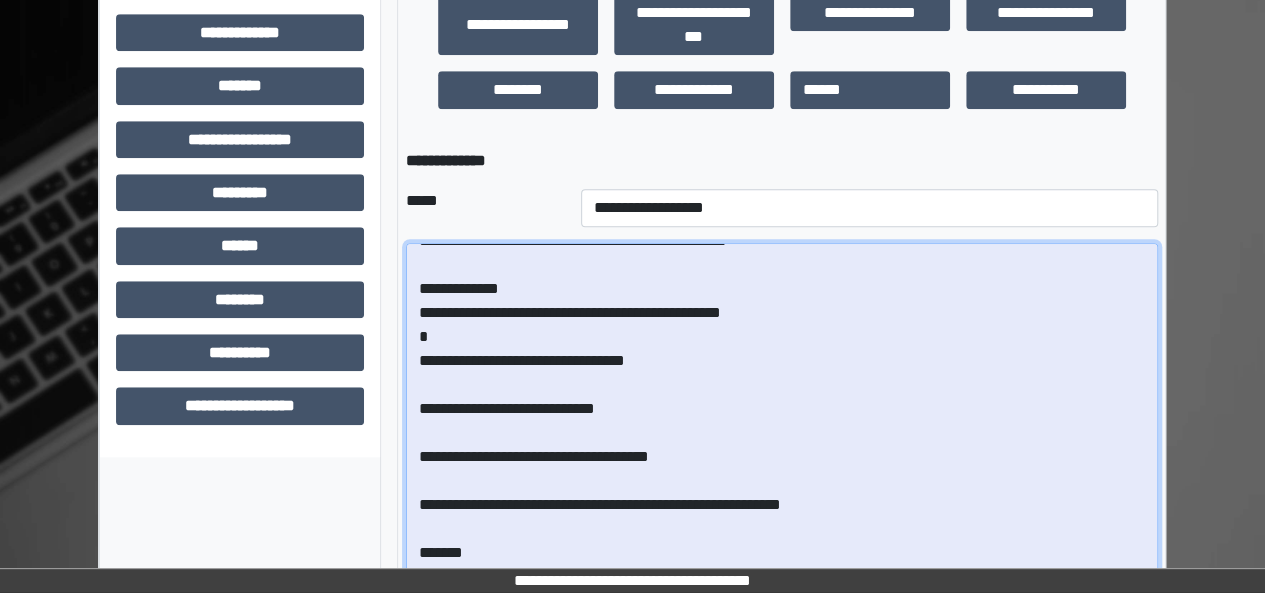 click at bounding box center [782, 410] 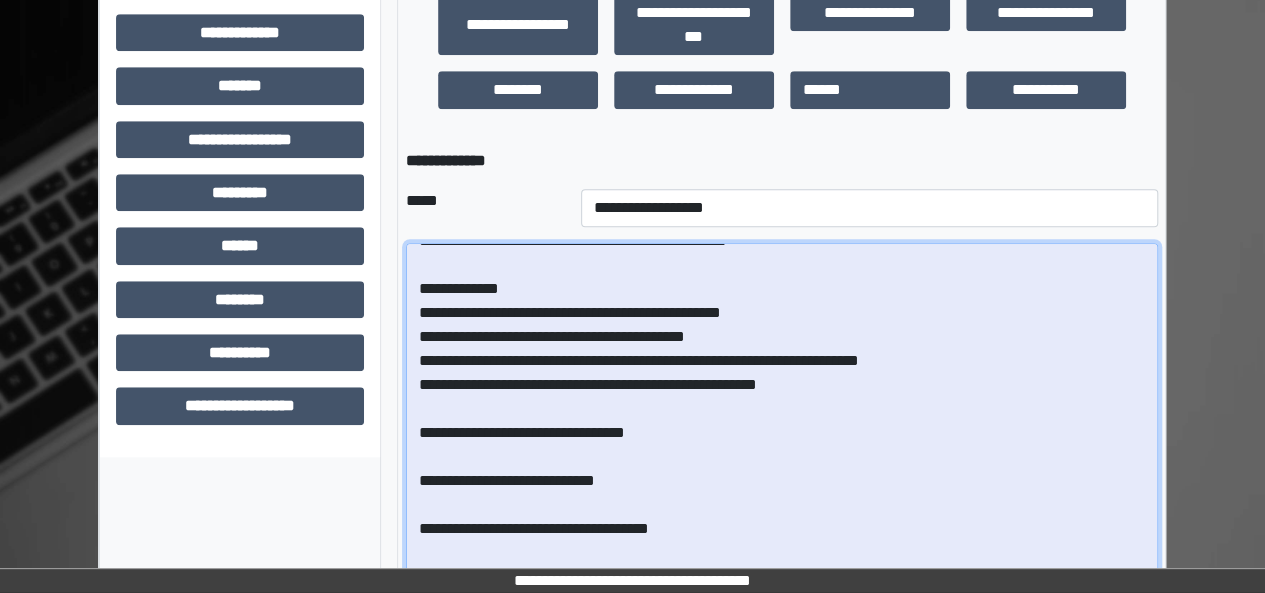 click at bounding box center (782, 410) 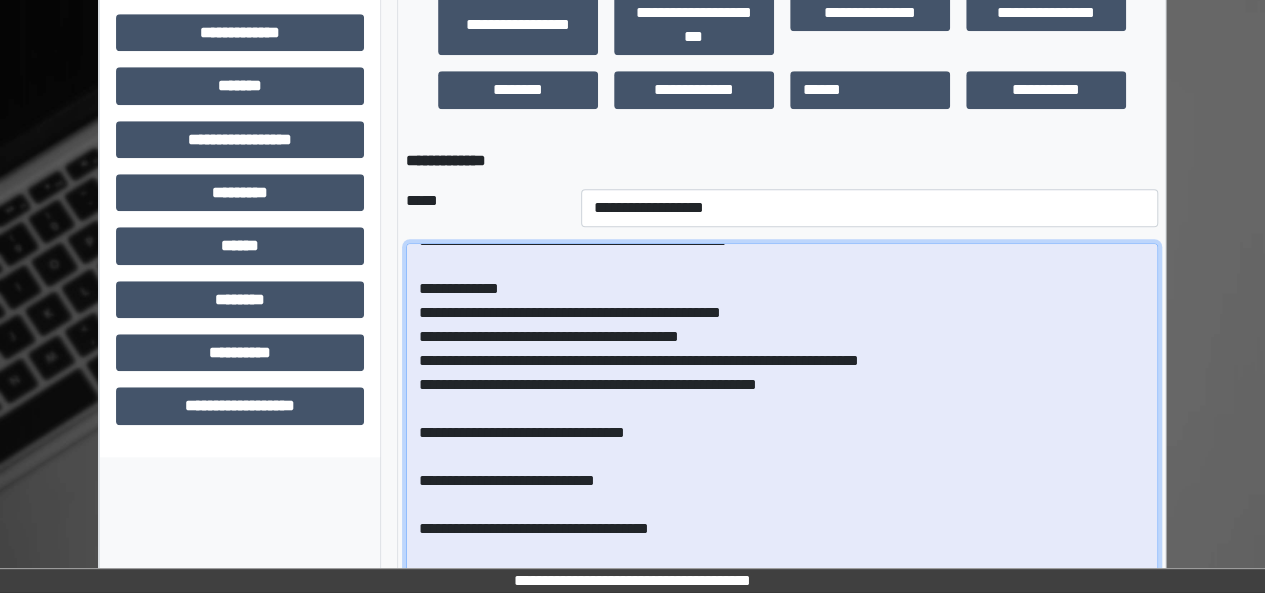 click at bounding box center (782, 410) 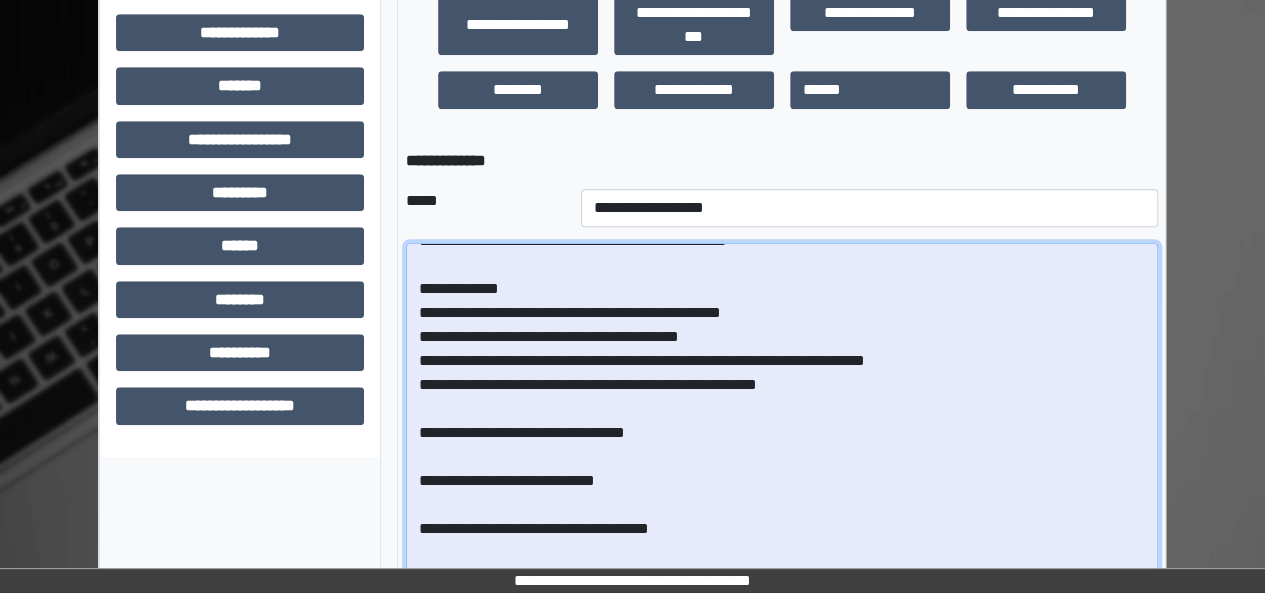 click at bounding box center [782, 410] 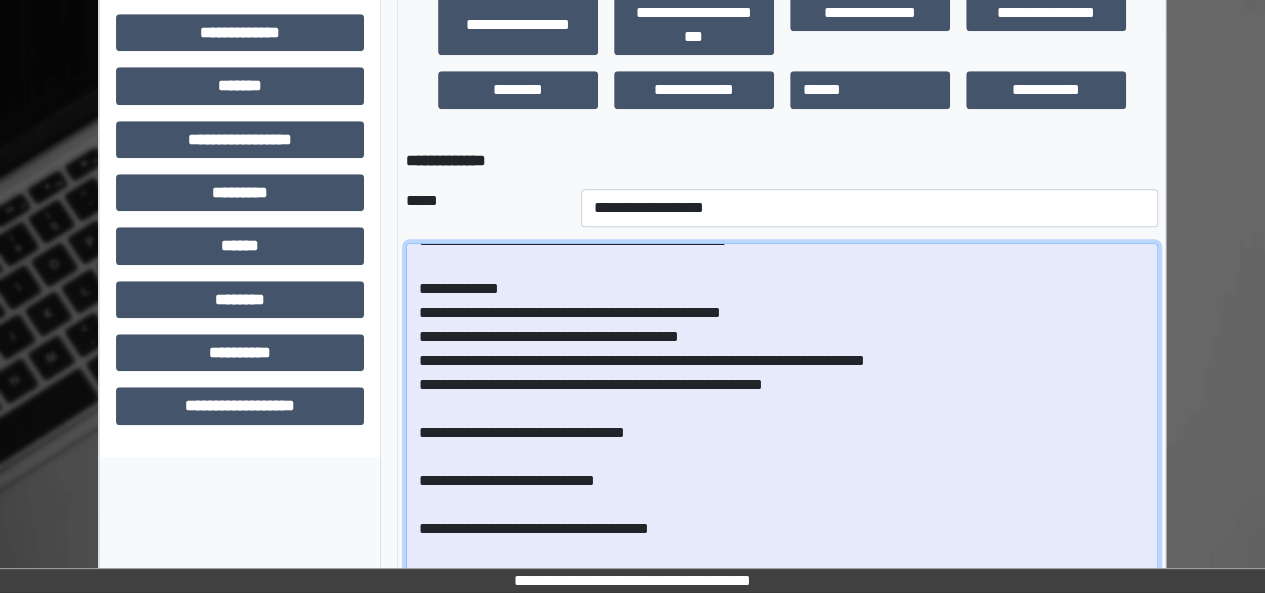 drag, startPoint x: 853, startPoint y: 424, endPoint x: 487, endPoint y: 439, distance: 366.30725 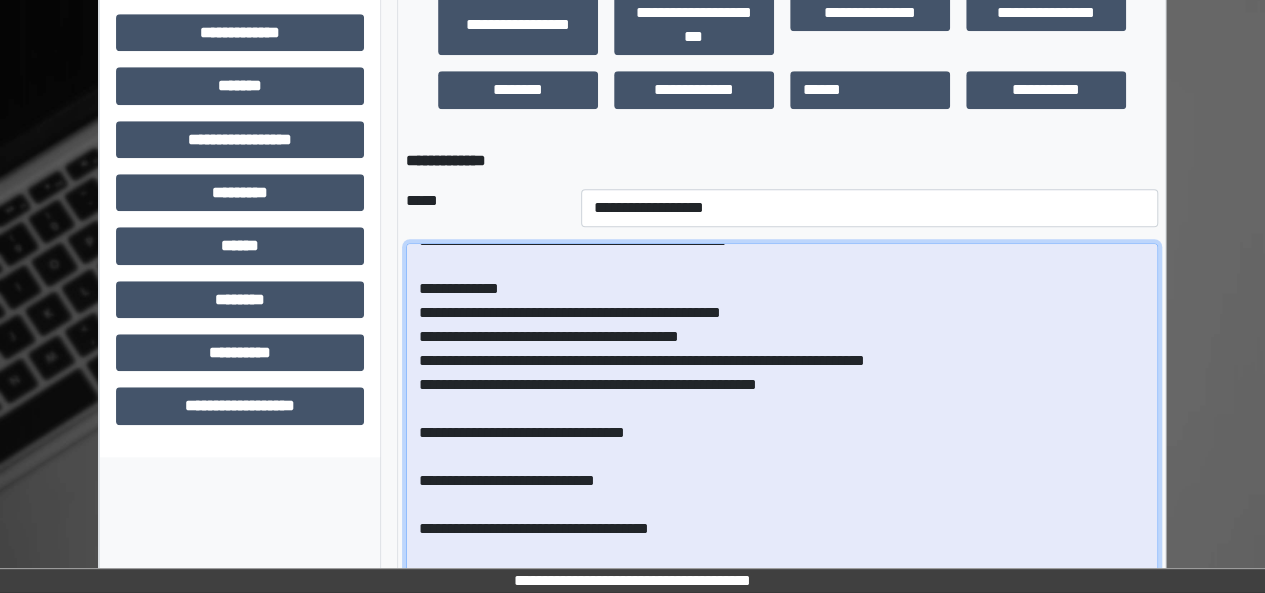 drag, startPoint x: 830, startPoint y: 428, endPoint x: 485, endPoint y: 433, distance: 345.03622 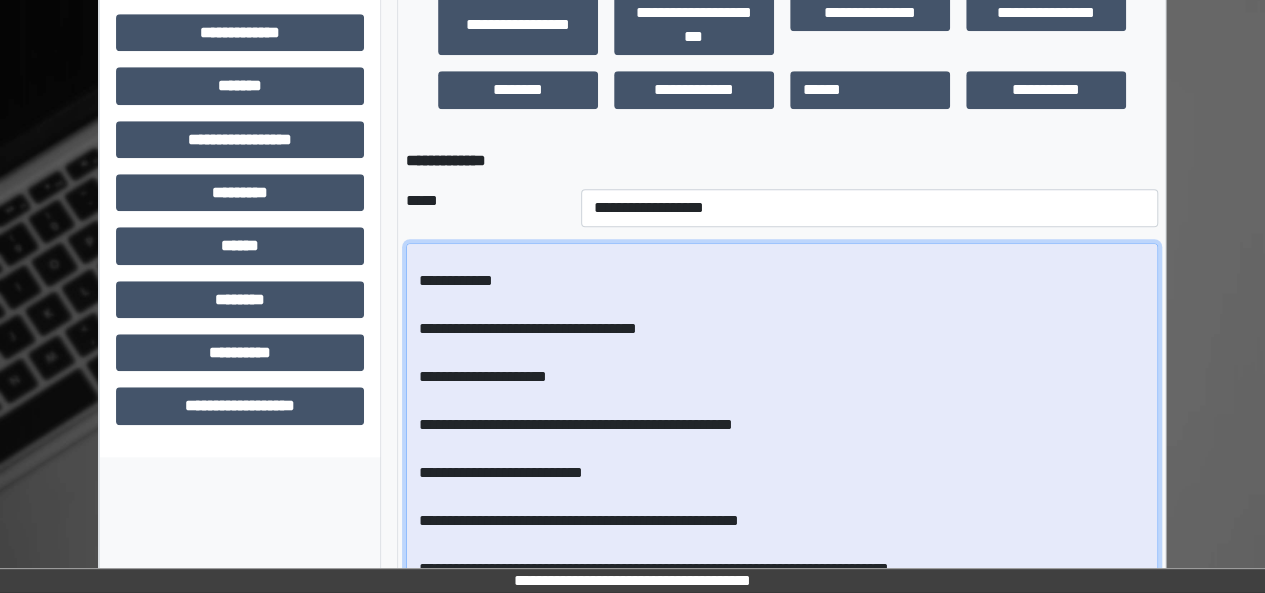 scroll, scrollTop: 0, scrollLeft: 0, axis: both 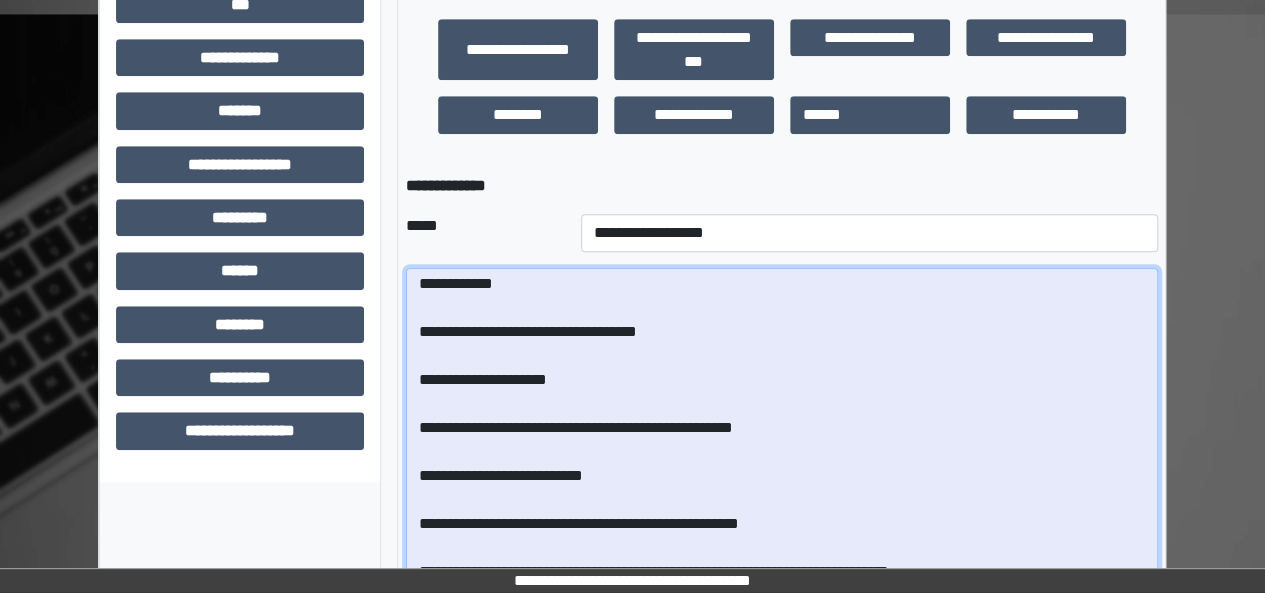 click at bounding box center (782, 435) 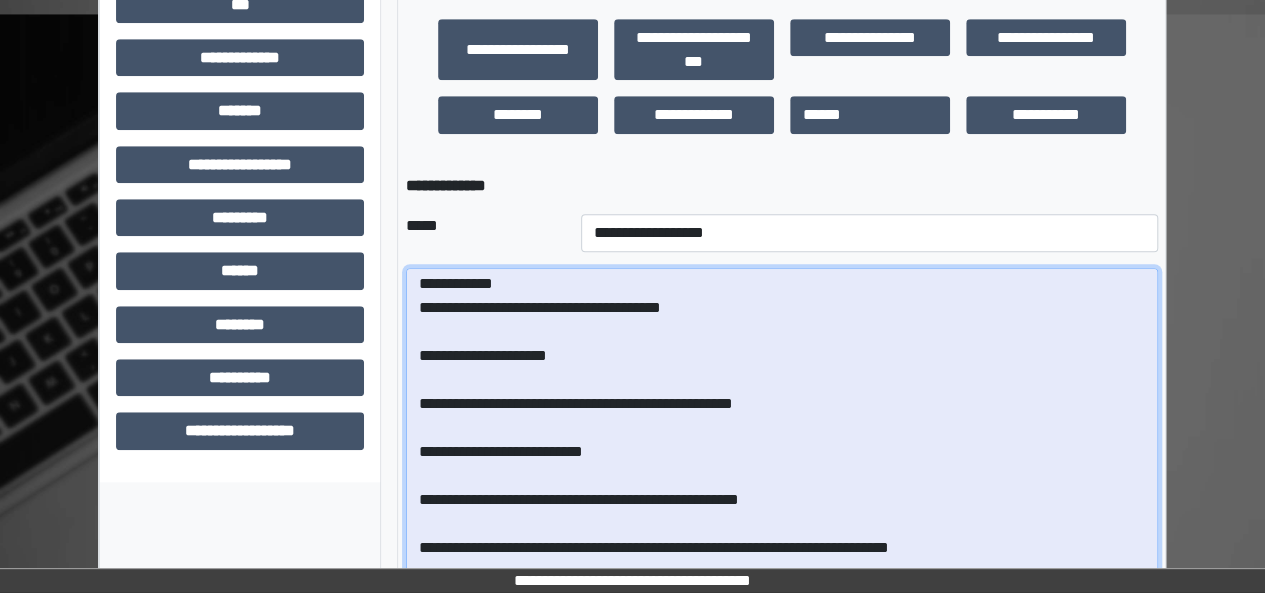 click at bounding box center [782, 435] 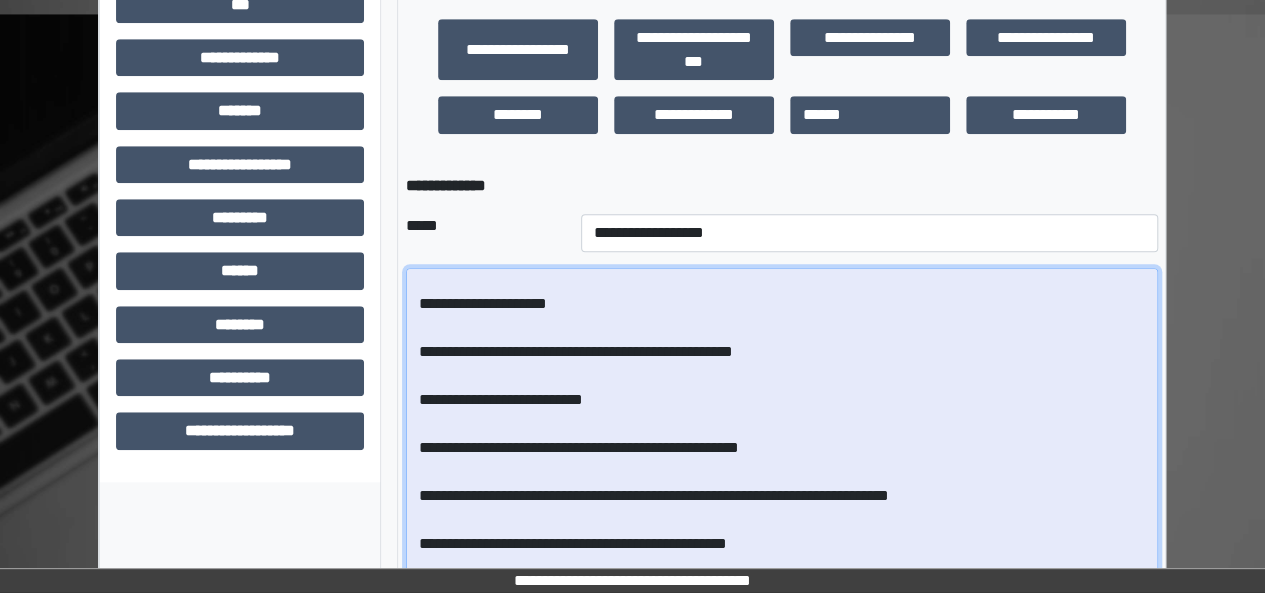 scroll, scrollTop: 251, scrollLeft: 0, axis: vertical 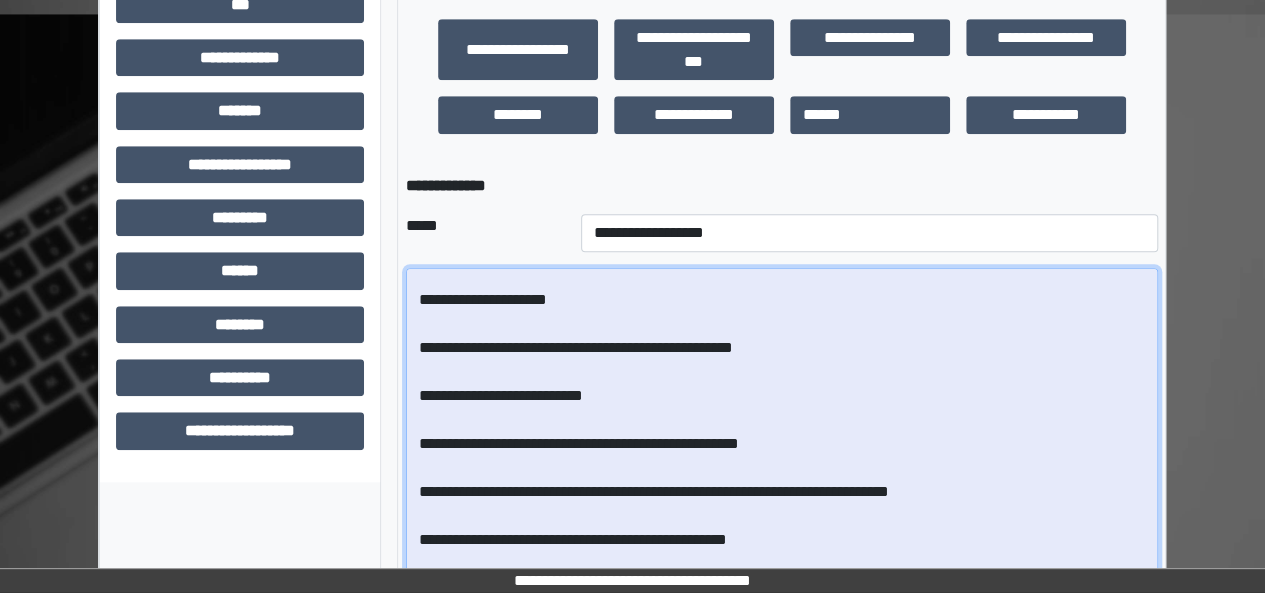 click at bounding box center (782, 435) 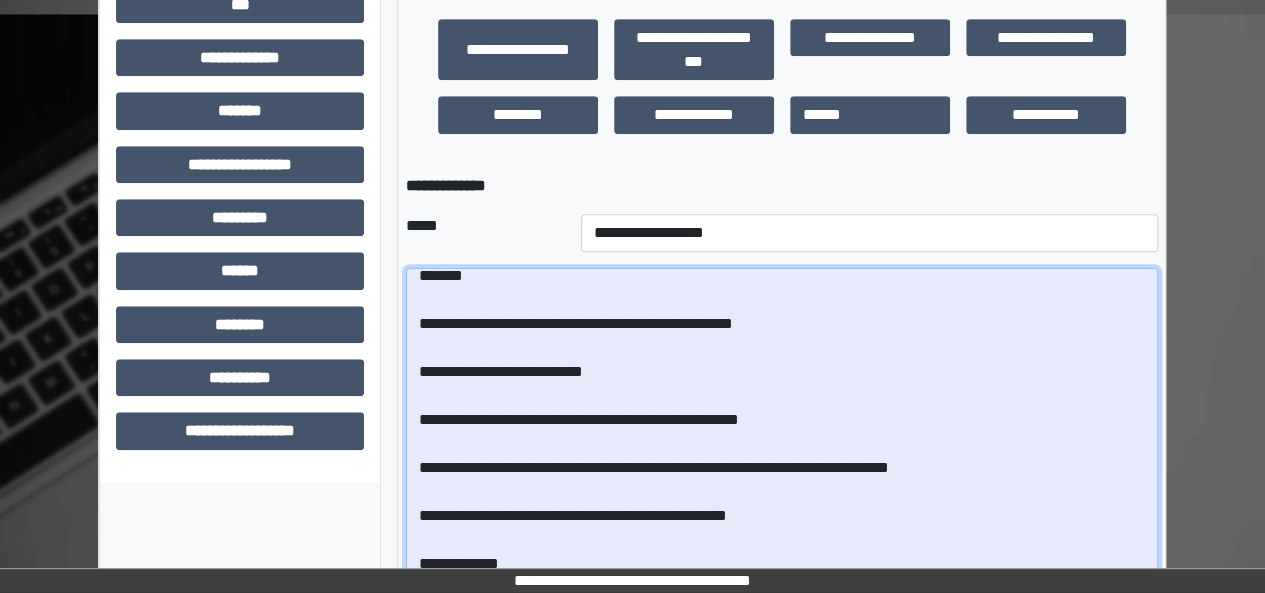 click at bounding box center [782, 435] 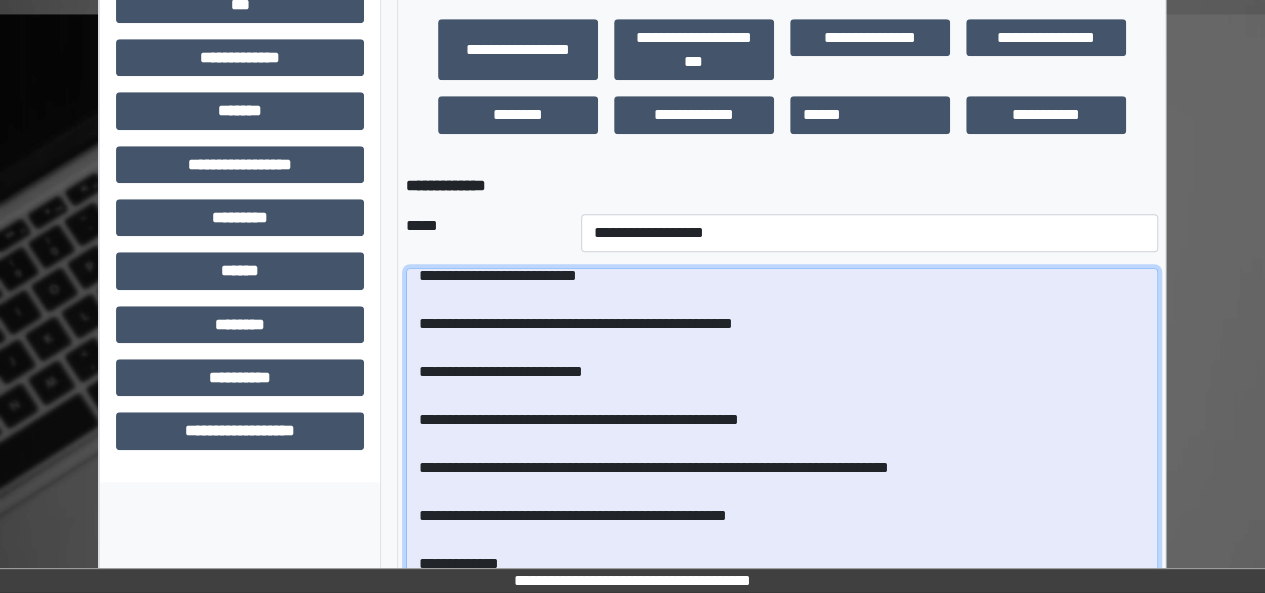 click at bounding box center (782, 435) 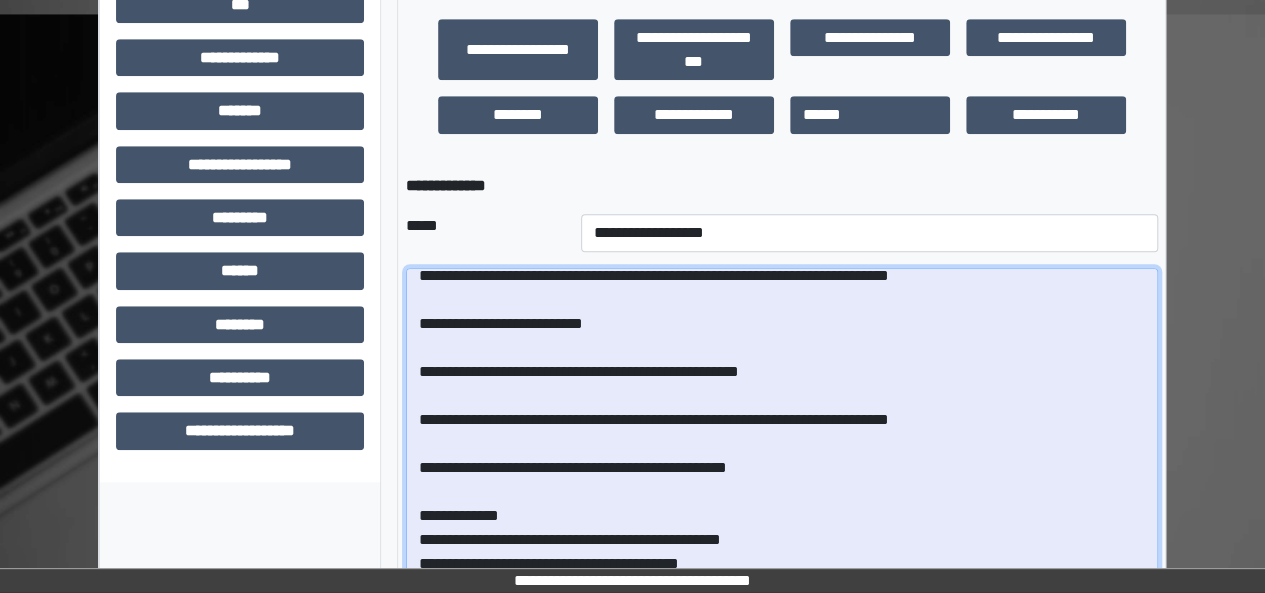 click at bounding box center [782, 435] 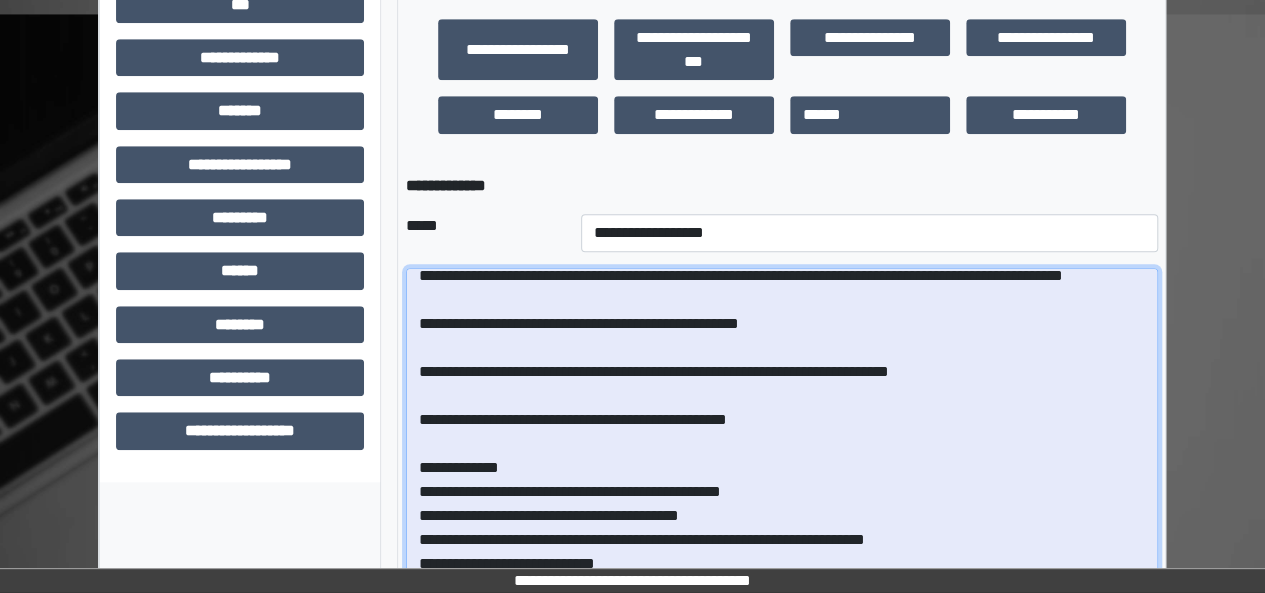 click at bounding box center [782, 435] 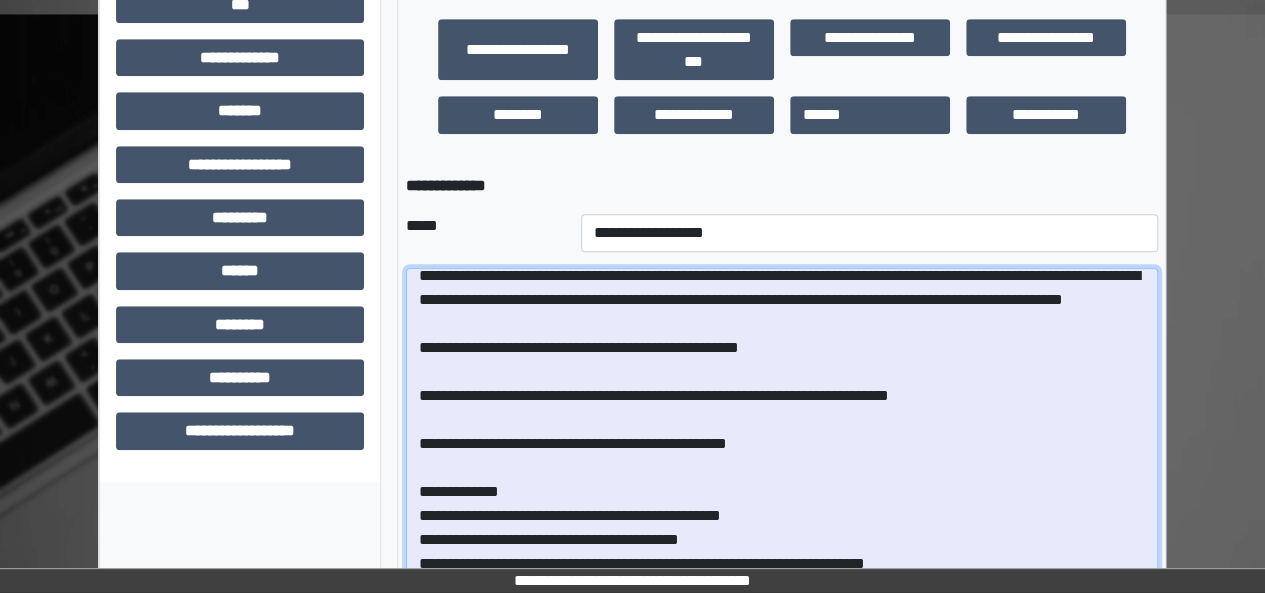scroll, scrollTop: 270, scrollLeft: 0, axis: vertical 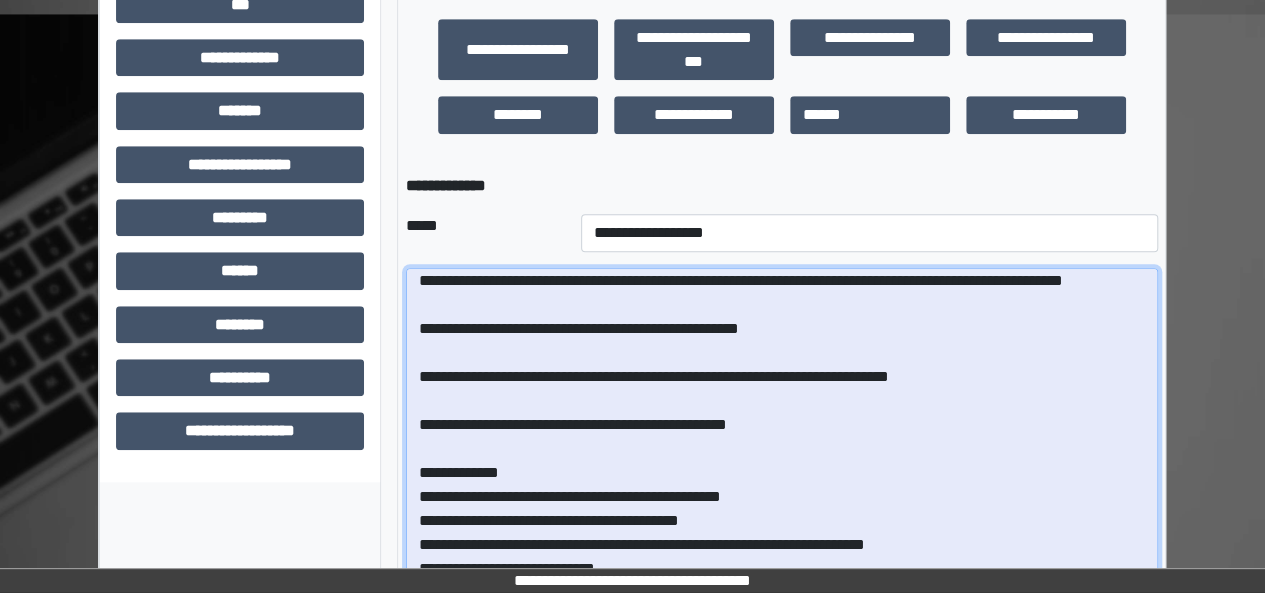 click at bounding box center (782, 435) 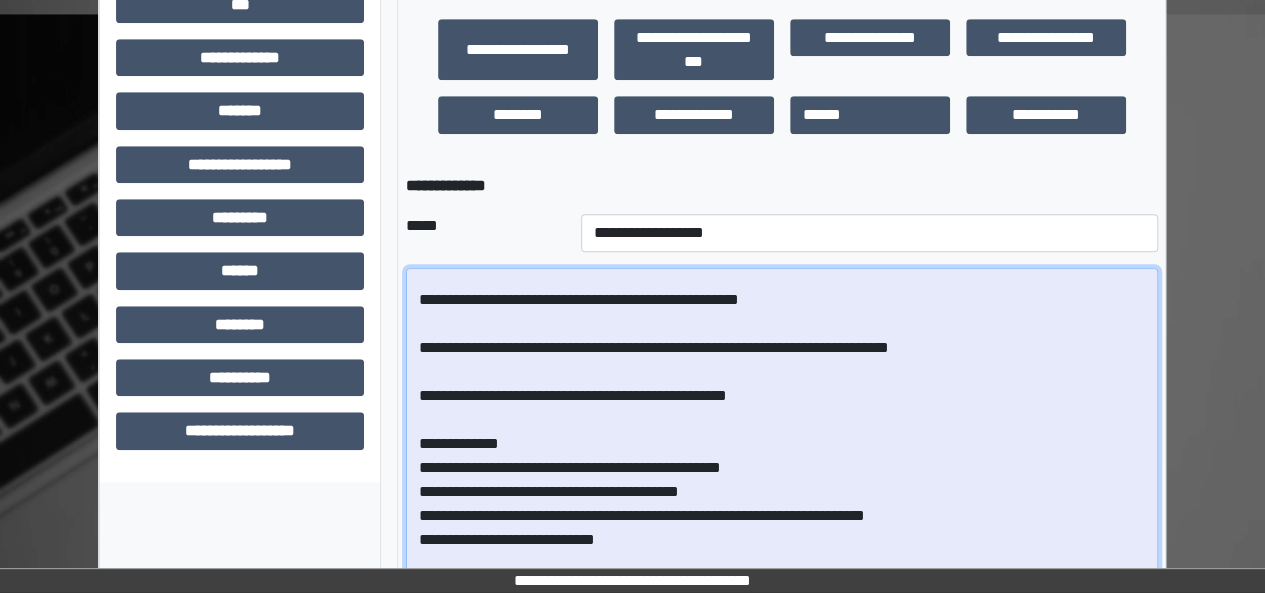 drag, startPoint x: 830, startPoint y: 471, endPoint x: 432, endPoint y: 356, distance: 414.2813 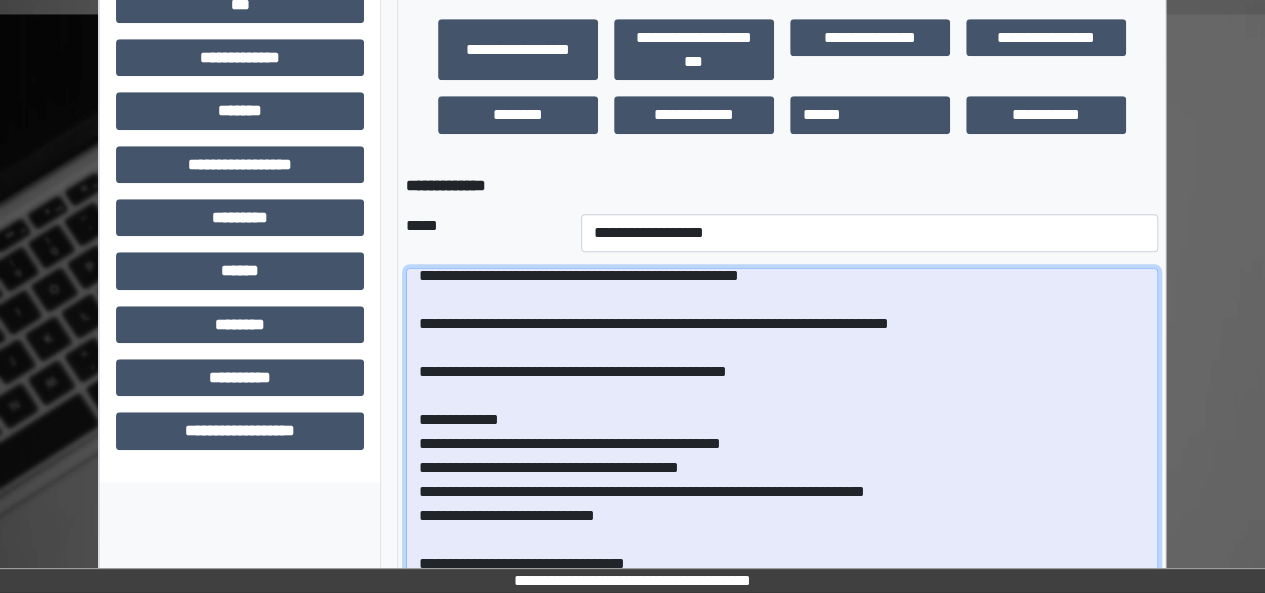click at bounding box center [782, 435] 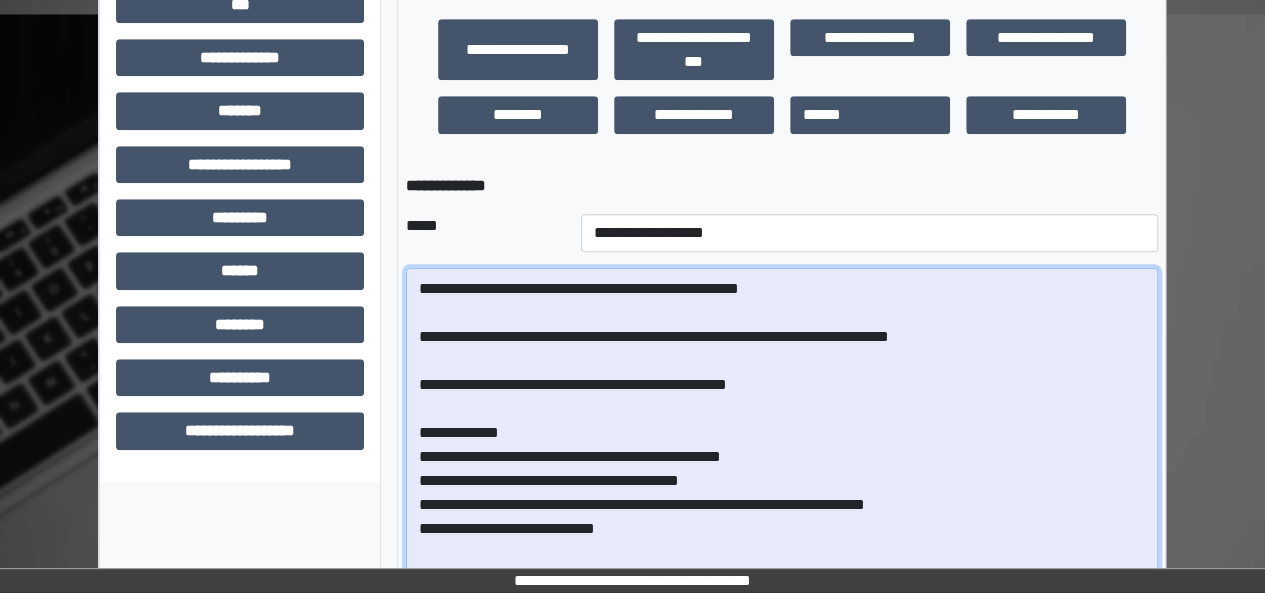 scroll, scrollTop: 285, scrollLeft: 0, axis: vertical 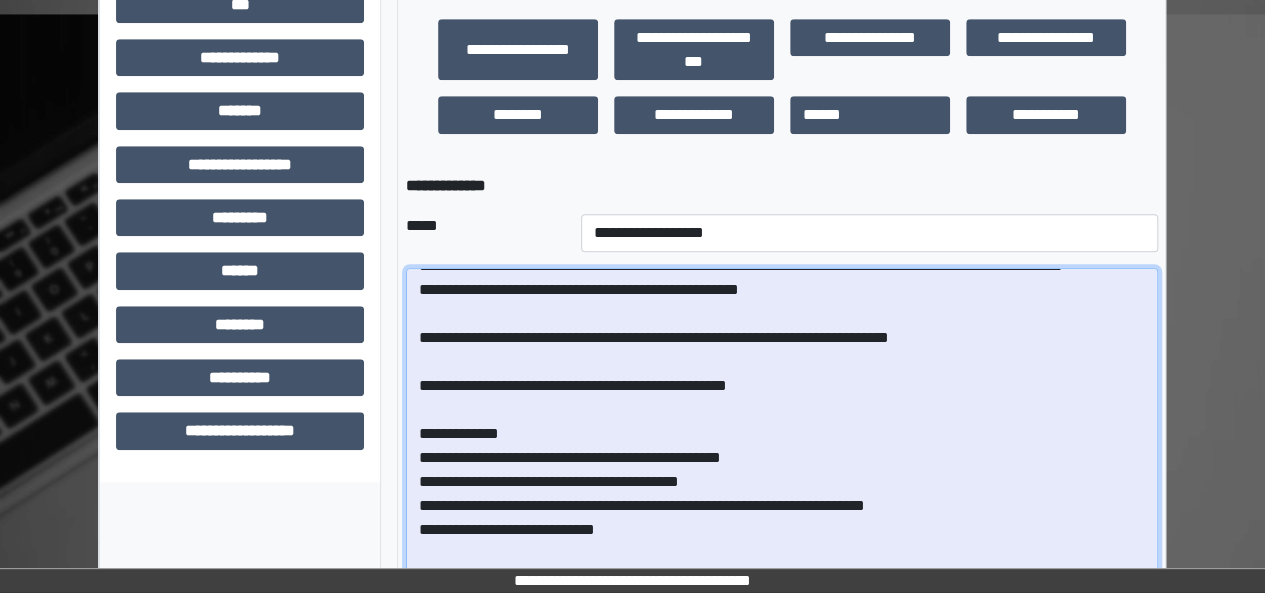 drag, startPoint x: 828, startPoint y: 448, endPoint x: 402, endPoint y: 341, distance: 439.2323 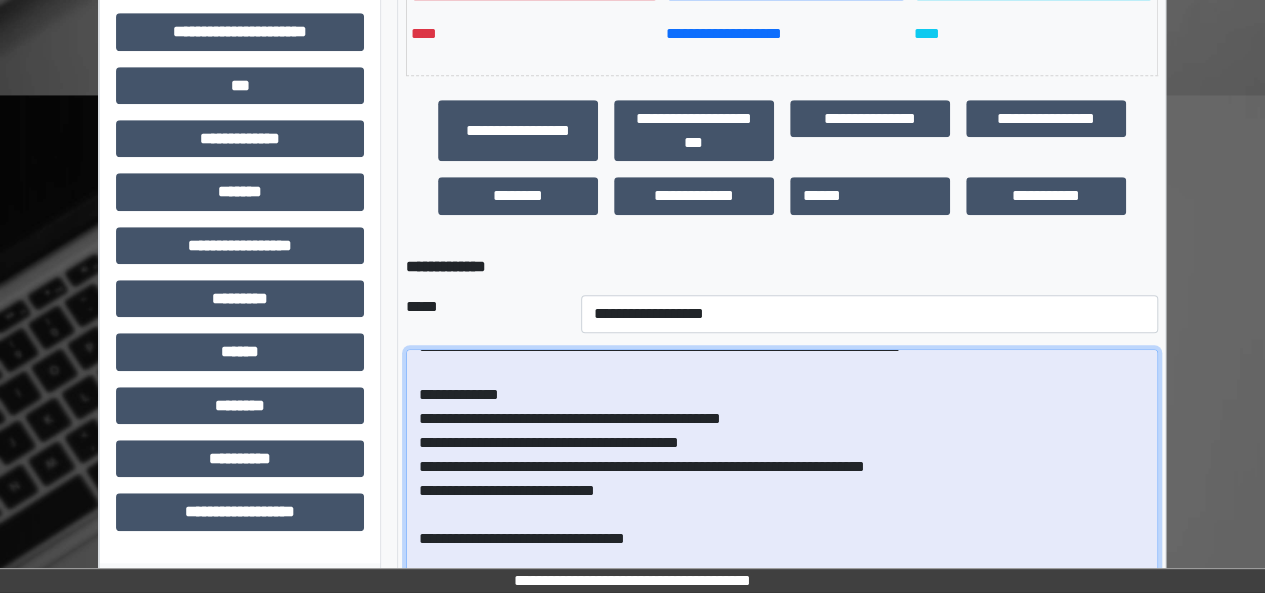 scroll, scrollTop: 604, scrollLeft: 0, axis: vertical 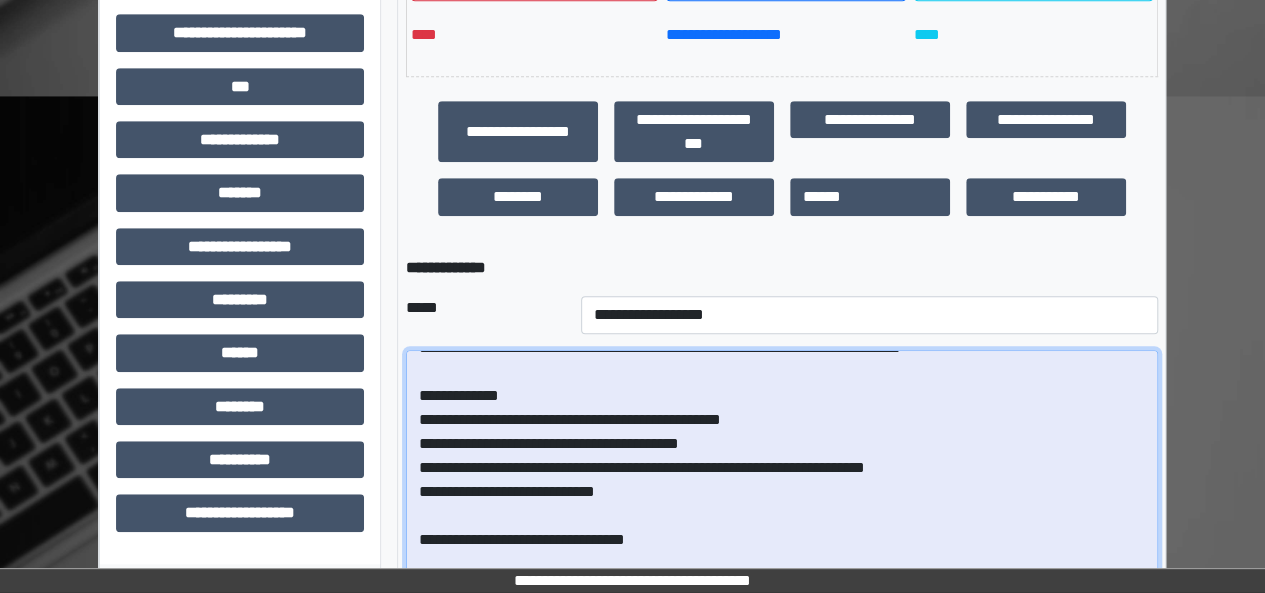 drag, startPoint x: 658, startPoint y: 463, endPoint x: 584, endPoint y: 463, distance: 74 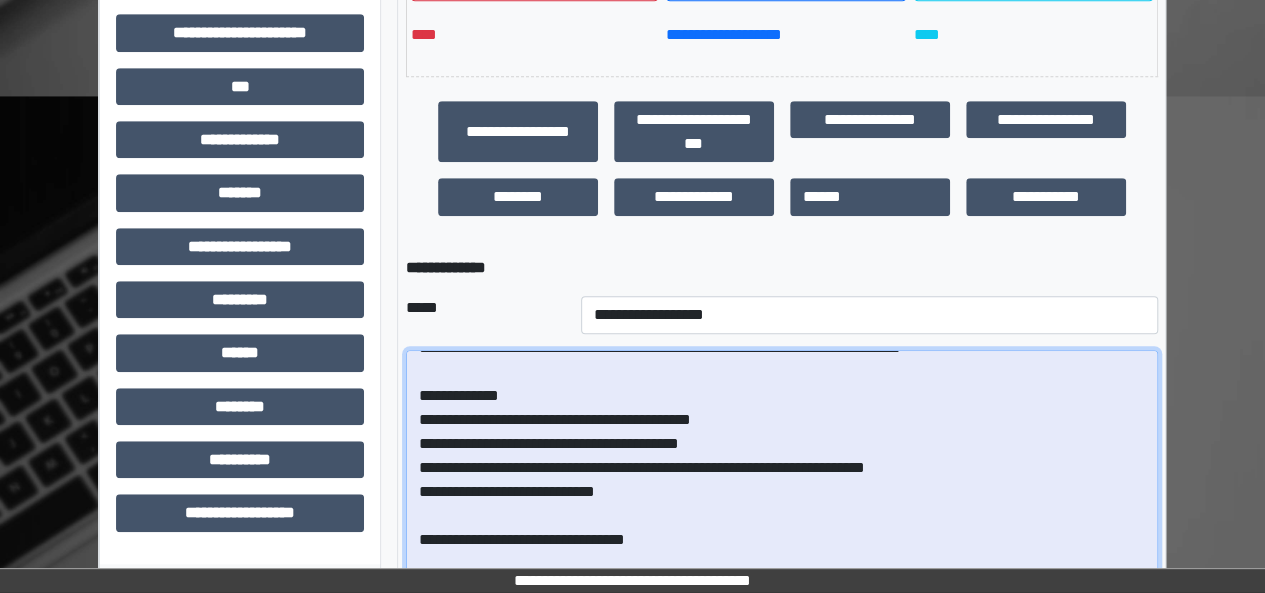 click at bounding box center [782, 517] 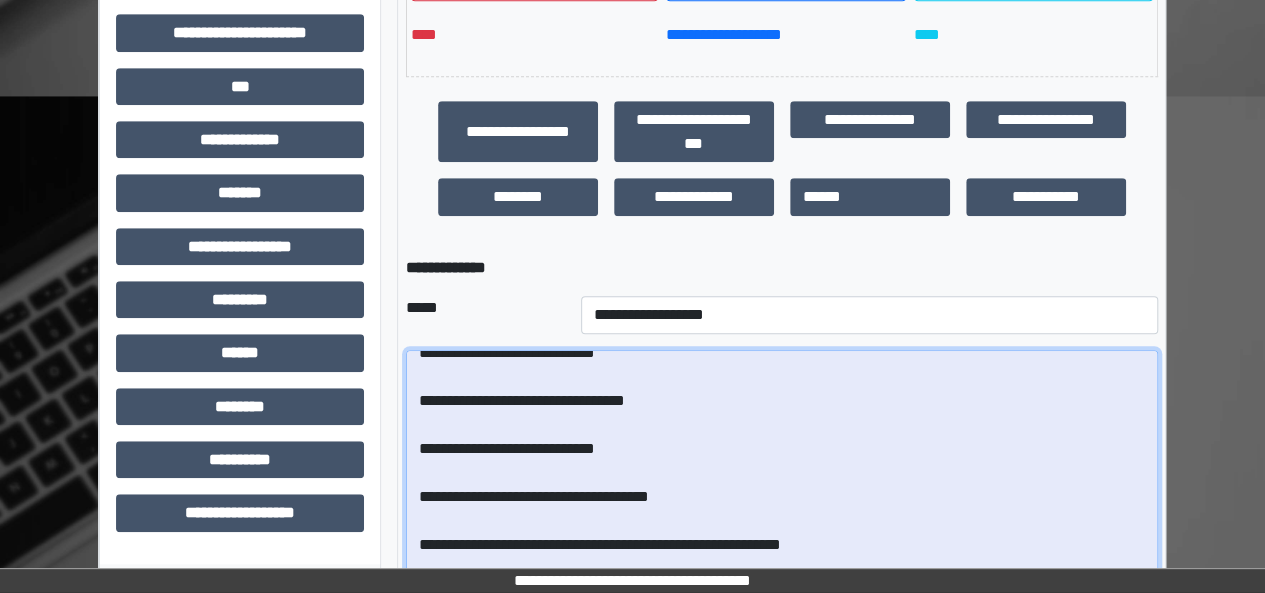scroll, scrollTop: 495, scrollLeft: 0, axis: vertical 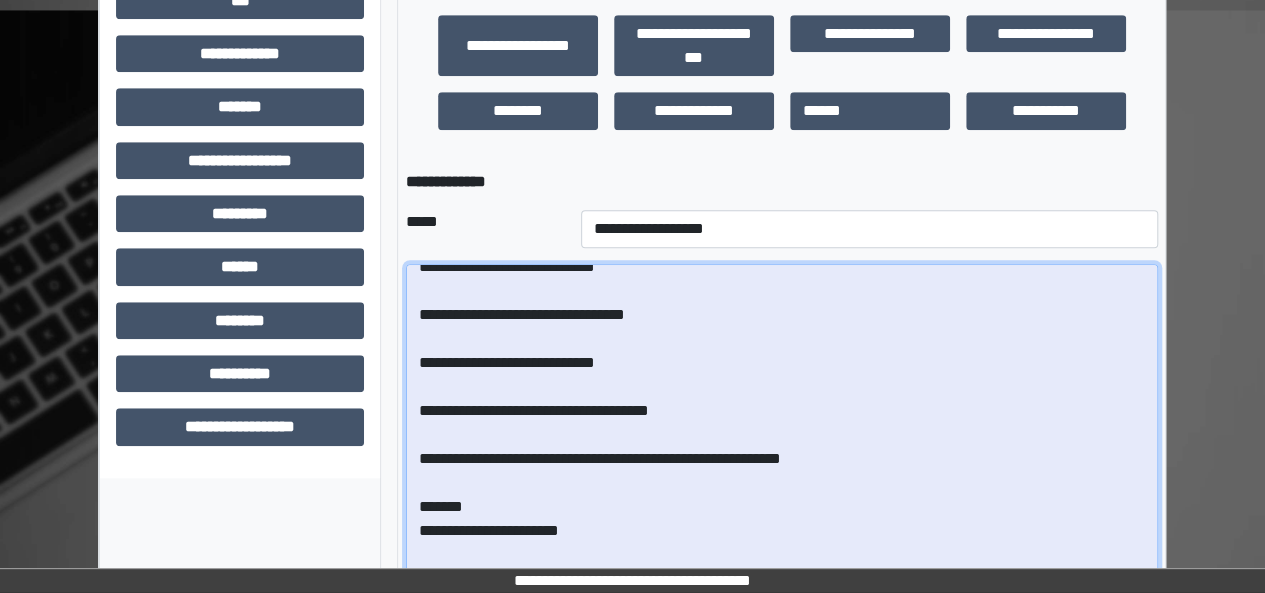 drag, startPoint x: 901, startPoint y: 451, endPoint x: 416, endPoint y: 365, distance: 492.56573 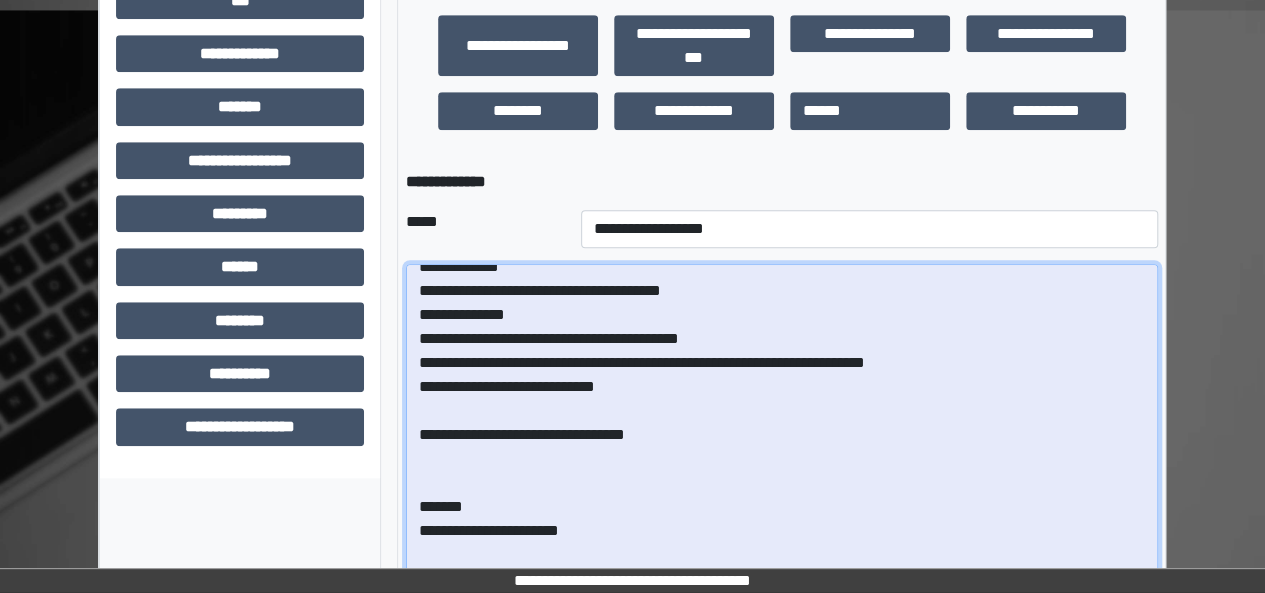 scroll, scrollTop: 375, scrollLeft: 0, axis: vertical 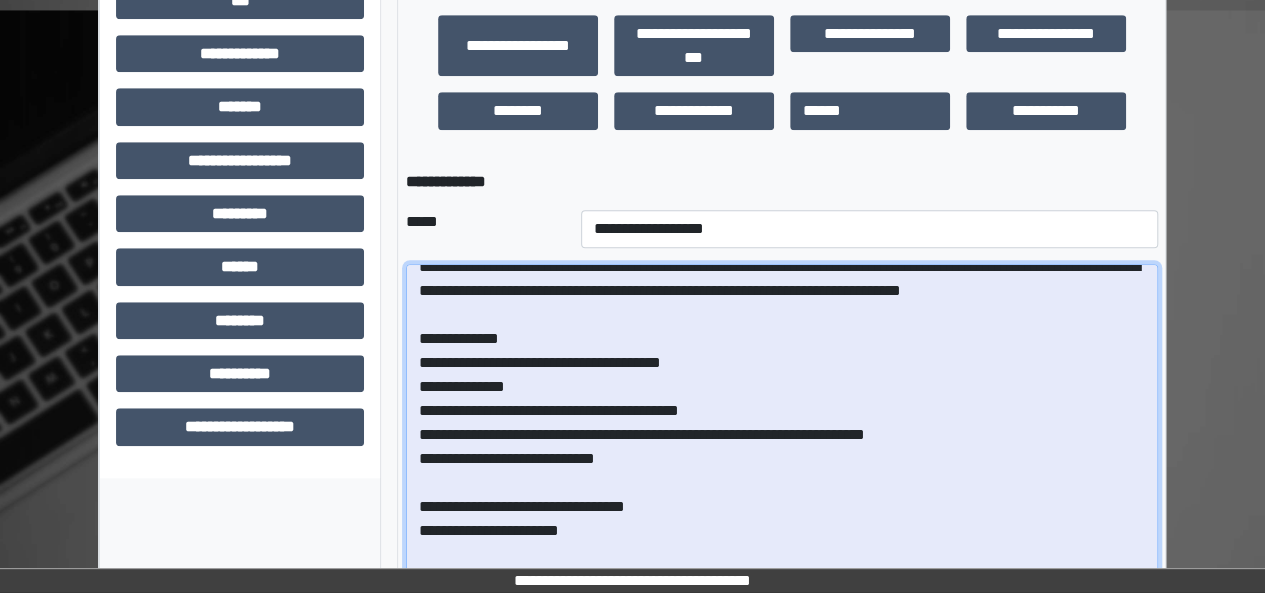 click at bounding box center [782, 431] 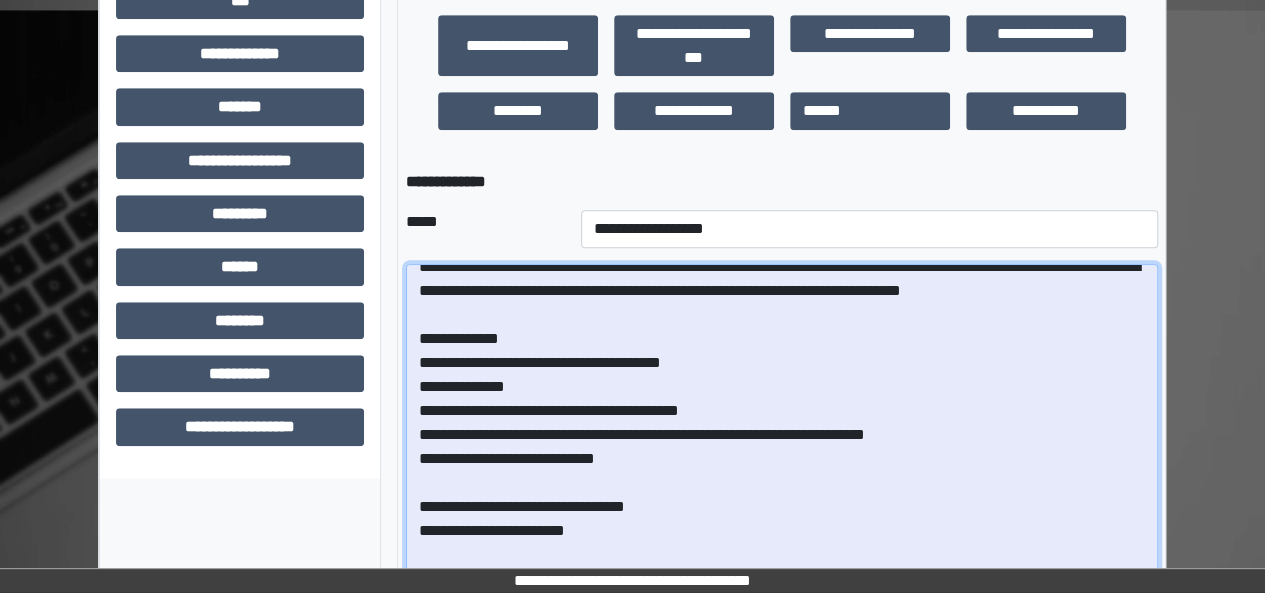 click at bounding box center [782, 431] 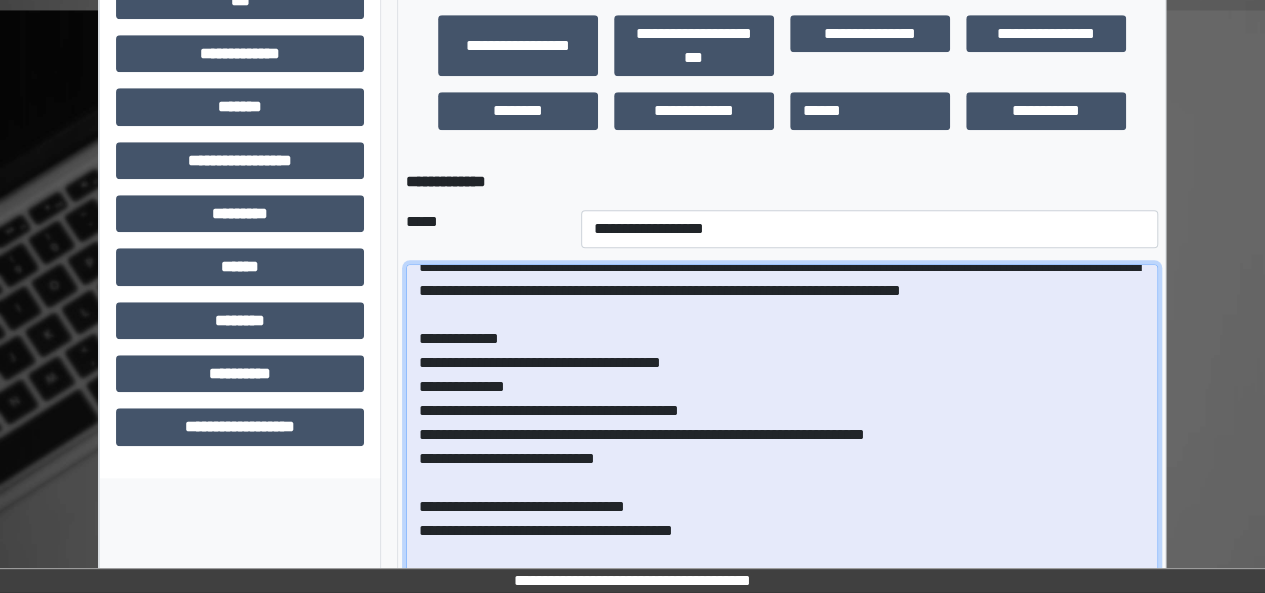click at bounding box center (782, 431) 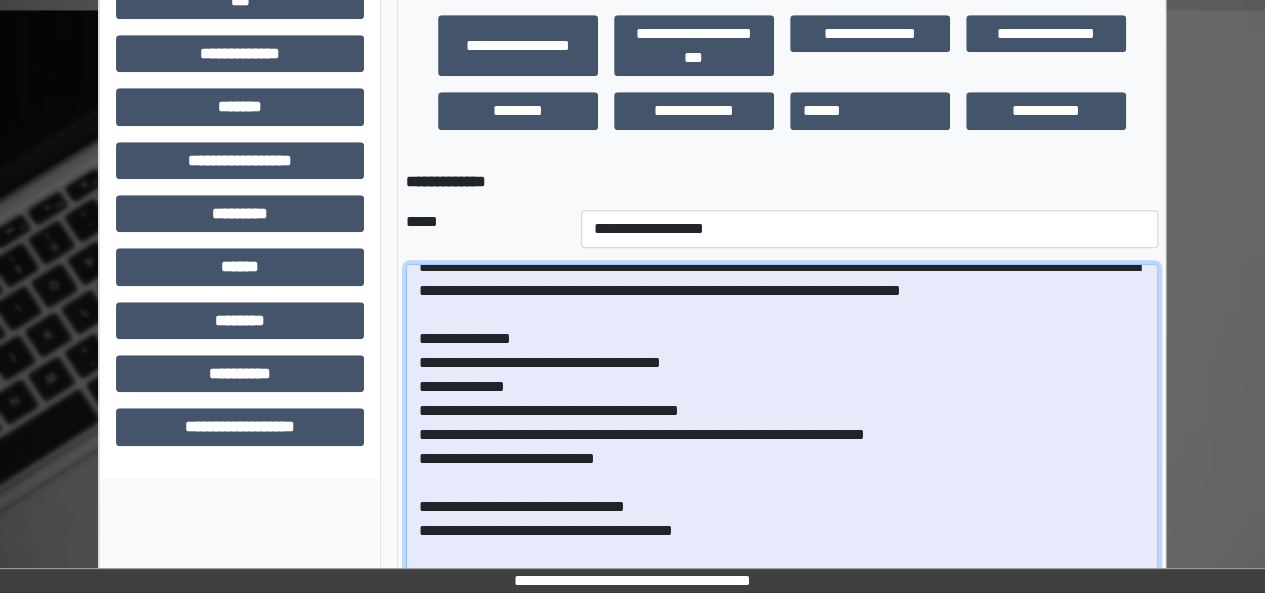 click at bounding box center (782, 431) 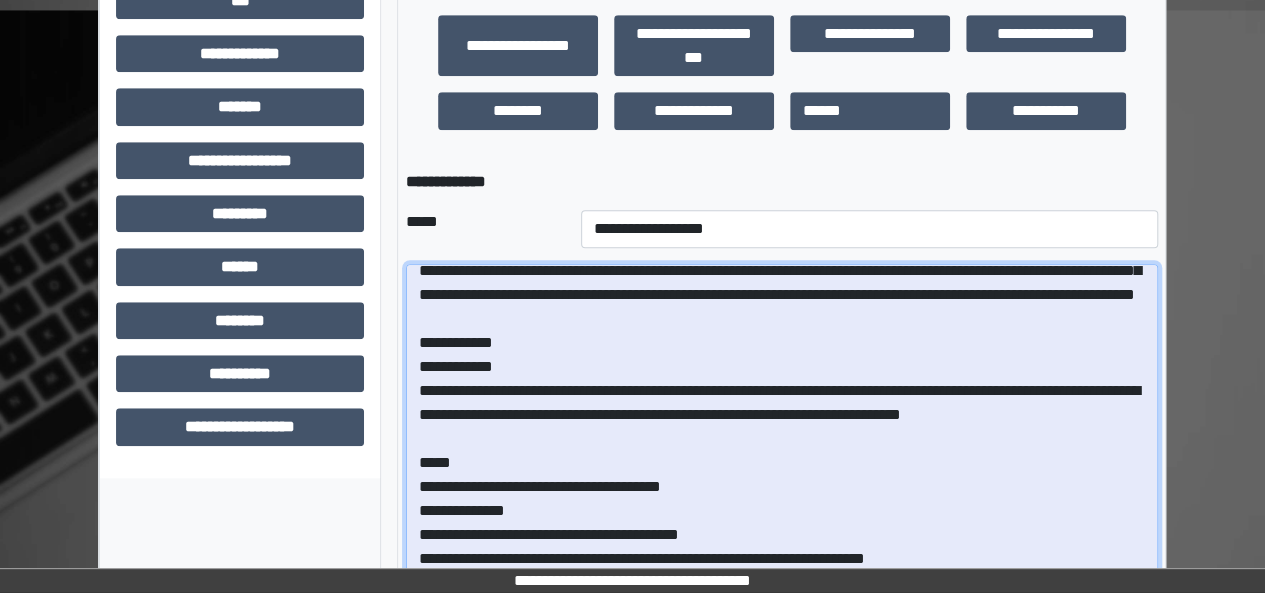 scroll, scrollTop: 0, scrollLeft: 0, axis: both 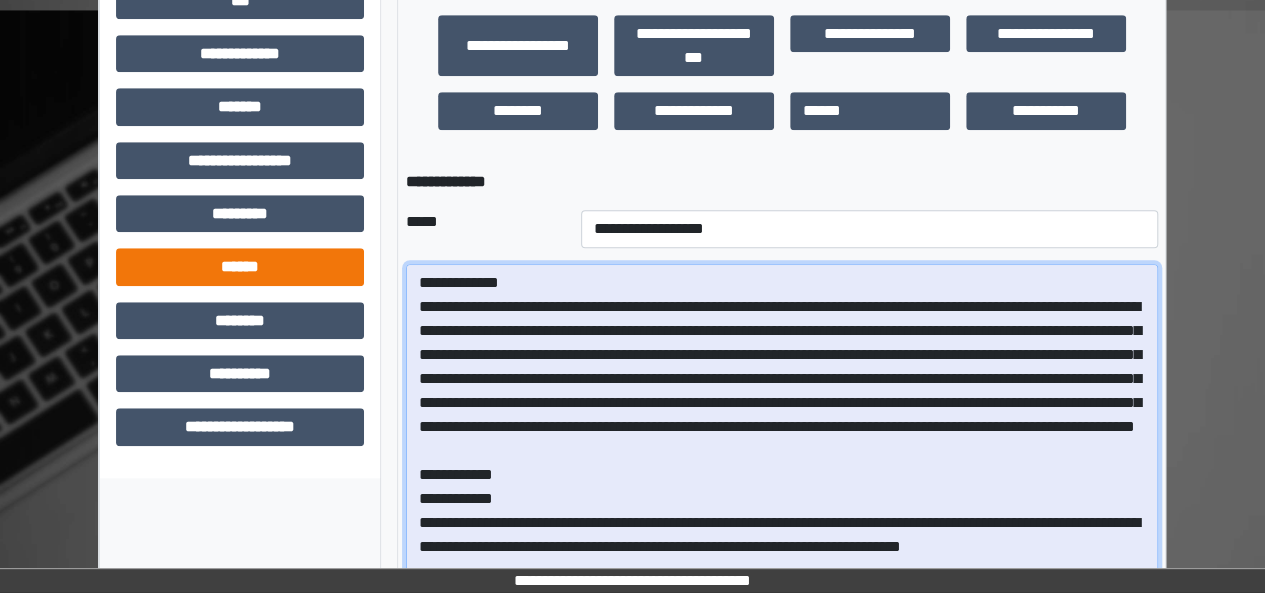 drag, startPoint x: 546, startPoint y: 283, endPoint x: 283, endPoint y: 278, distance: 263.04752 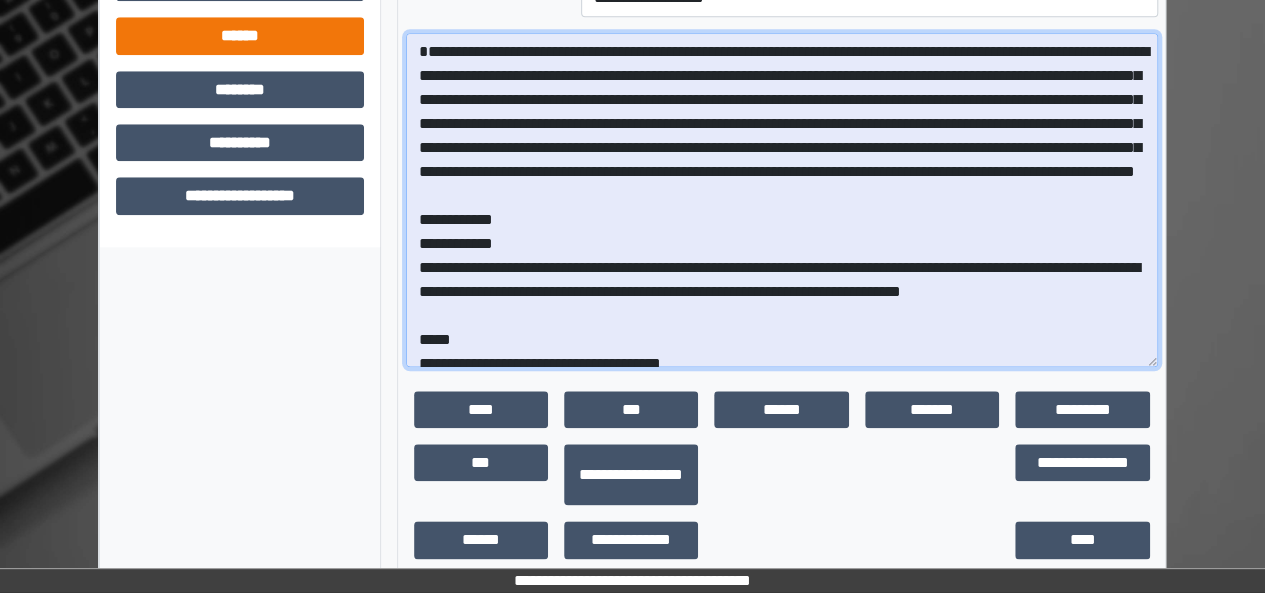 scroll, scrollTop: 950, scrollLeft: 0, axis: vertical 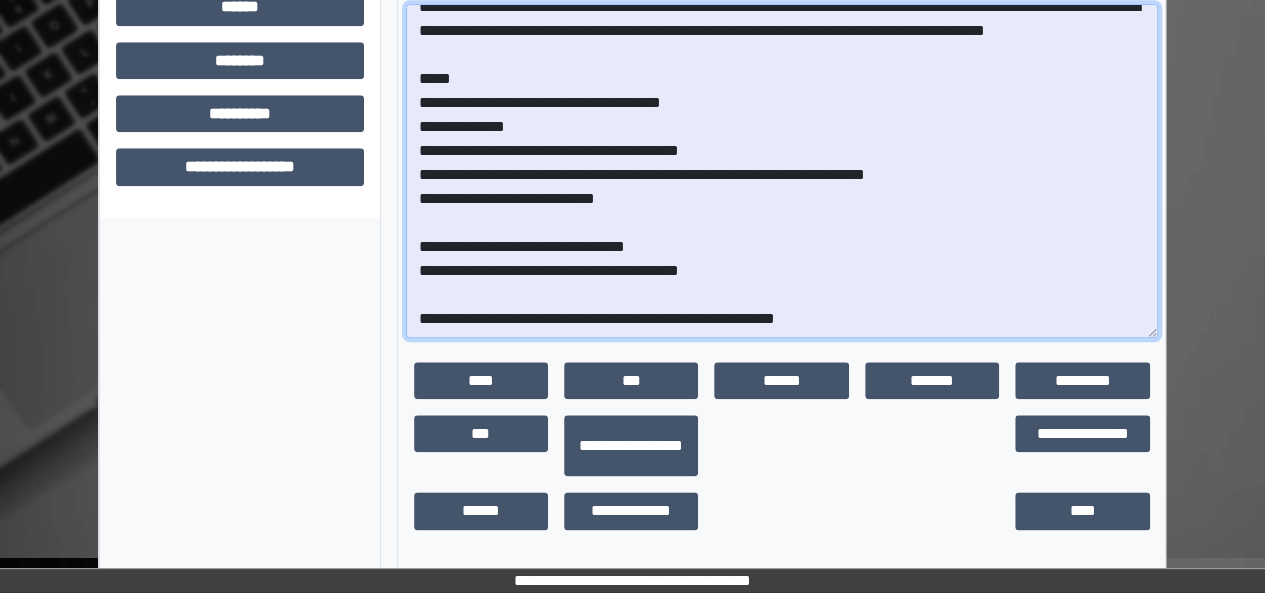 click at bounding box center [782, 171] 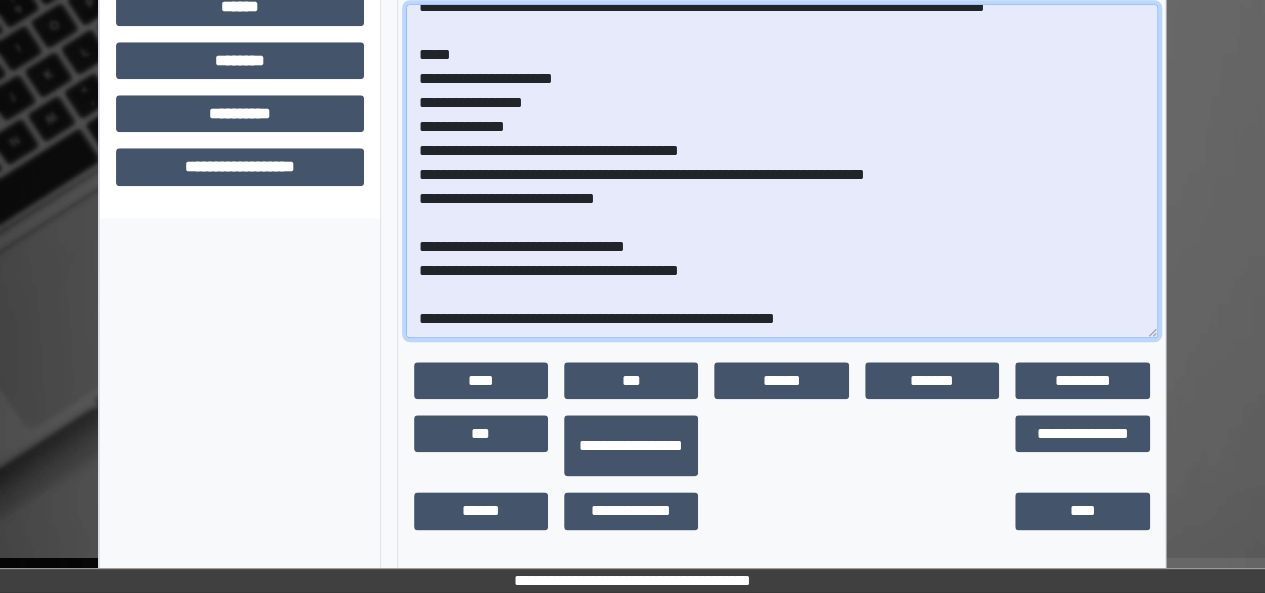 scroll, scrollTop: 351, scrollLeft: 0, axis: vertical 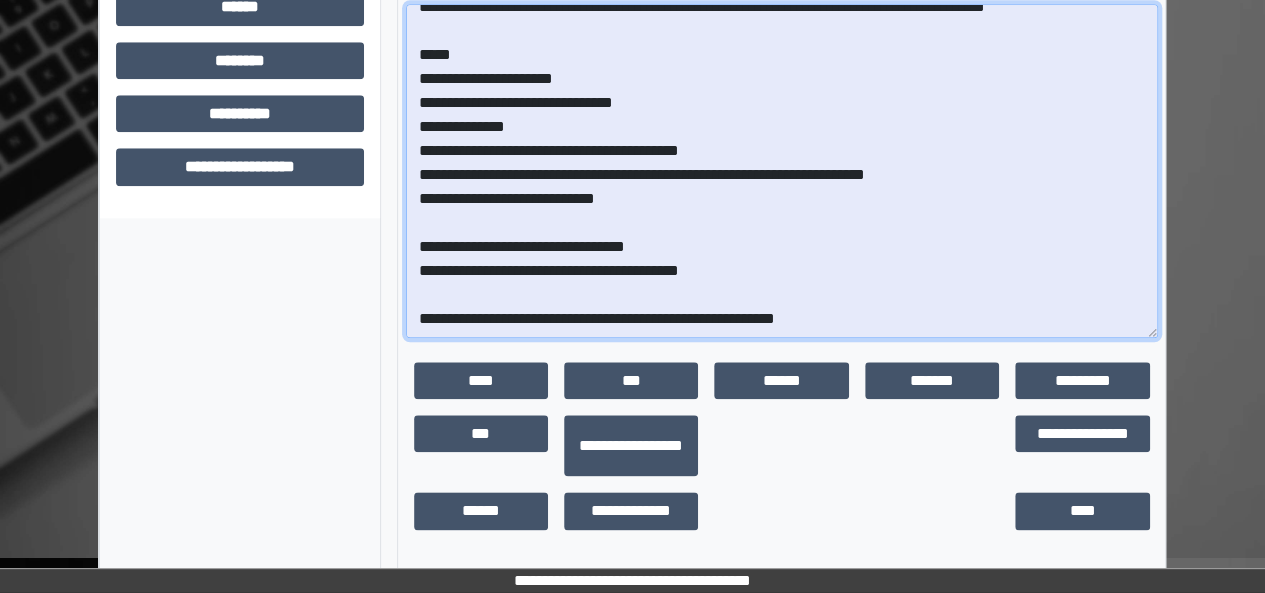 click at bounding box center [782, 171] 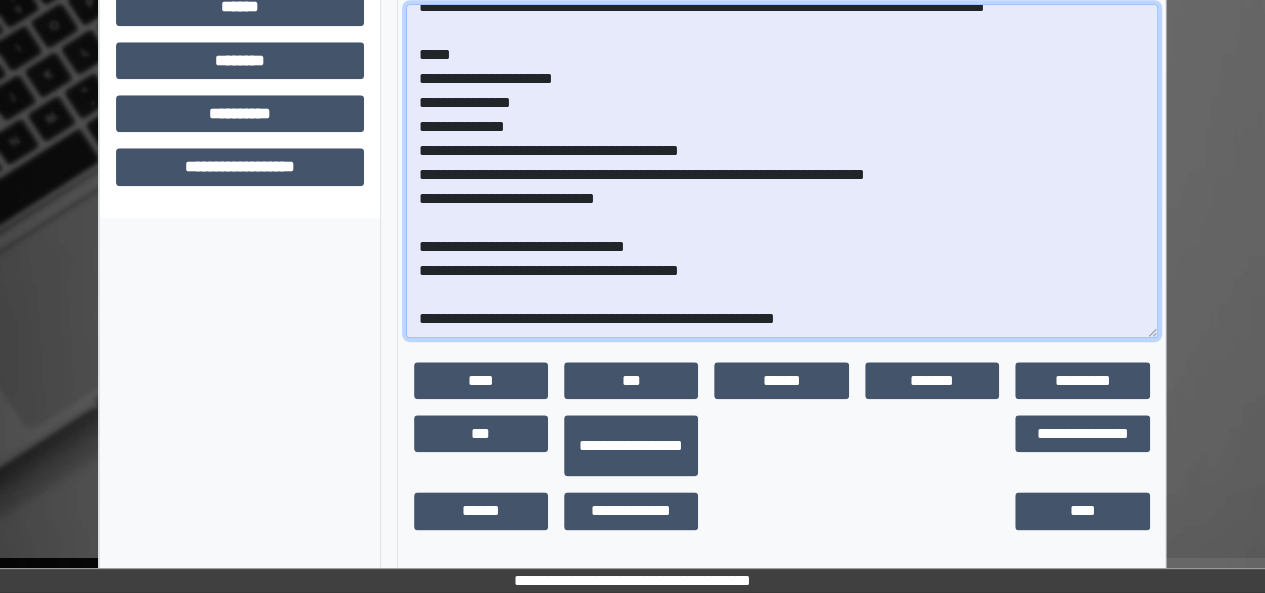 scroll, scrollTop: 305, scrollLeft: 0, axis: vertical 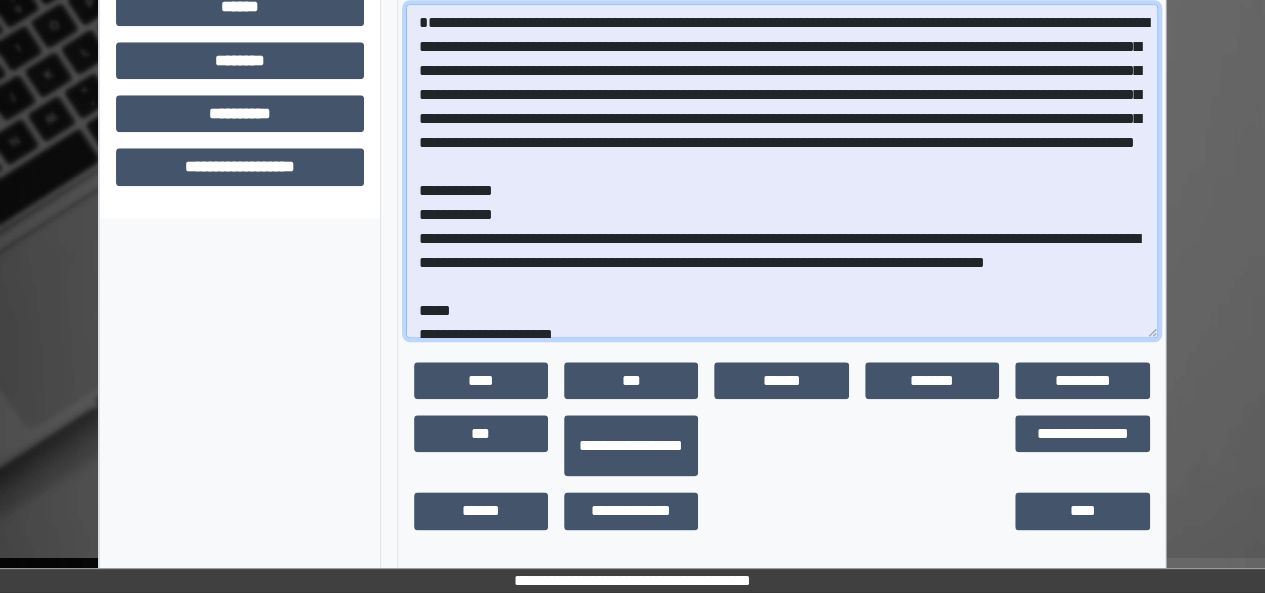 click at bounding box center (782, 171) 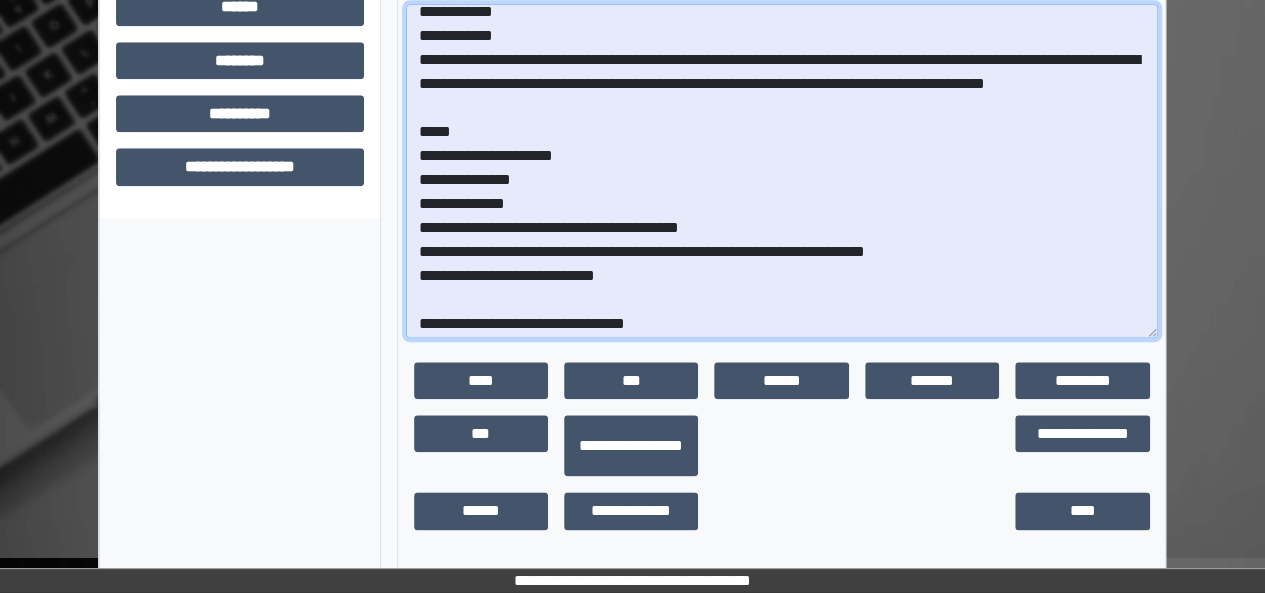 scroll, scrollTop: 209, scrollLeft: 0, axis: vertical 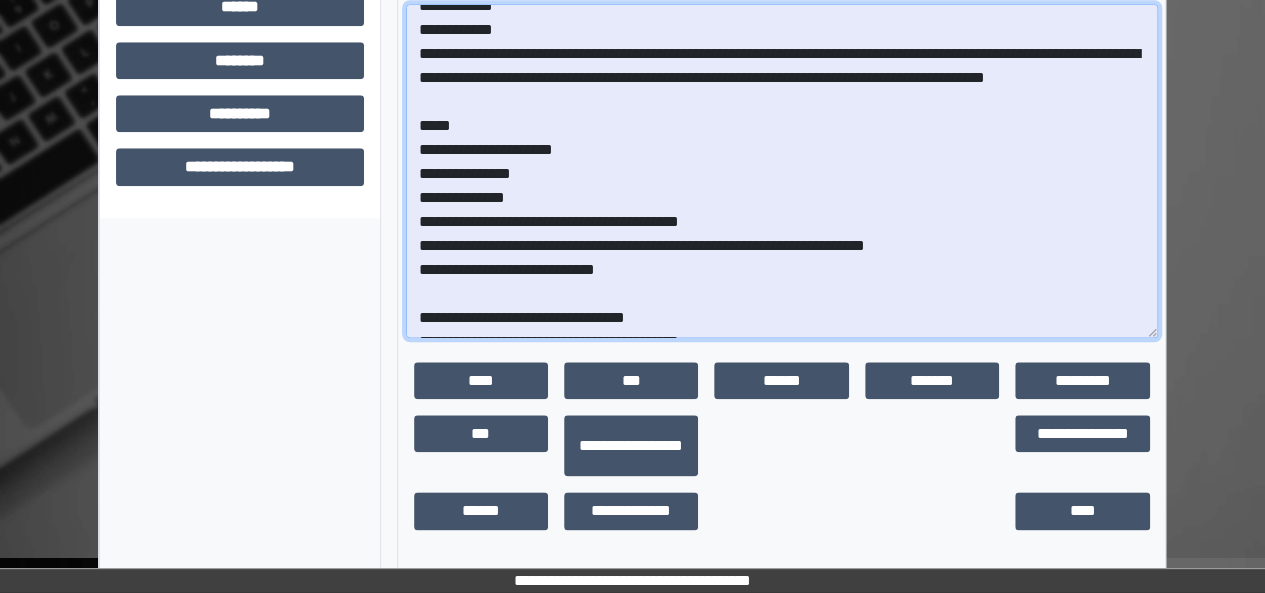 click at bounding box center (782, 171) 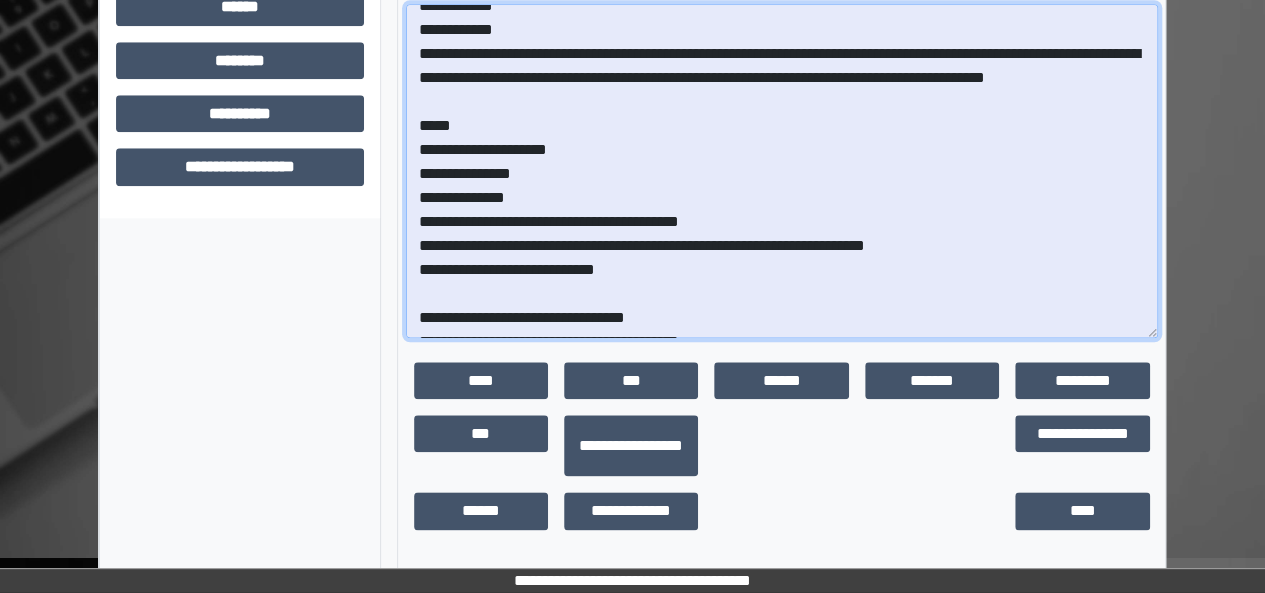 scroll, scrollTop: 351, scrollLeft: 0, axis: vertical 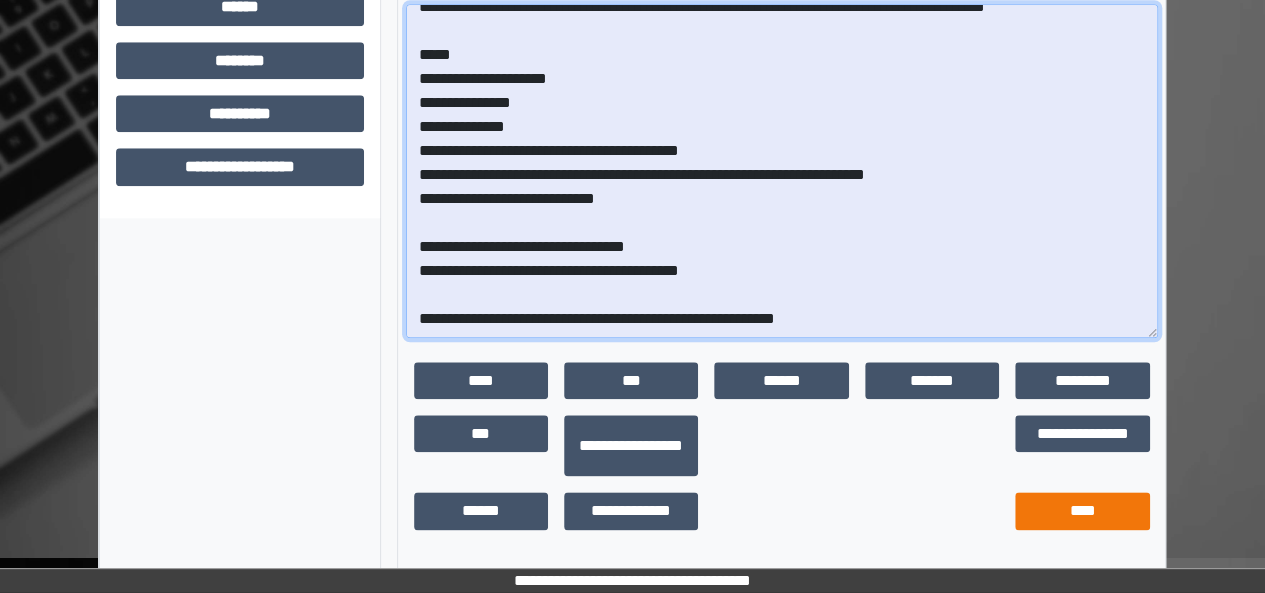 type on "**********" 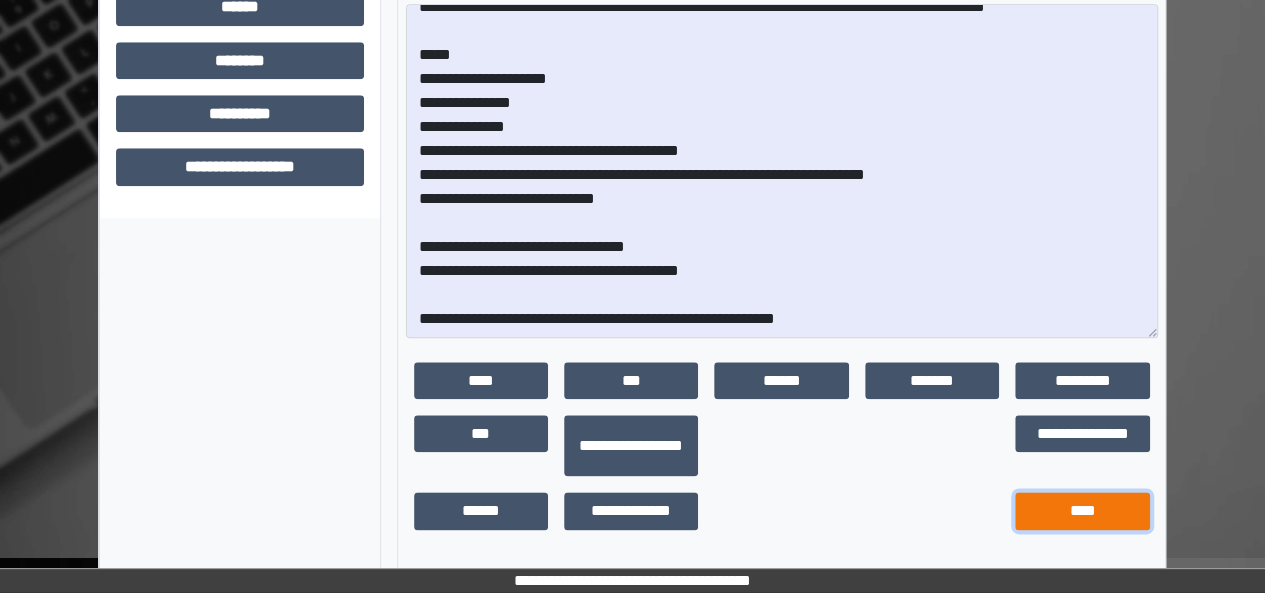 click on "****" at bounding box center [1082, 511] 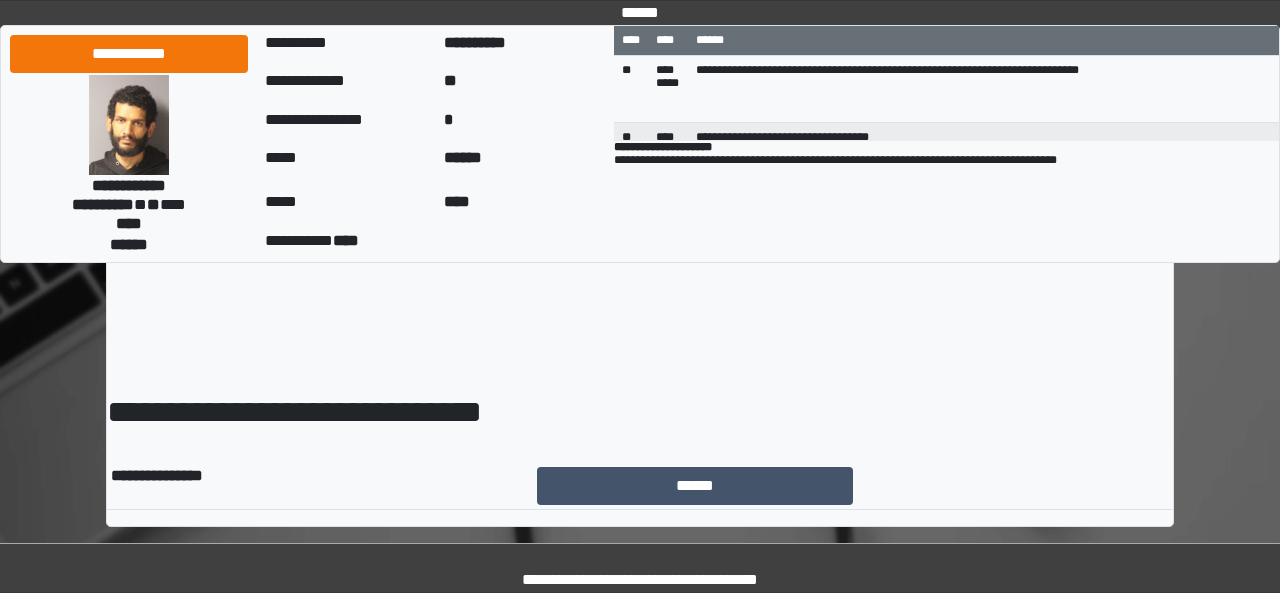 scroll, scrollTop: 0, scrollLeft: 0, axis: both 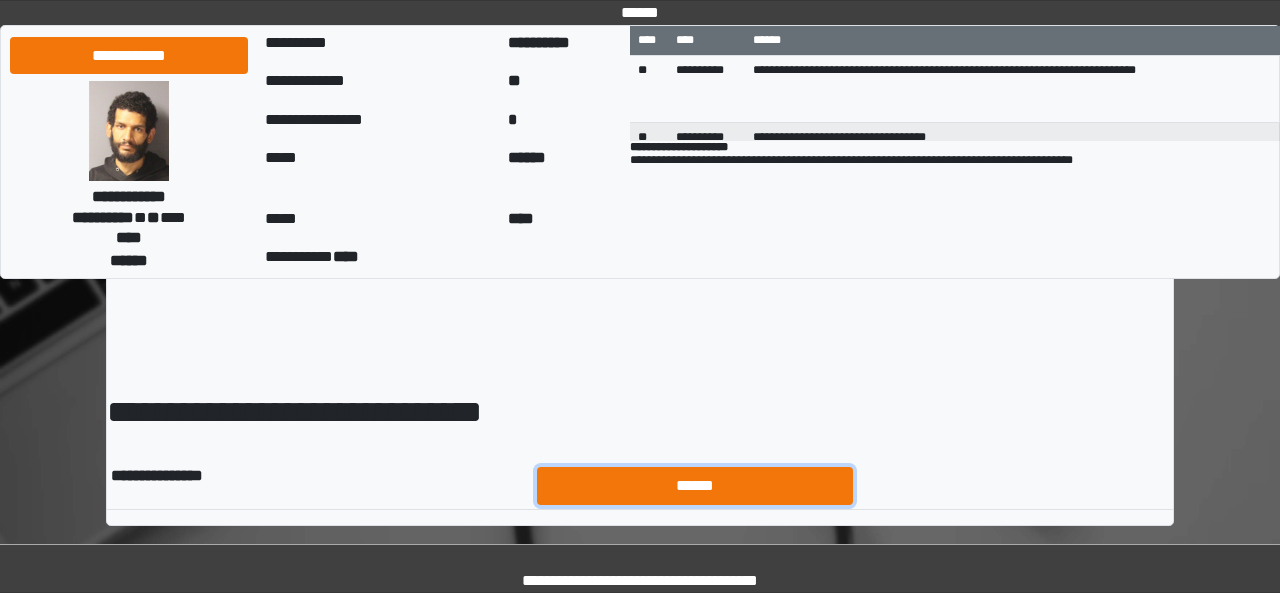 click on "******" at bounding box center (695, 485) 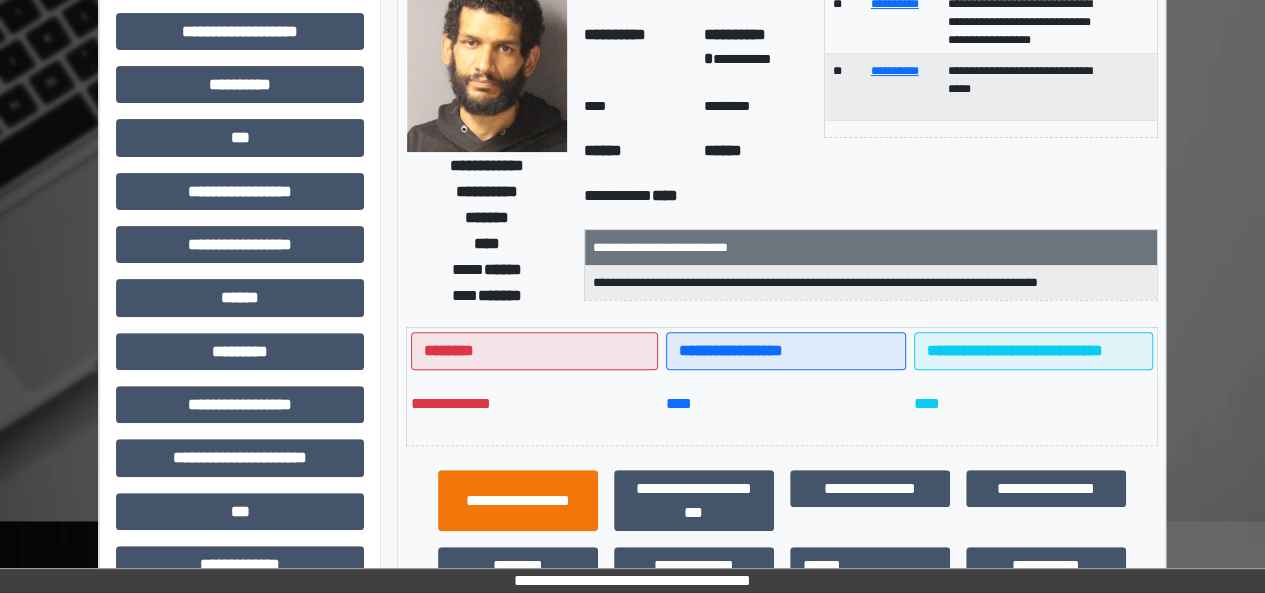 scroll, scrollTop: 180, scrollLeft: 0, axis: vertical 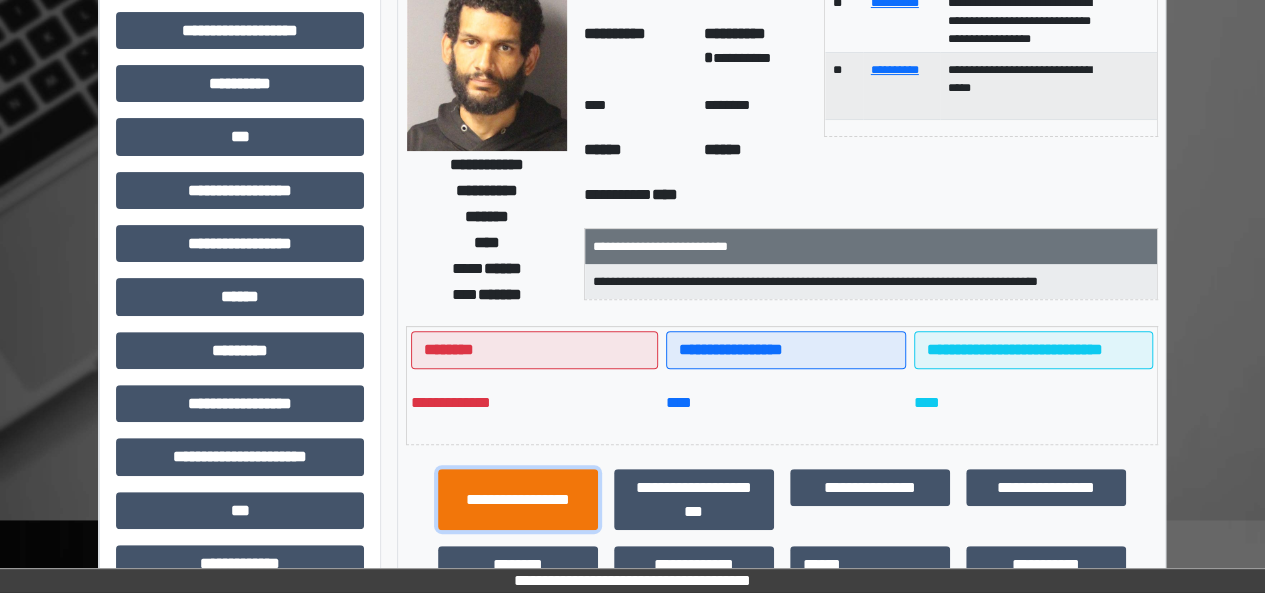 click on "**********" at bounding box center (518, 499) 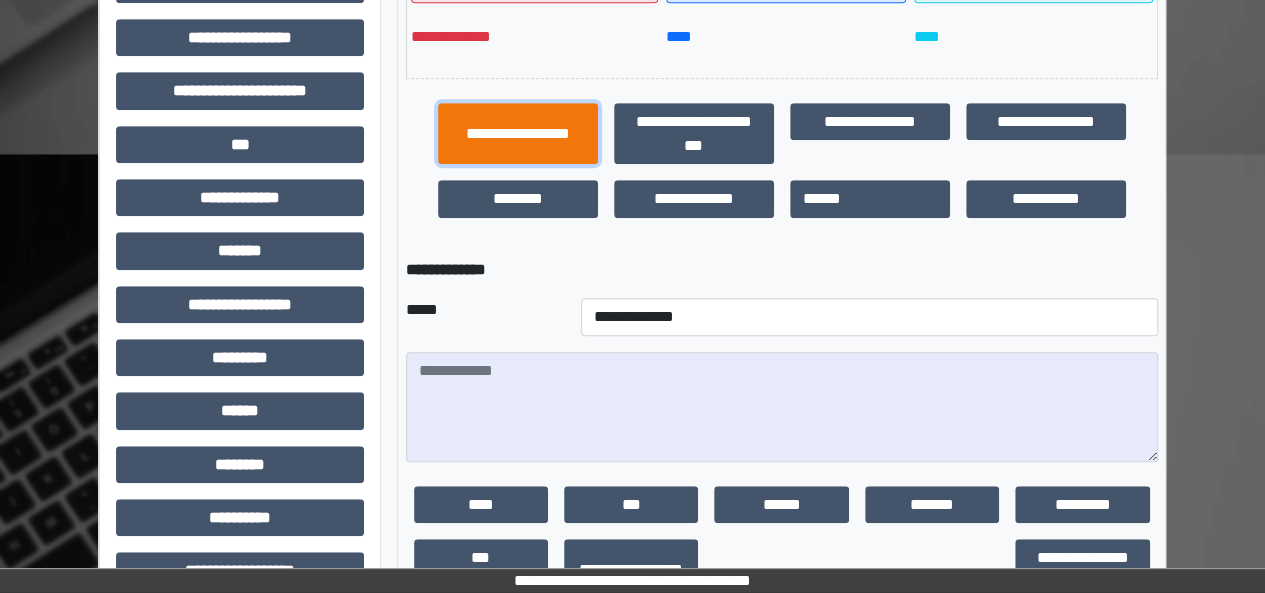 scroll, scrollTop: 549, scrollLeft: 0, axis: vertical 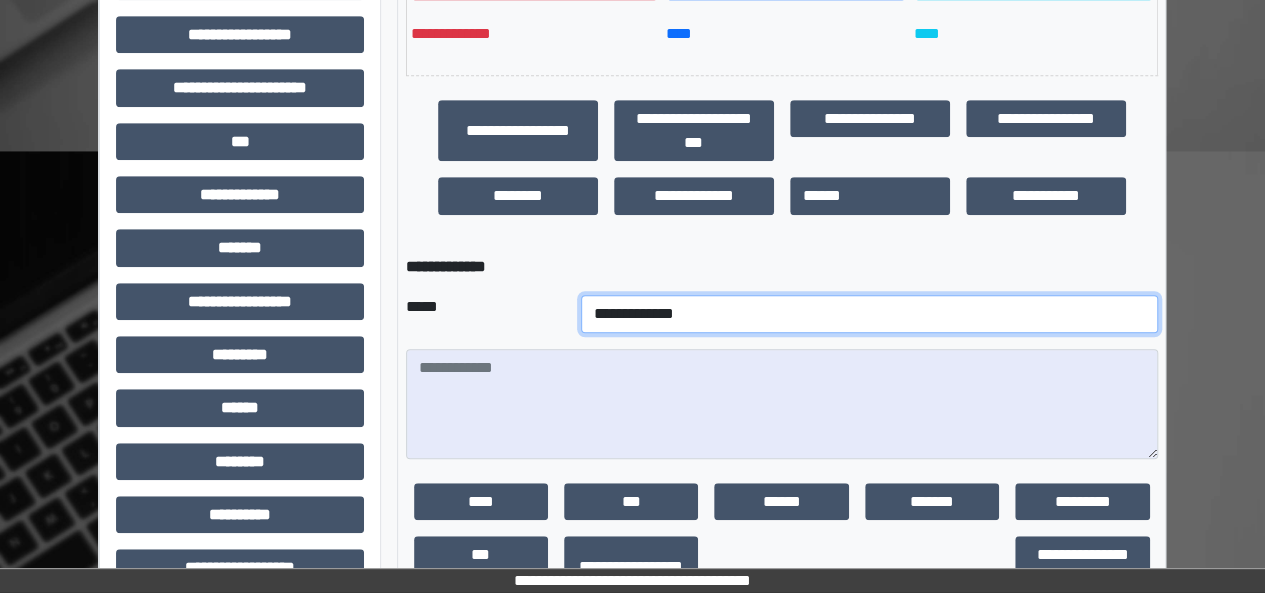 click on "**********" at bounding box center [869, 314] 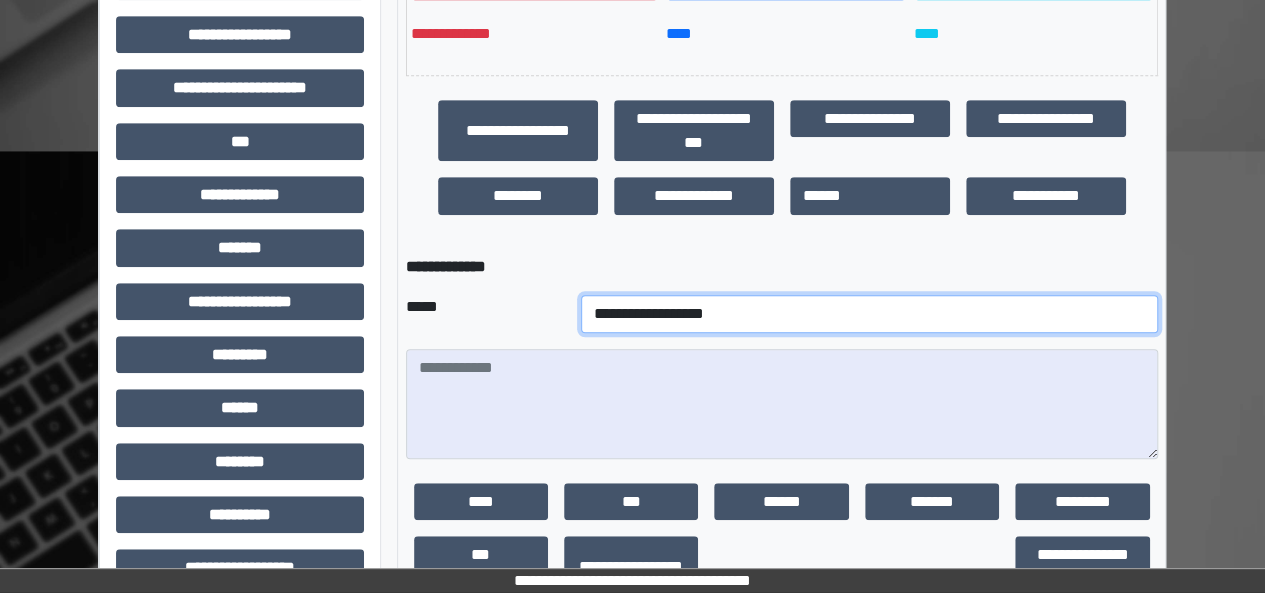 click on "**********" at bounding box center (869, 314) 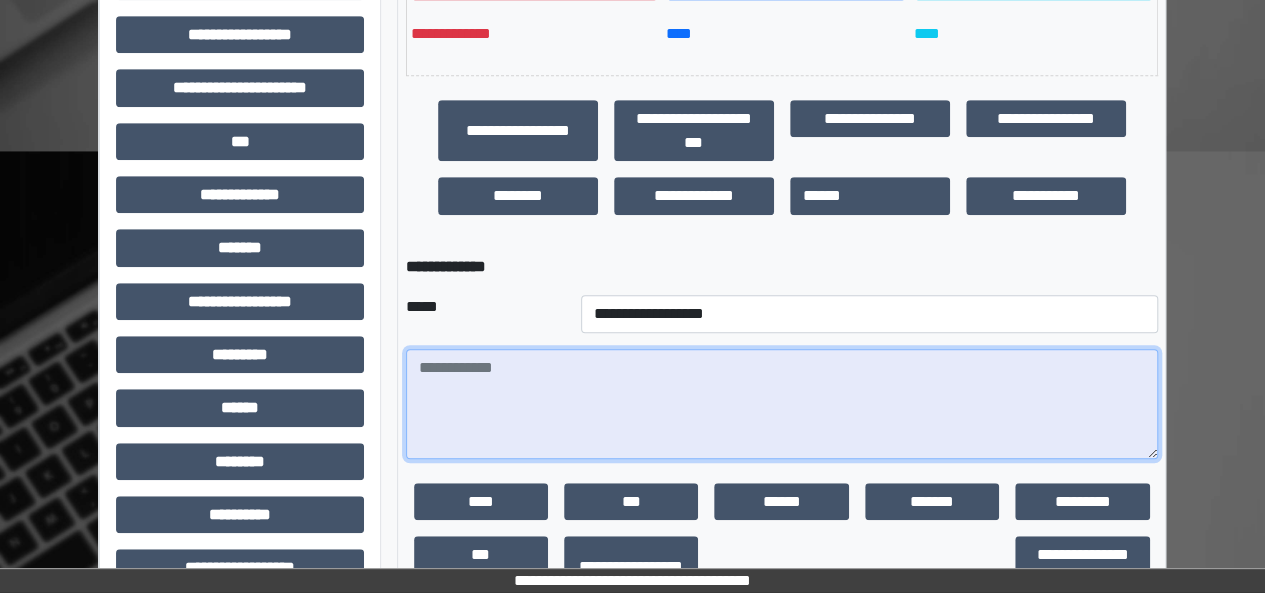 click at bounding box center (782, 404) 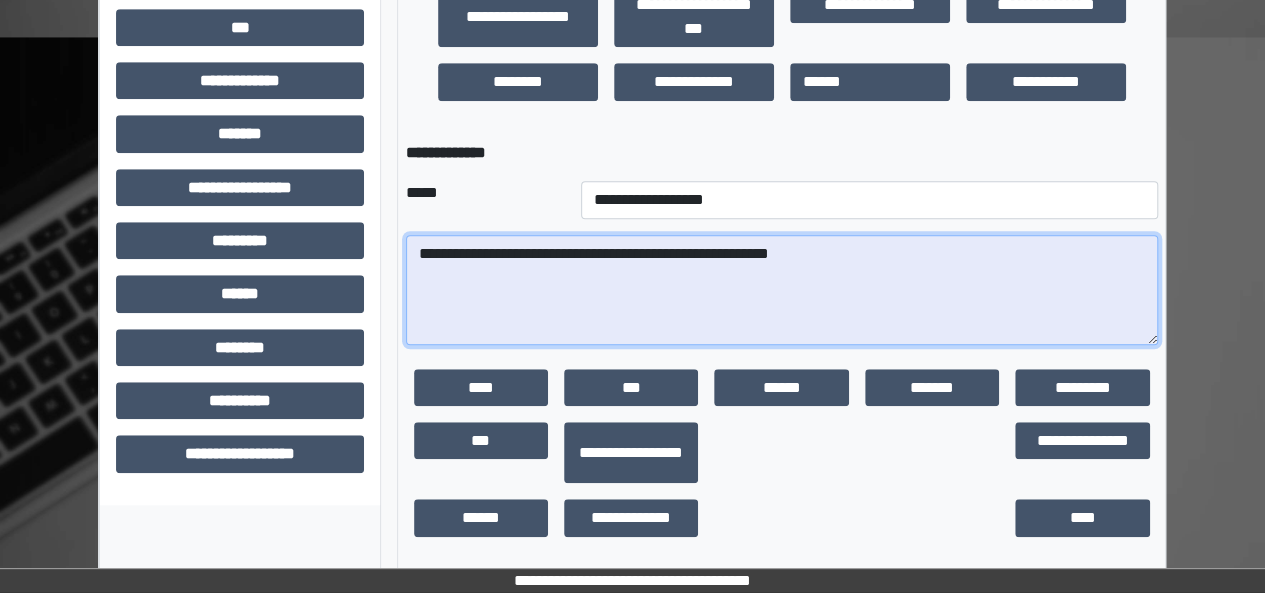 scroll, scrollTop: 664, scrollLeft: 0, axis: vertical 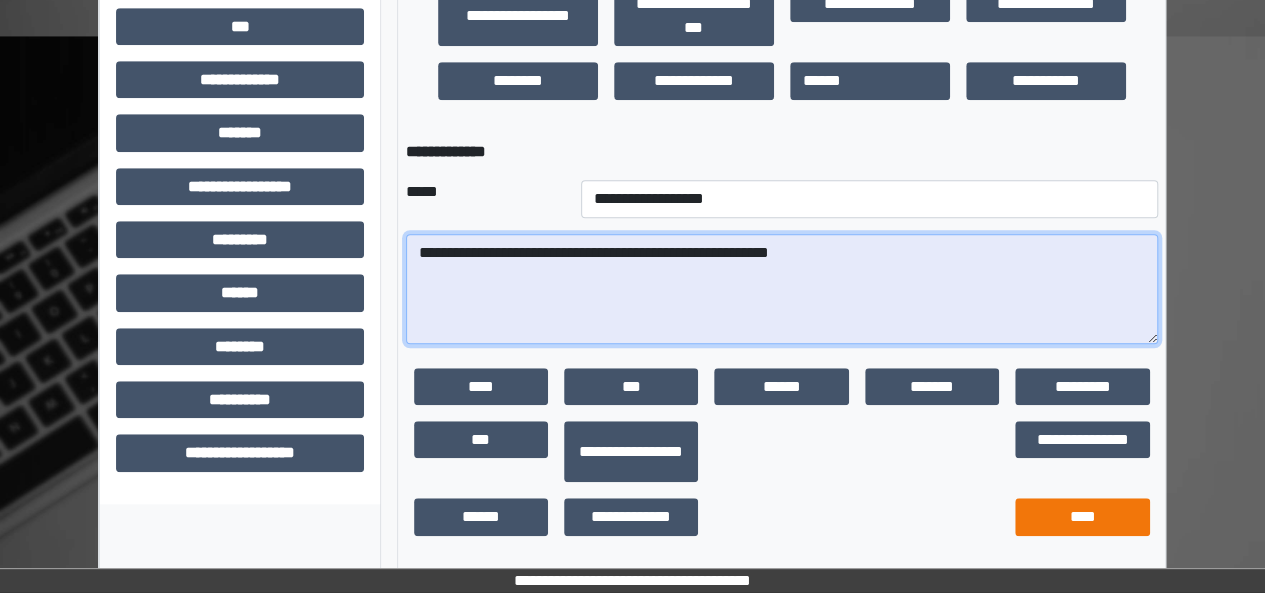 type on "**********" 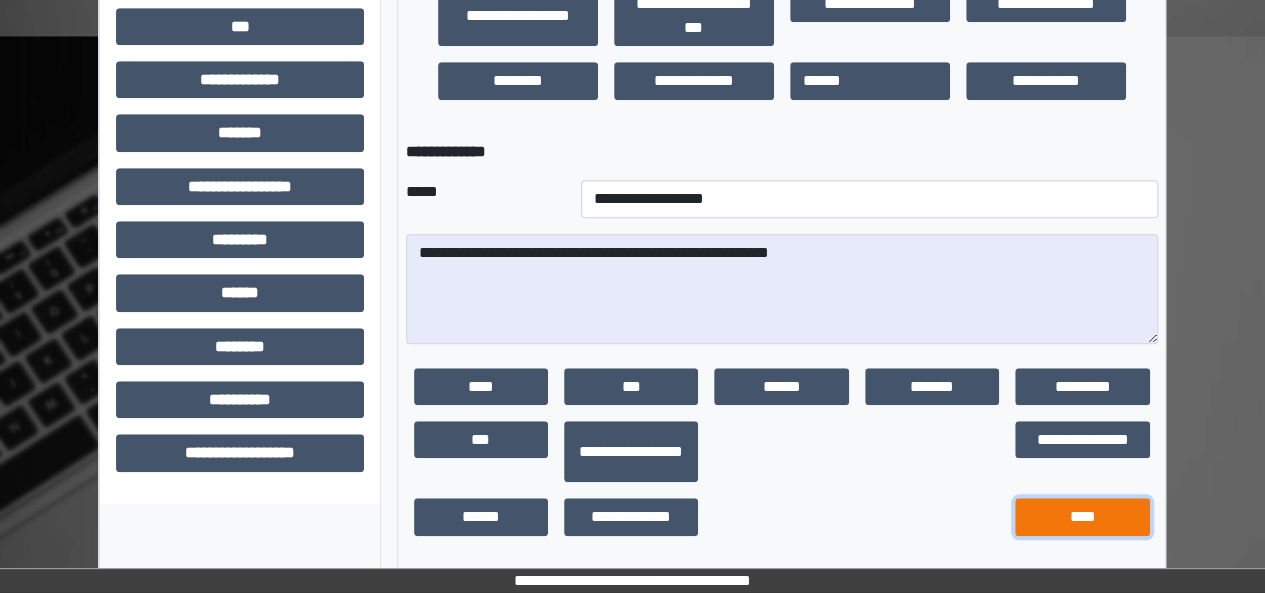 click on "****" at bounding box center [1082, 517] 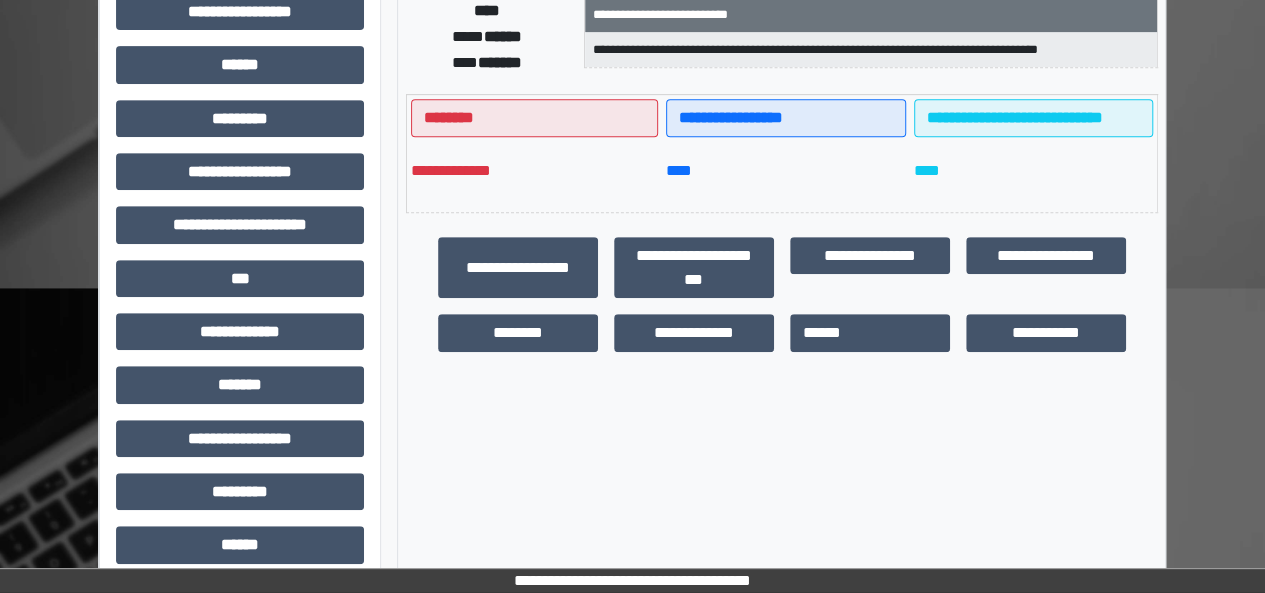 scroll, scrollTop: 414, scrollLeft: 0, axis: vertical 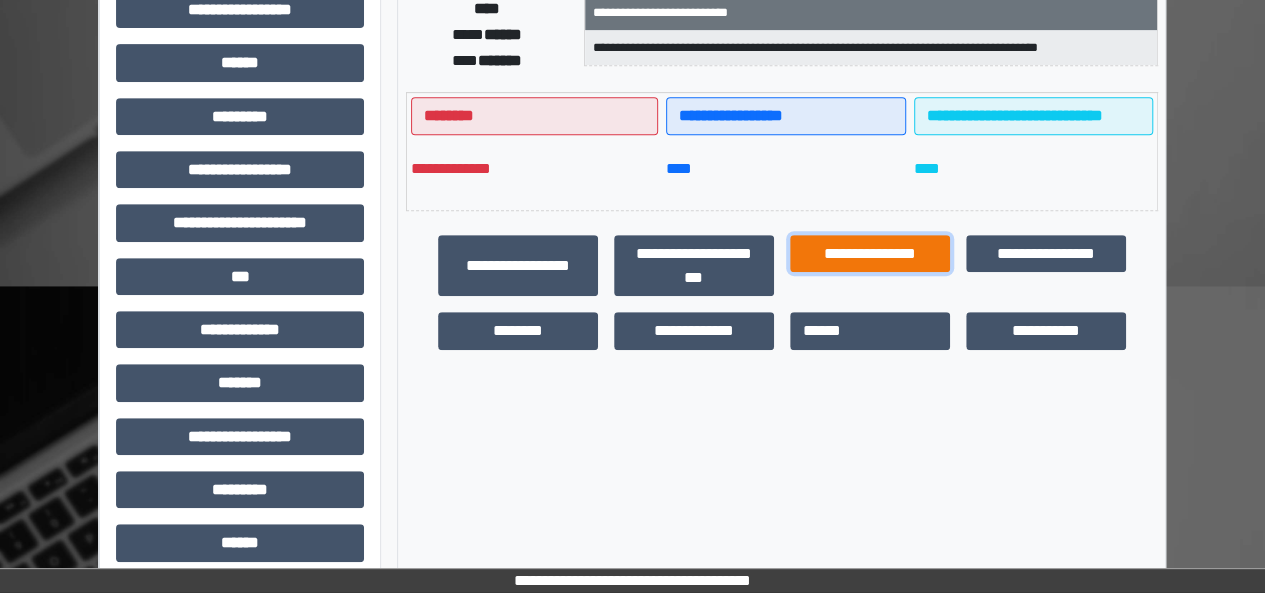 click on "**********" at bounding box center (870, 253) 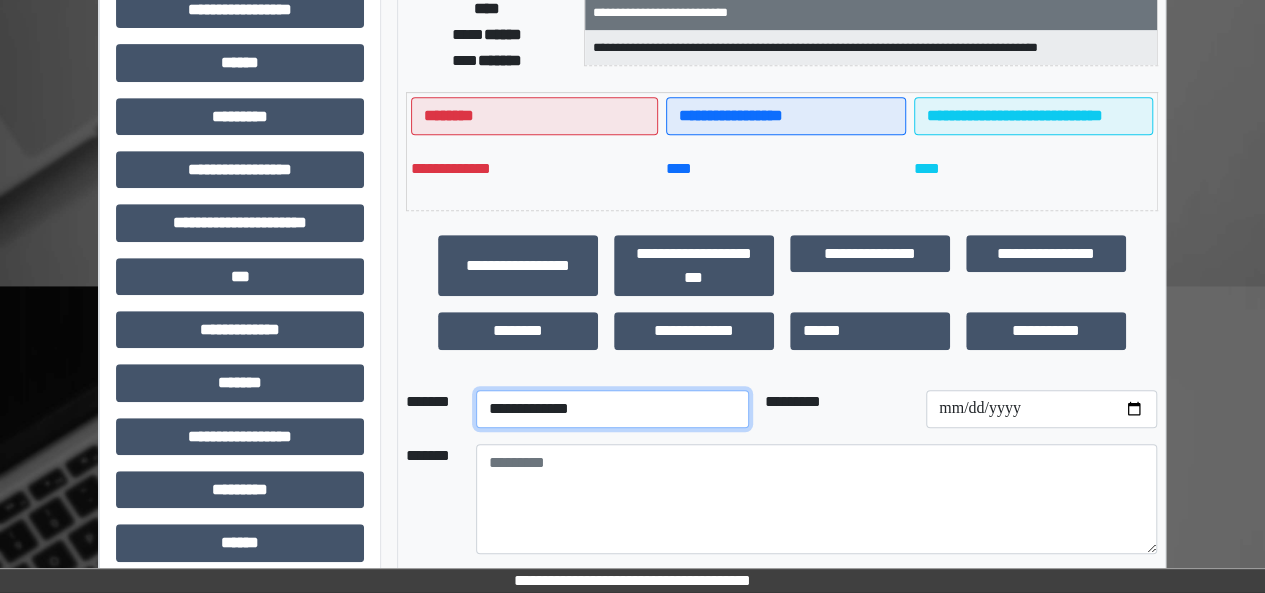 click on "**********" at bounding box center (612, 409) 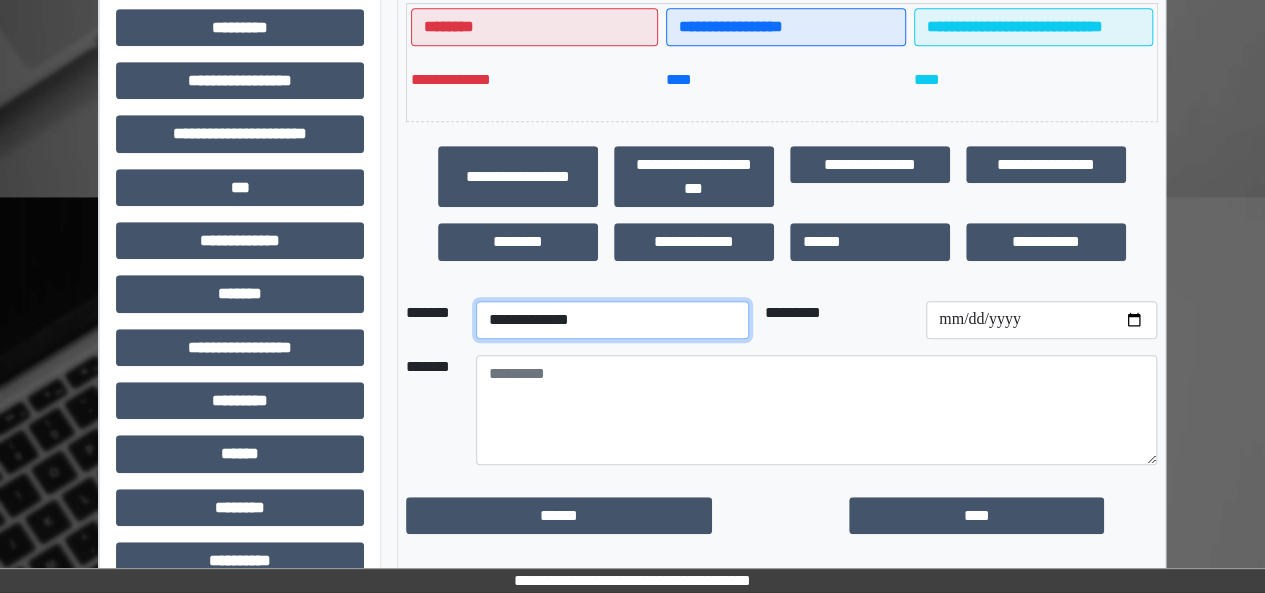 scroll, scrollTop: 504, scrollLeft: 0, axis: vertical 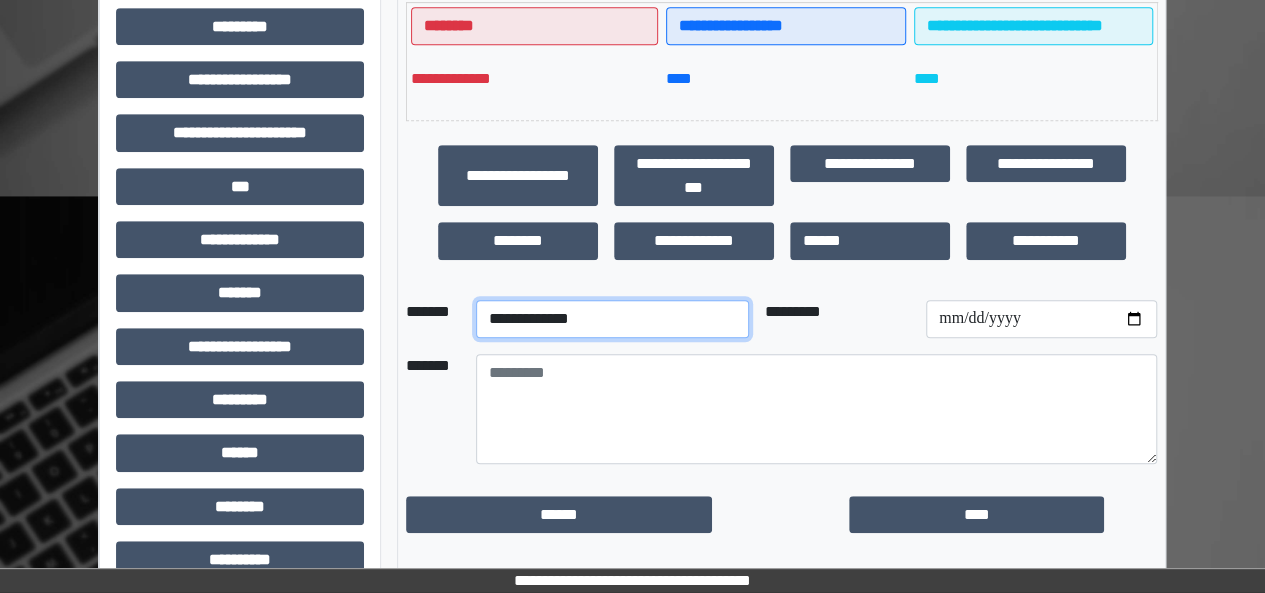 click on "**********" at bounding box center (612, 319) 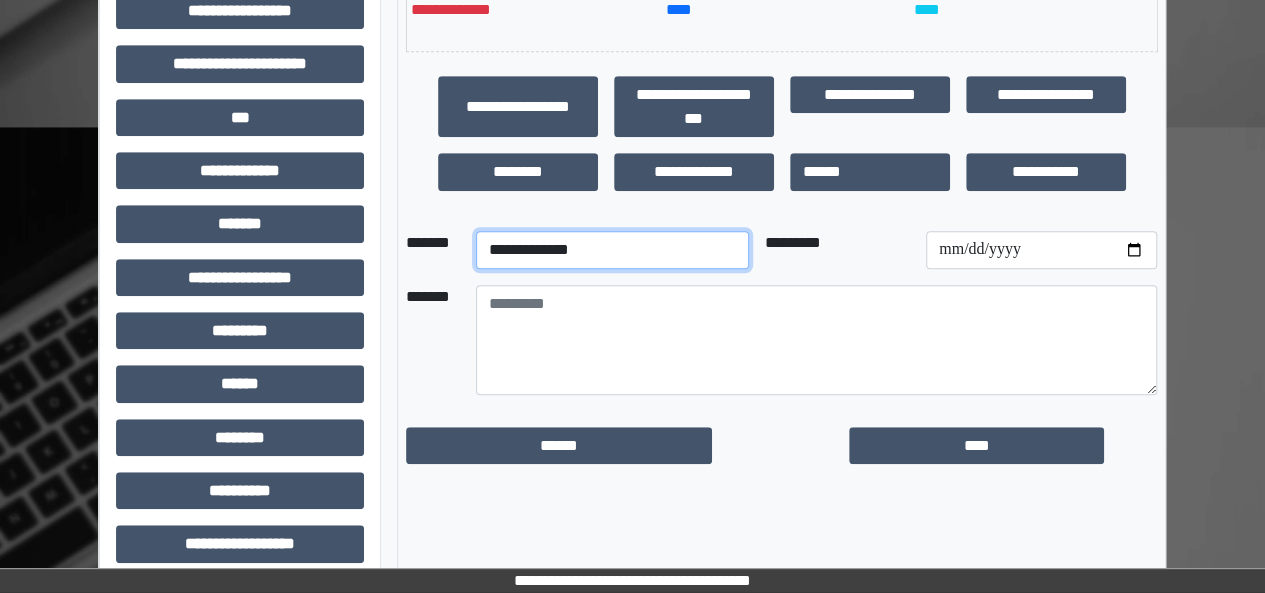 scroll, scrollTop: 577, scrollLeft: 0, axis: vertical 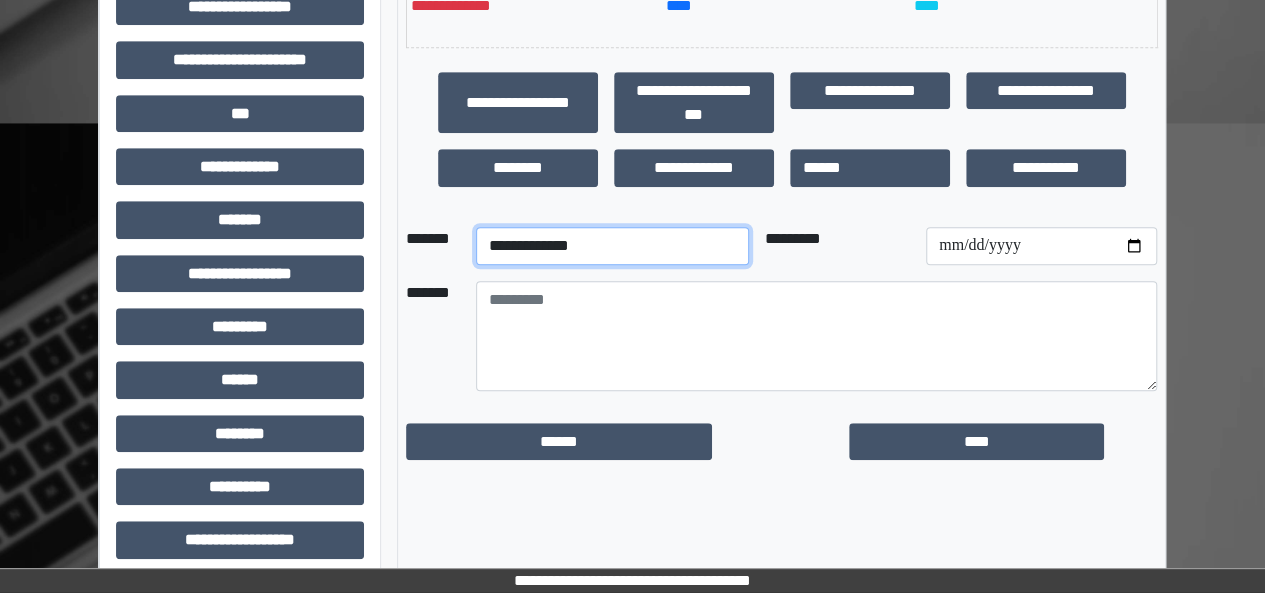 click on "**********" at bounding box center [612, 246] 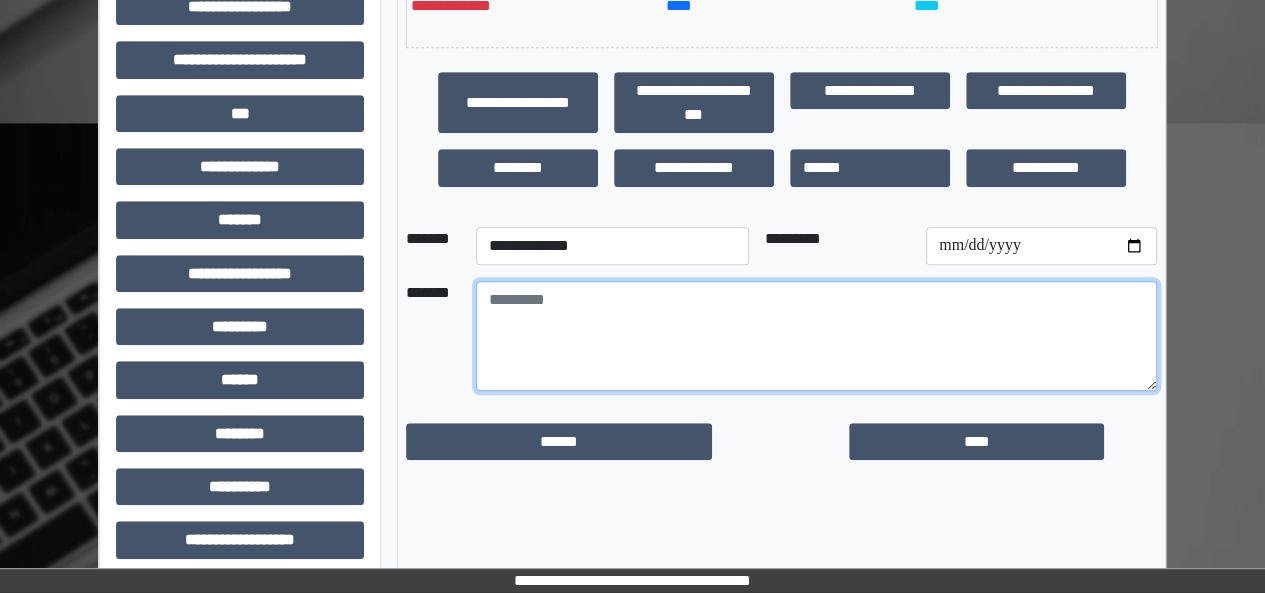 click at bounding box center [816, 336] 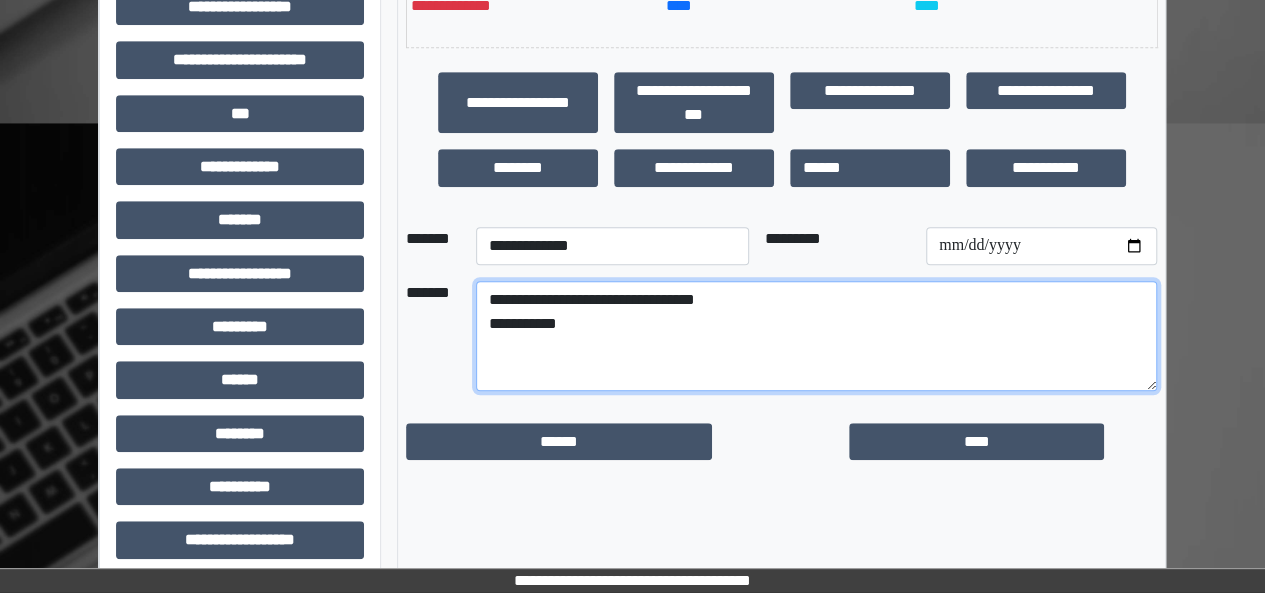 type on "**********" 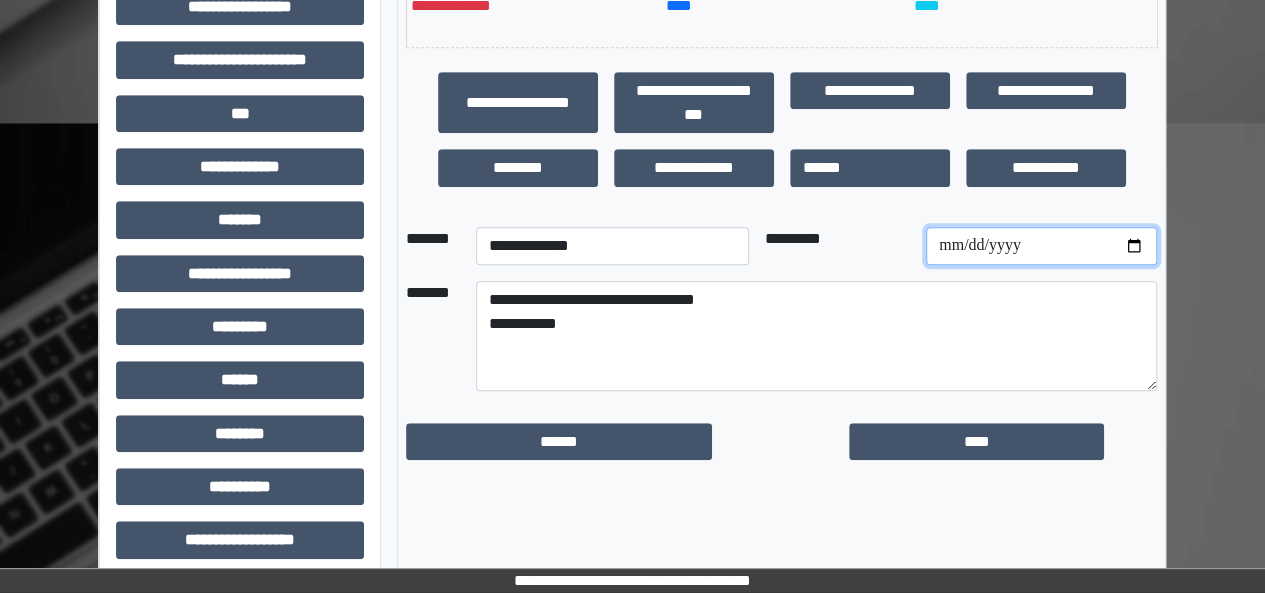 click at bounding box center (1041, 246) 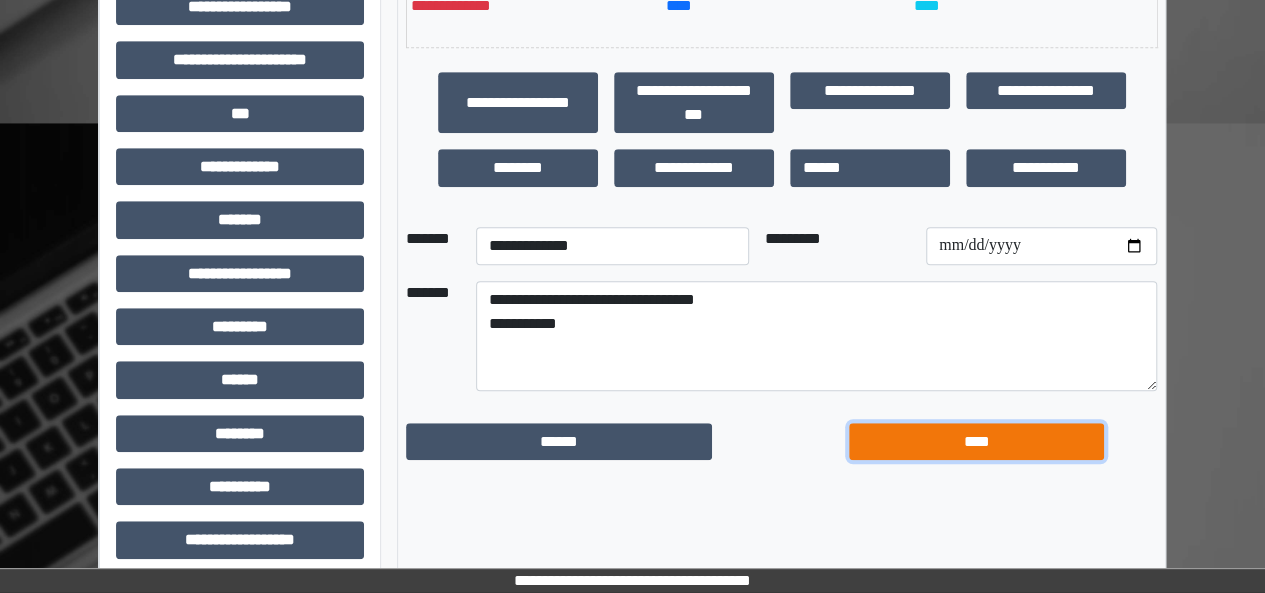 click on "****" at bounding box center [976, 441] 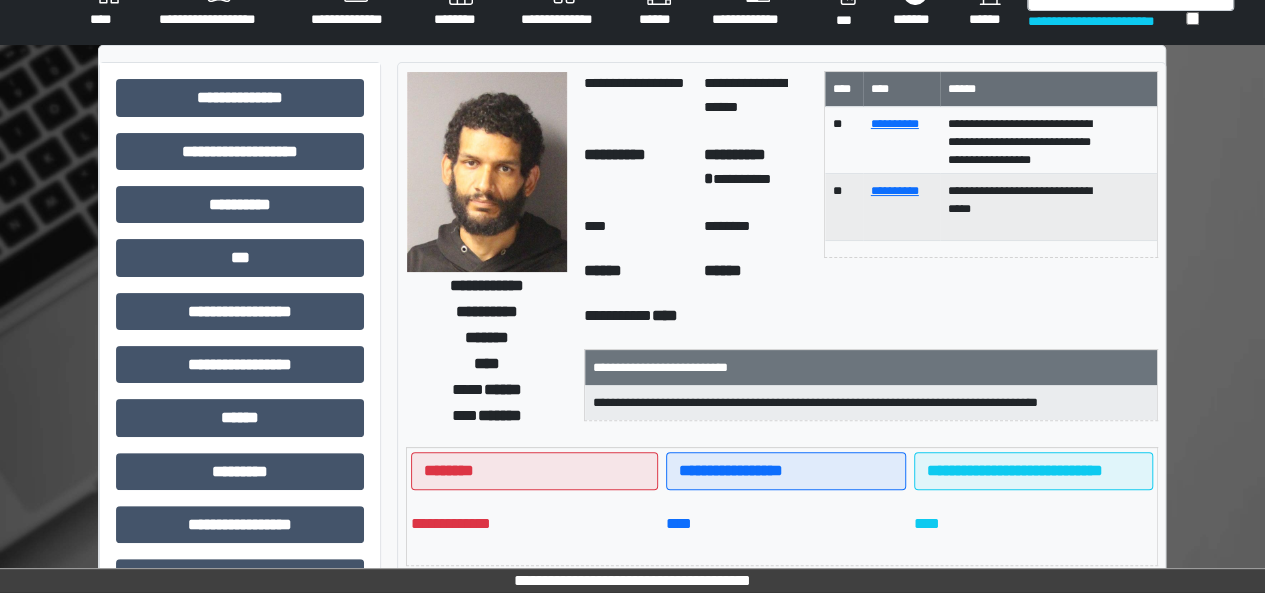 scroll, scrollTop: 0, scrollLeft: 0, axis: both 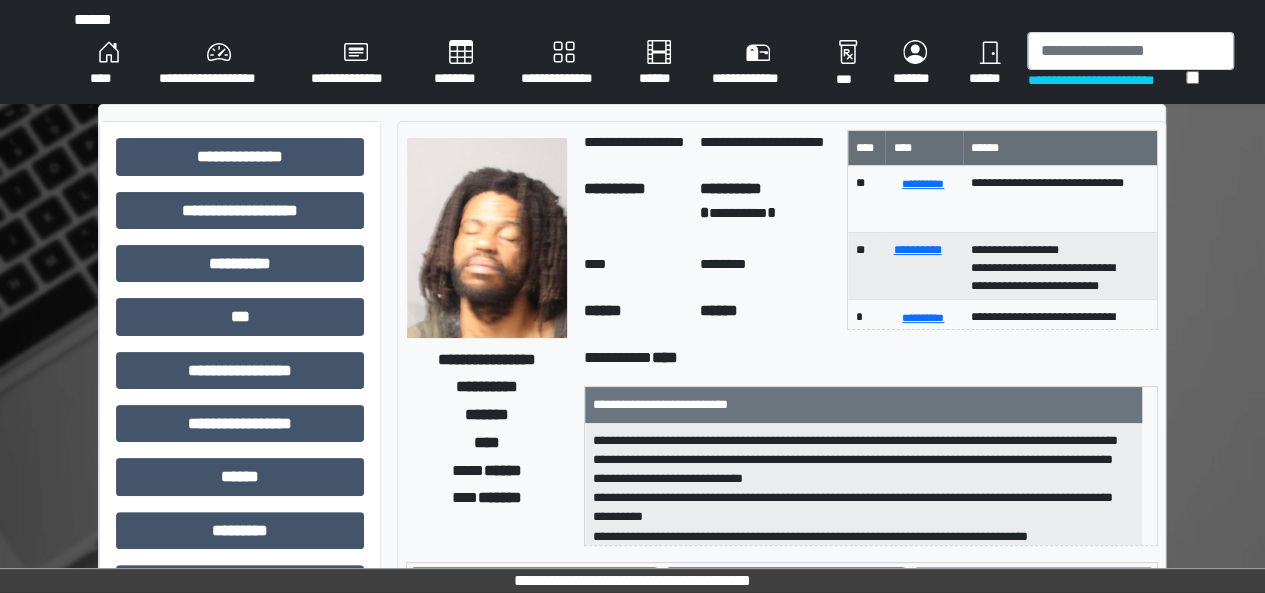 click on "**********" at bounding box center (863, 485) 